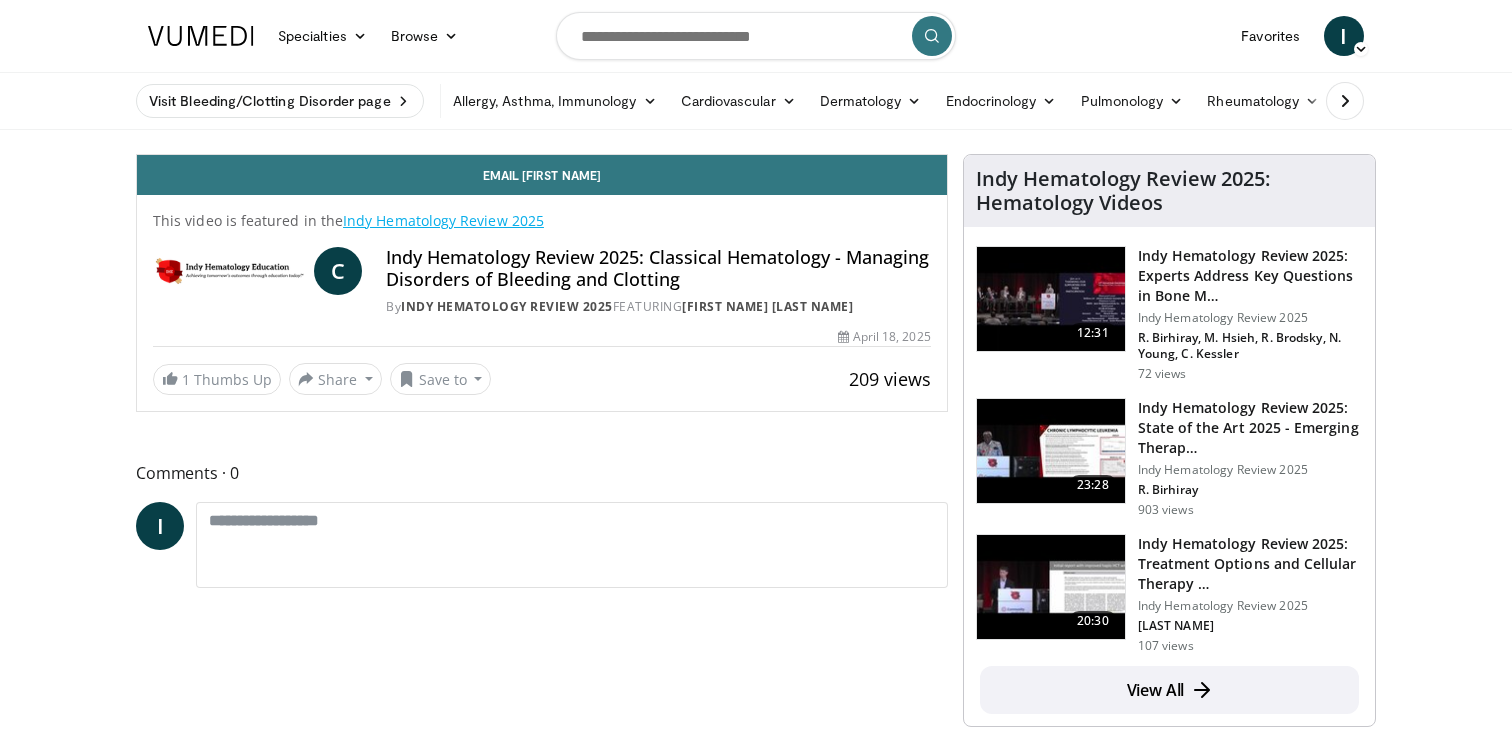 scroll, scrollTop: 0, scrollLeft: 0, axis: both 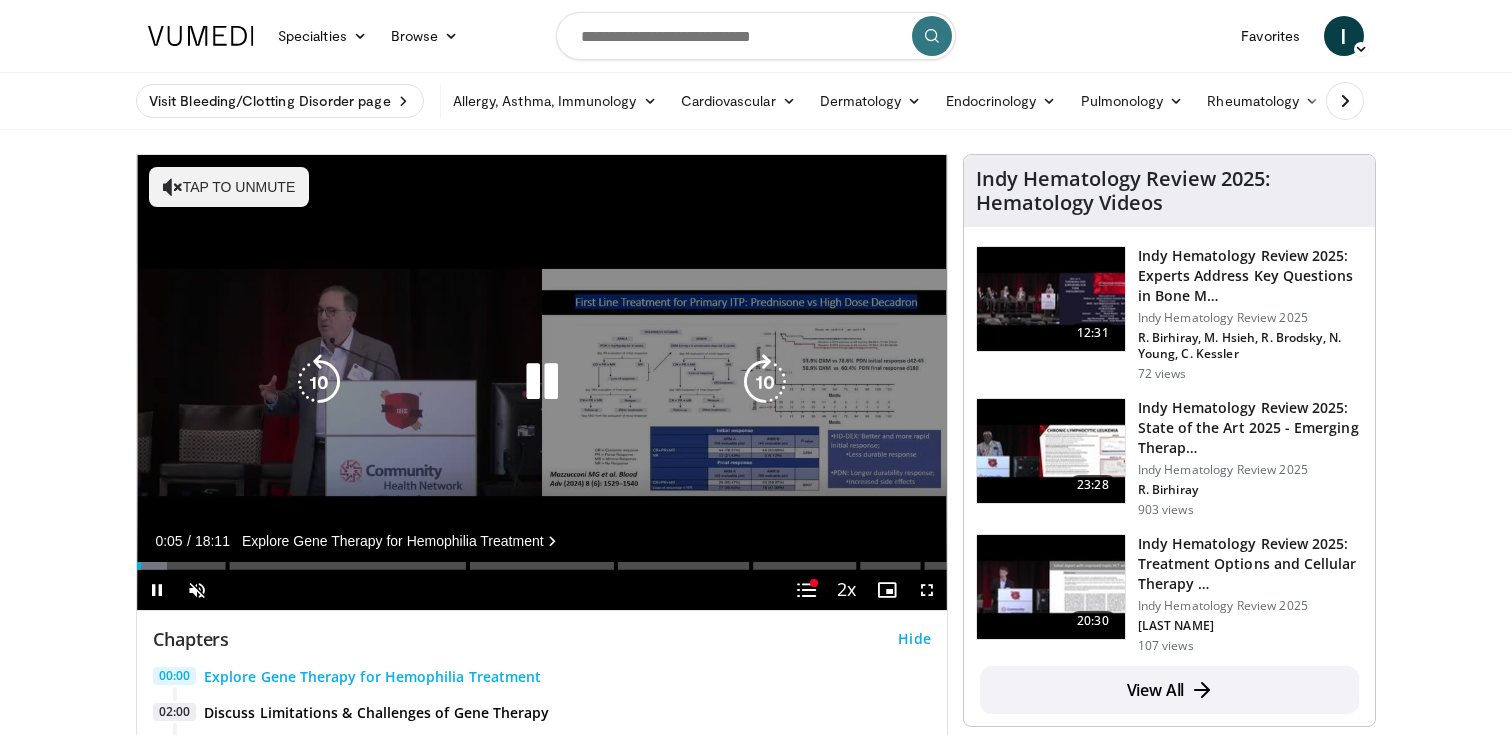 click at bounding box center [765, 382] 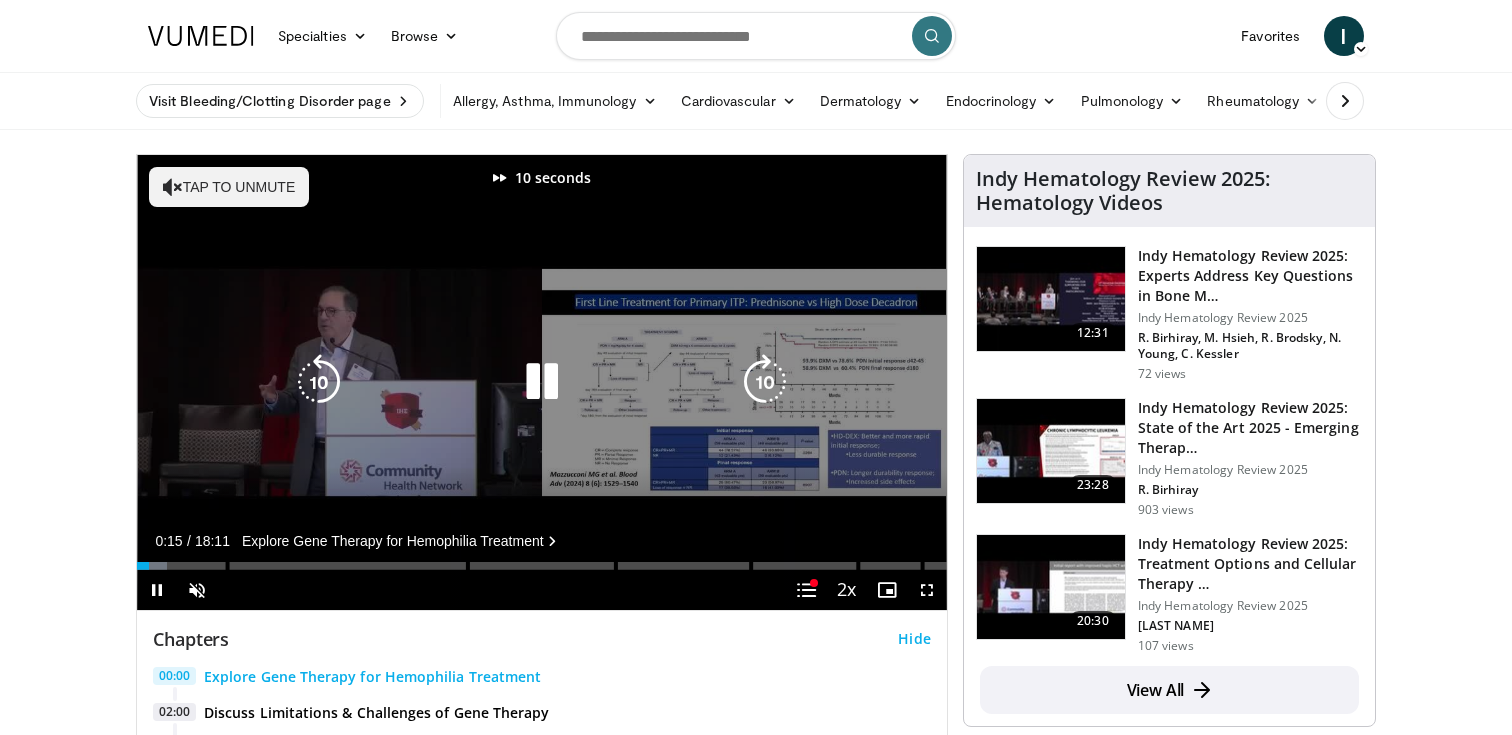 click at bounding box center (765, 382) 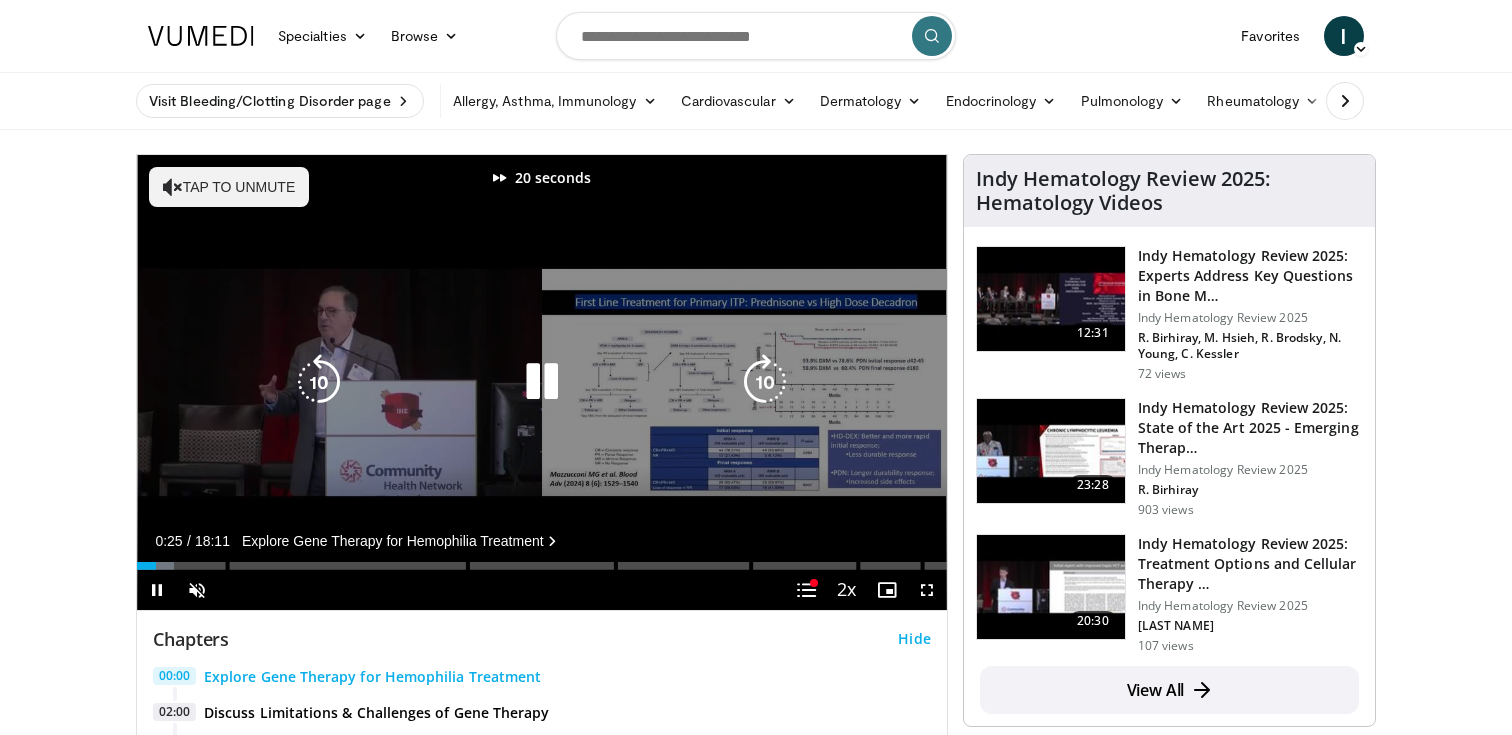 click at bounding box center [765, 382] 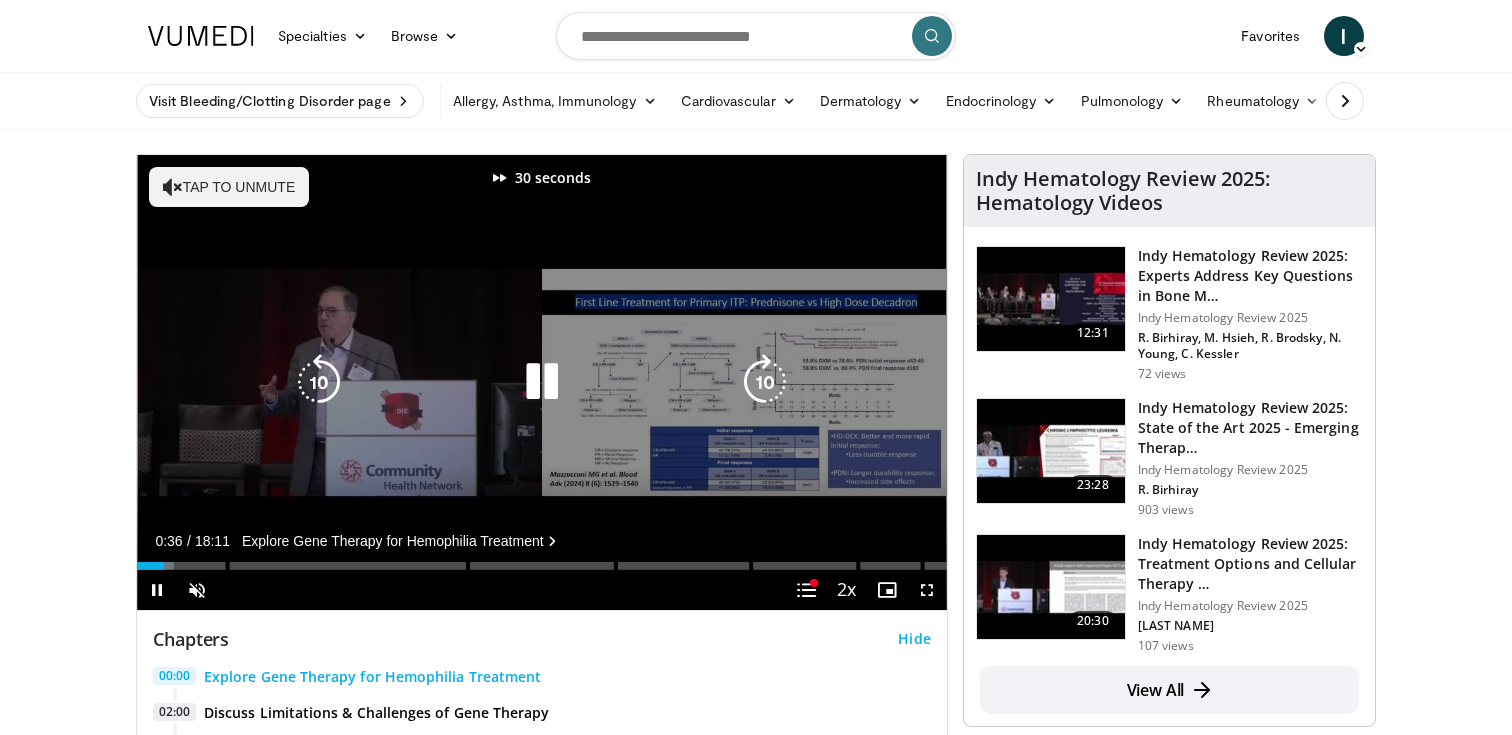 click at bounding box center (765, 382) 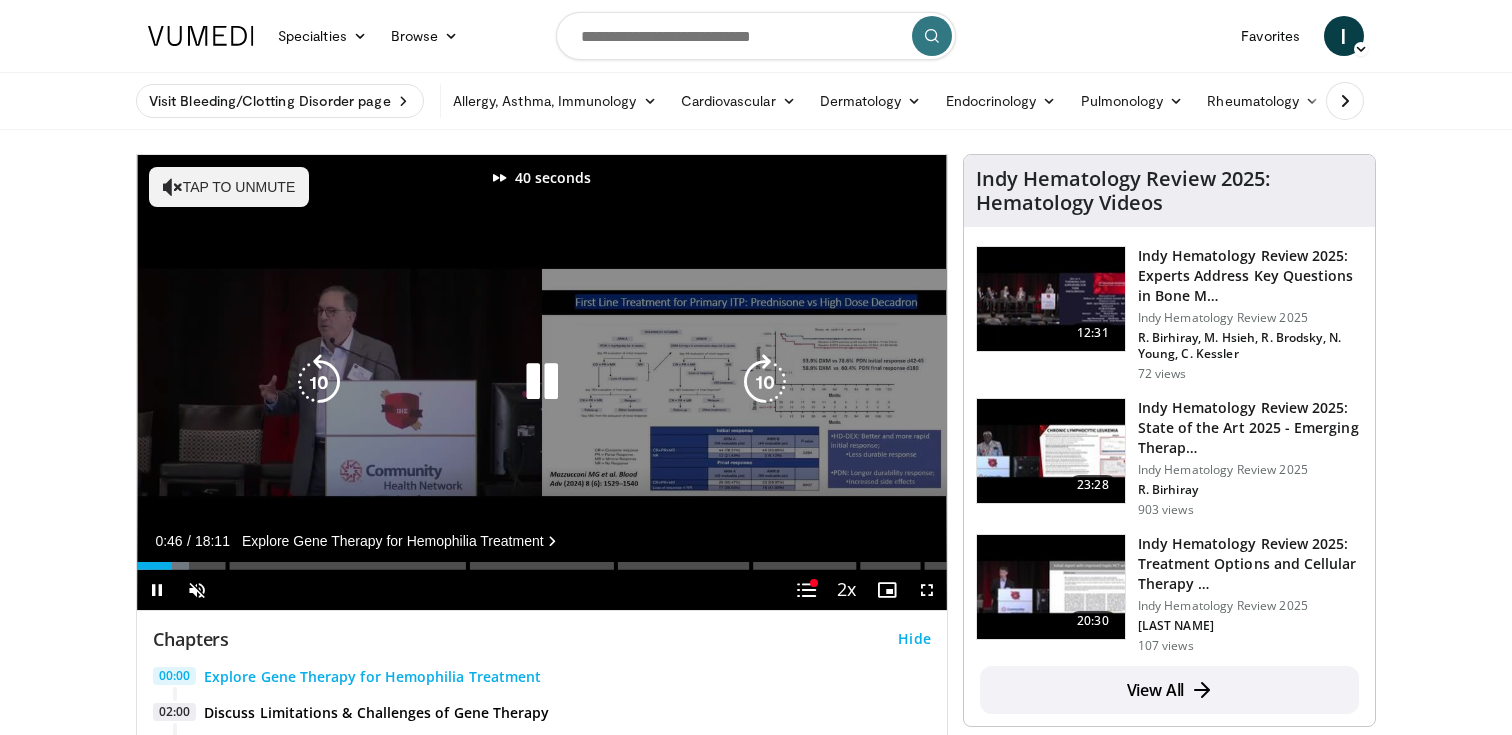click at bounding box center [765, 382] 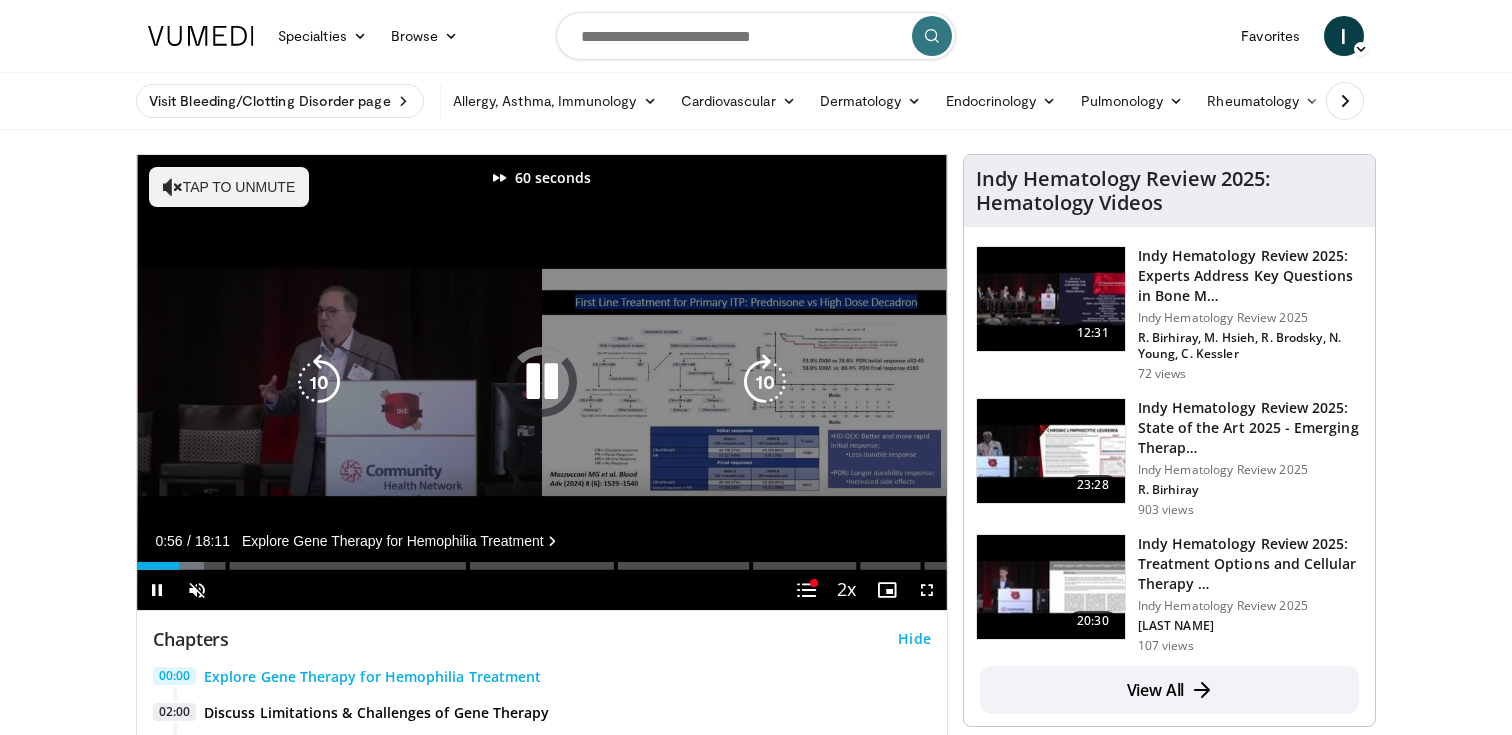 click at bounding box center (765, 382) 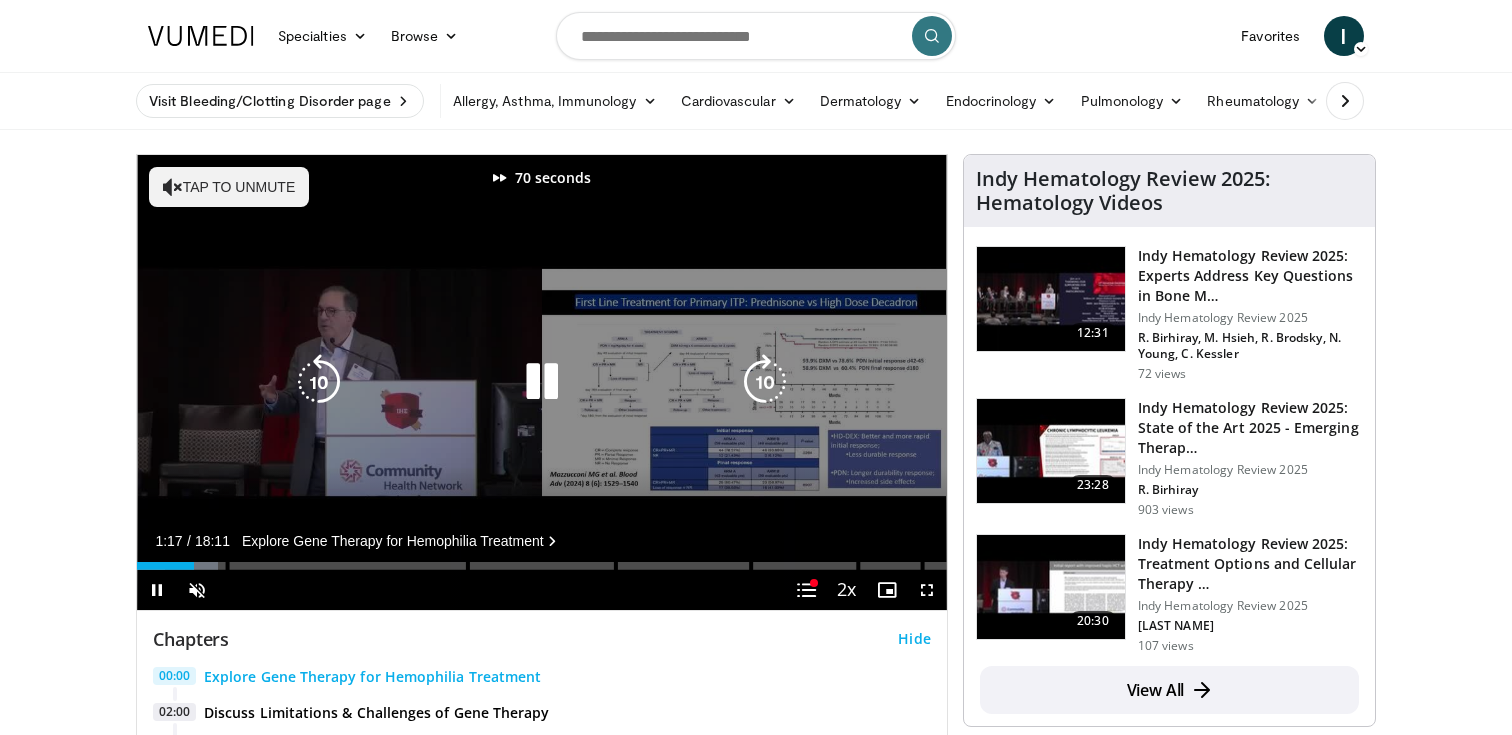 click at bounding box center [765, 382] 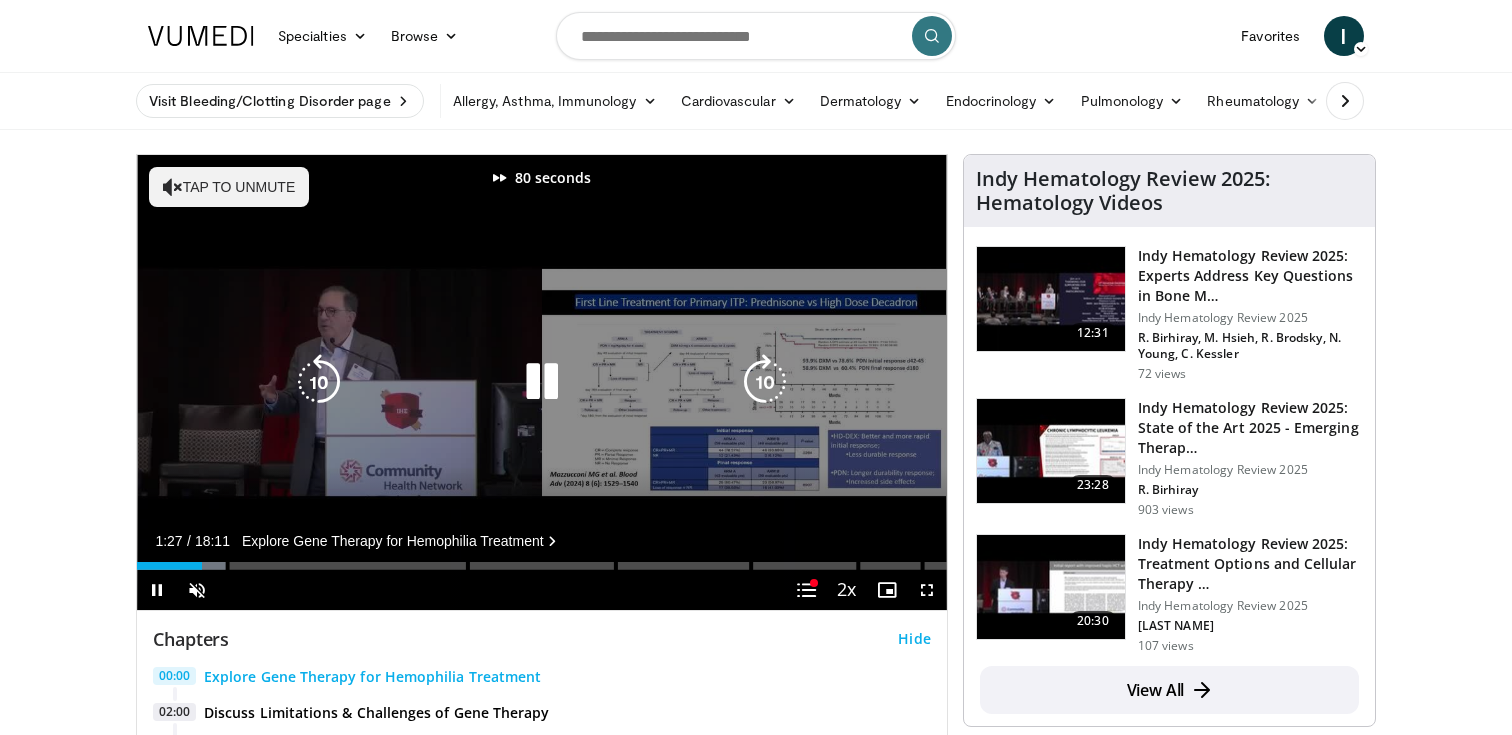 click at bounding box center (765, 382) 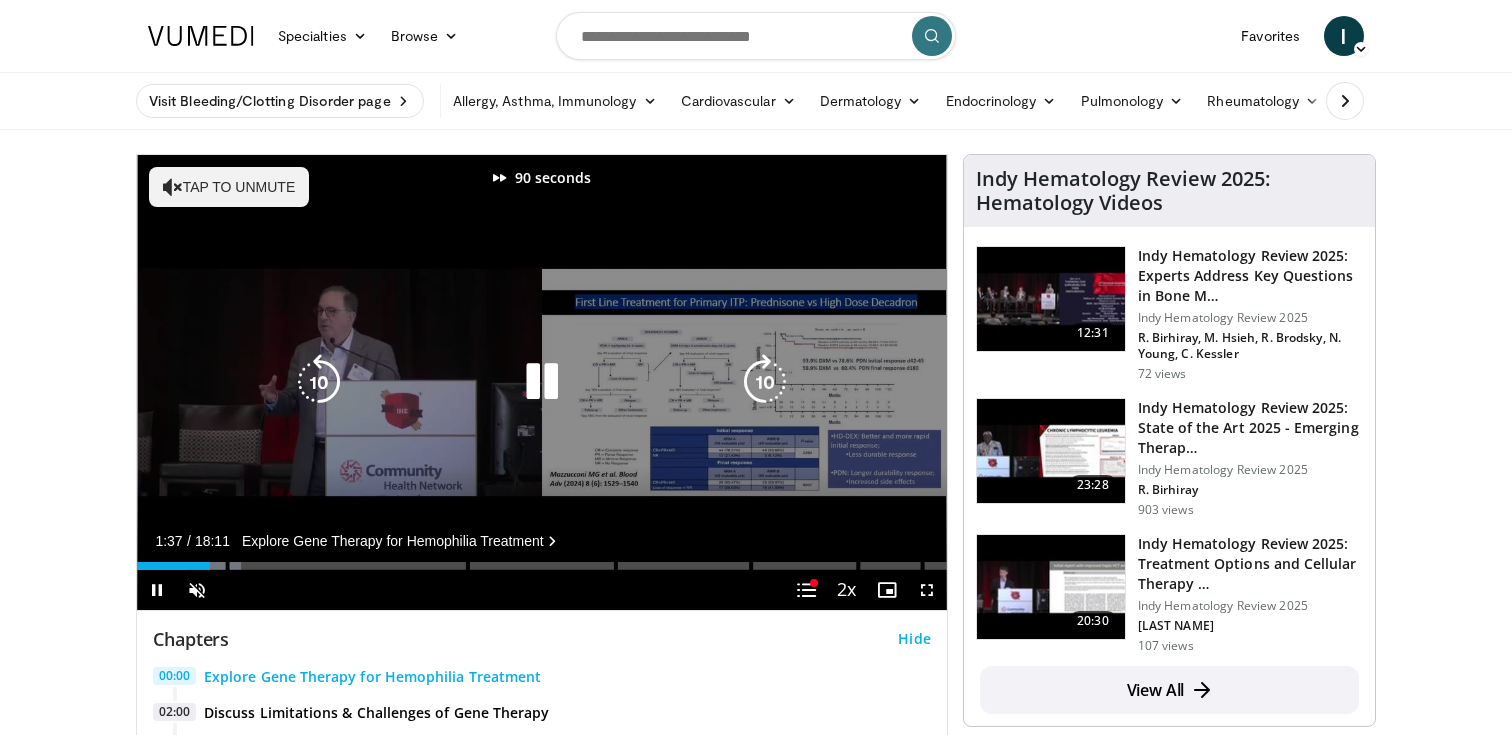 click at bounding box center [765, 382] 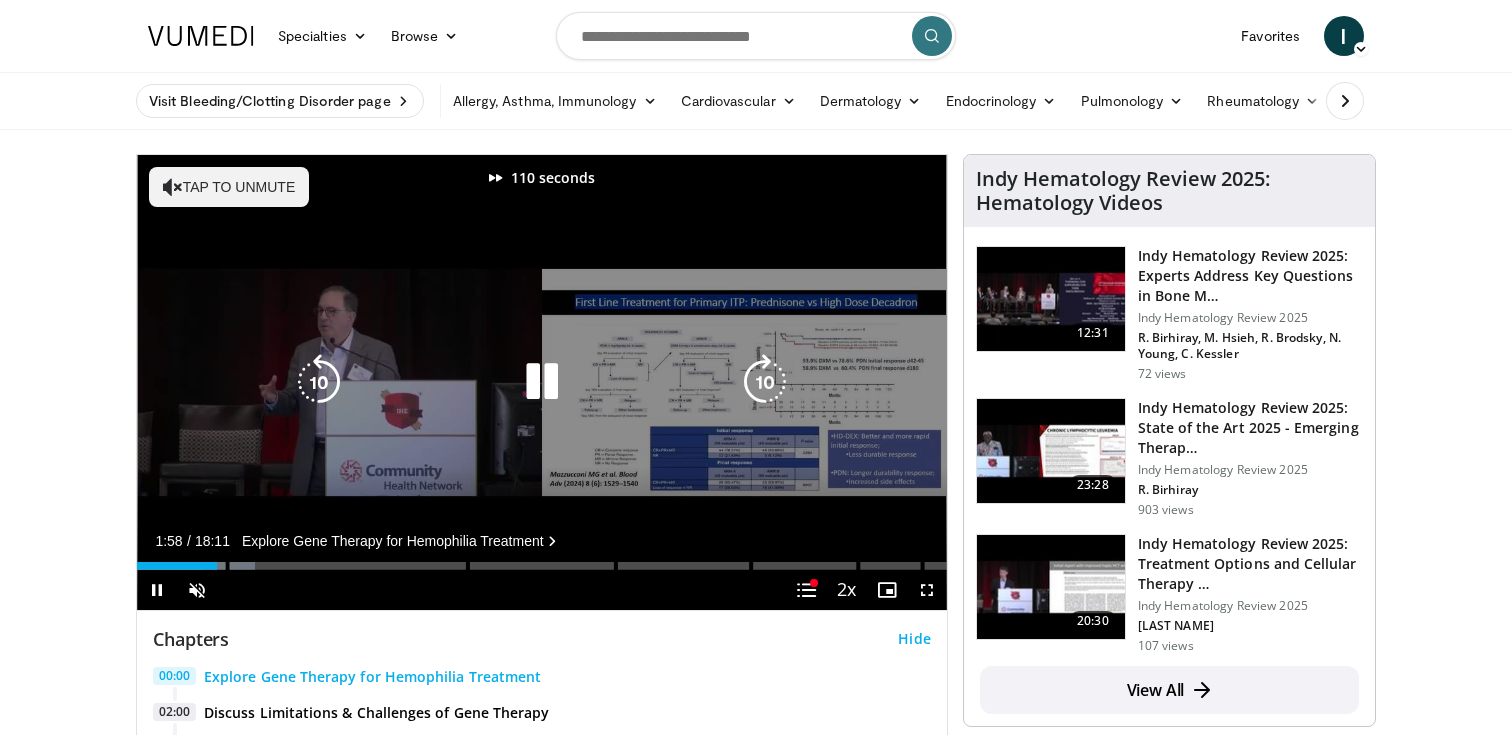 click at bounding box center (765, 382) 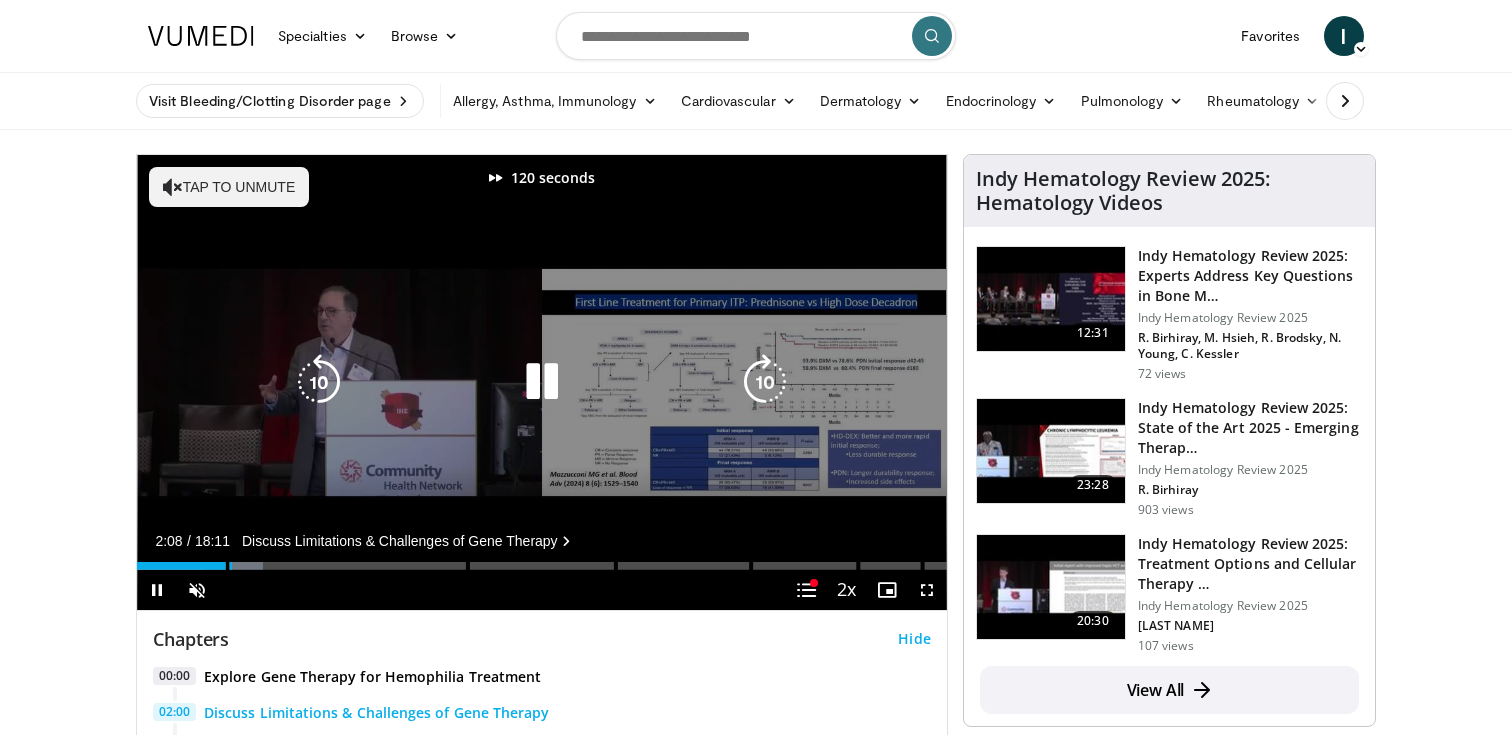 click at bounding box center (765, 382) 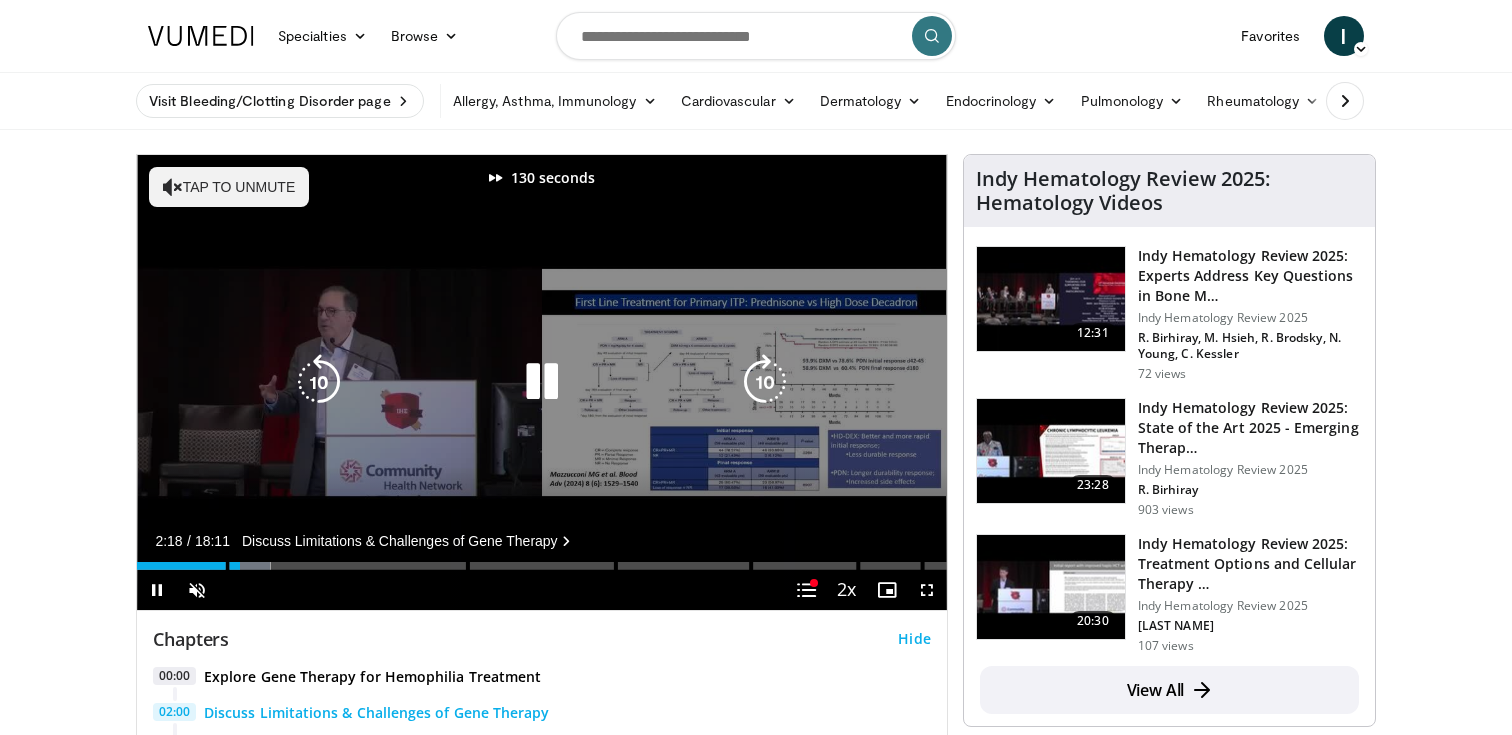 click at bounding box center (765, 382) 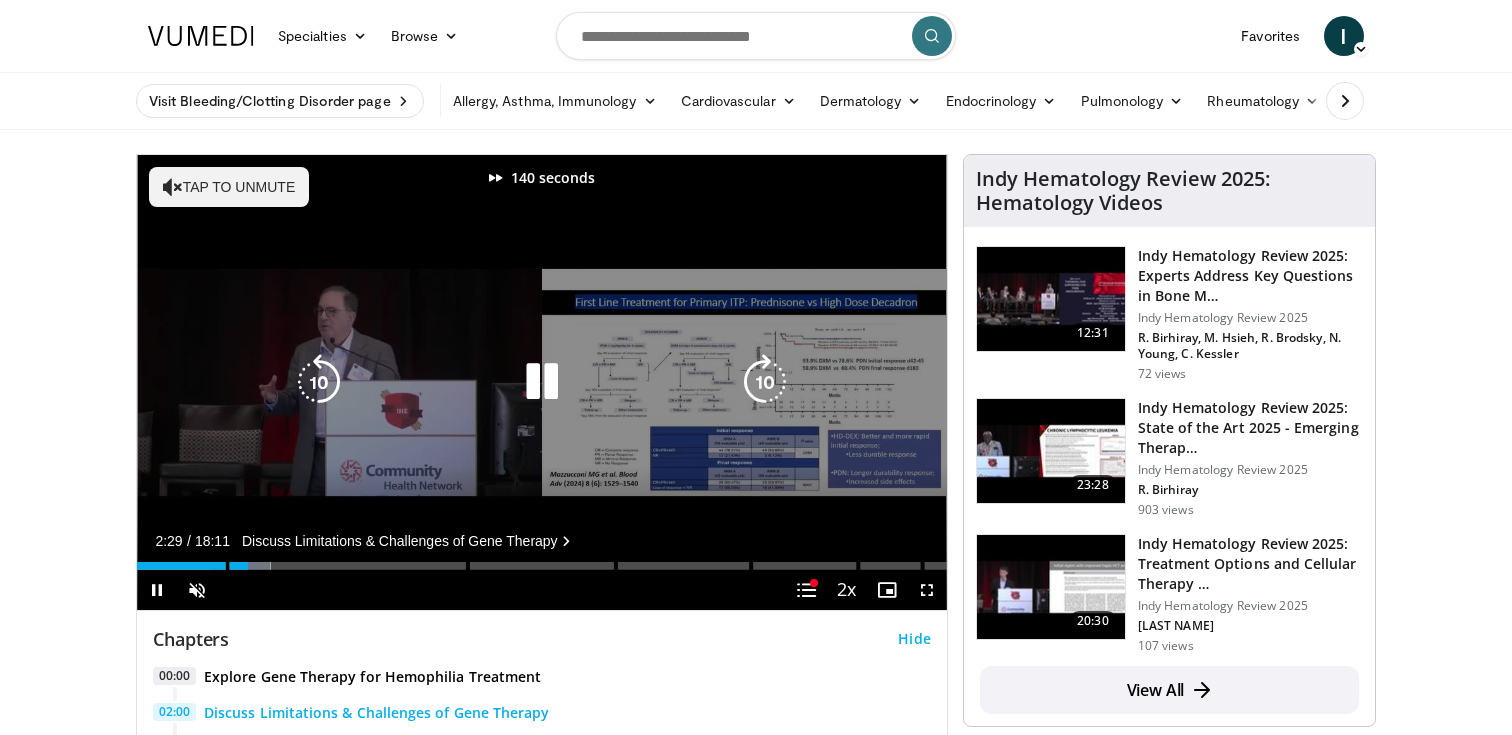 click at bounding box center [765, 382] 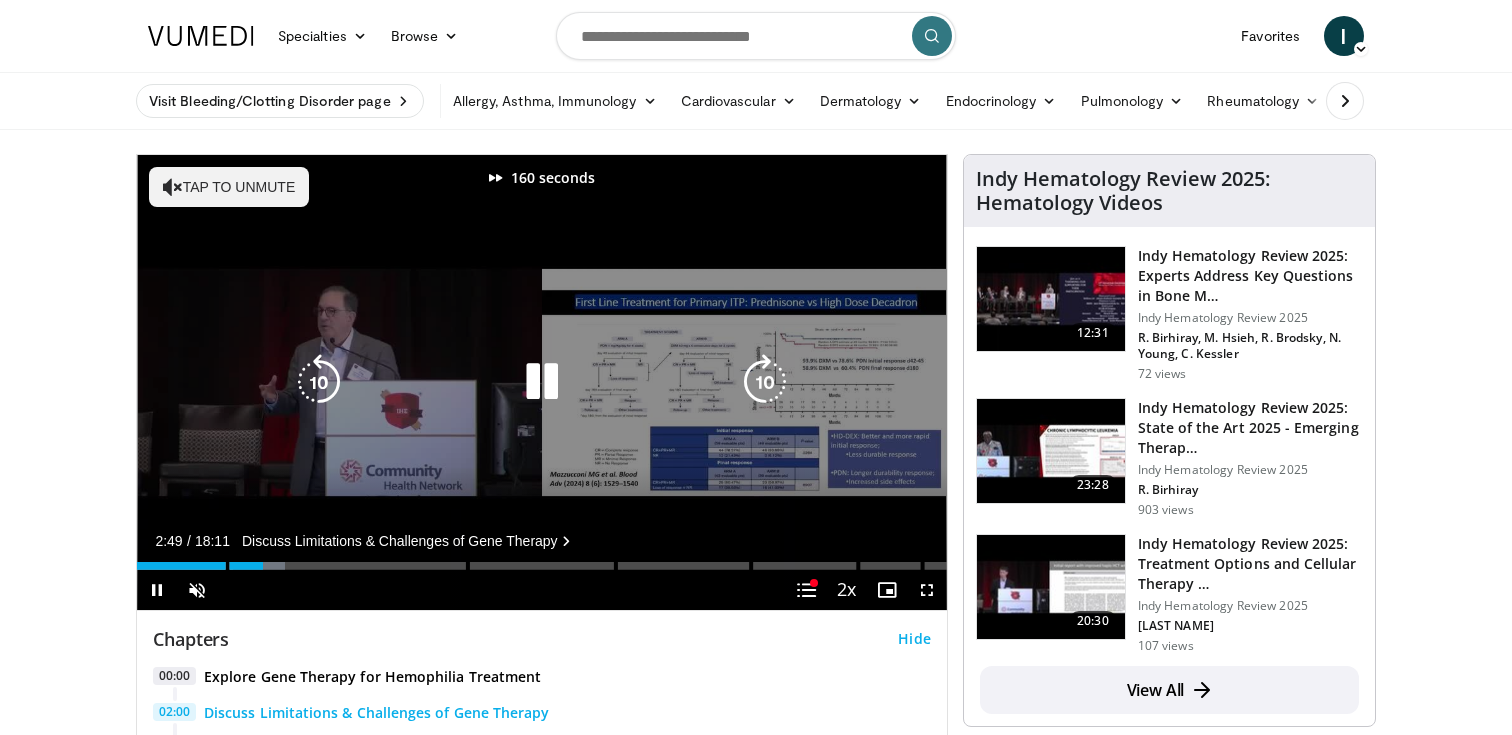 click at bounding box center [765, 382] 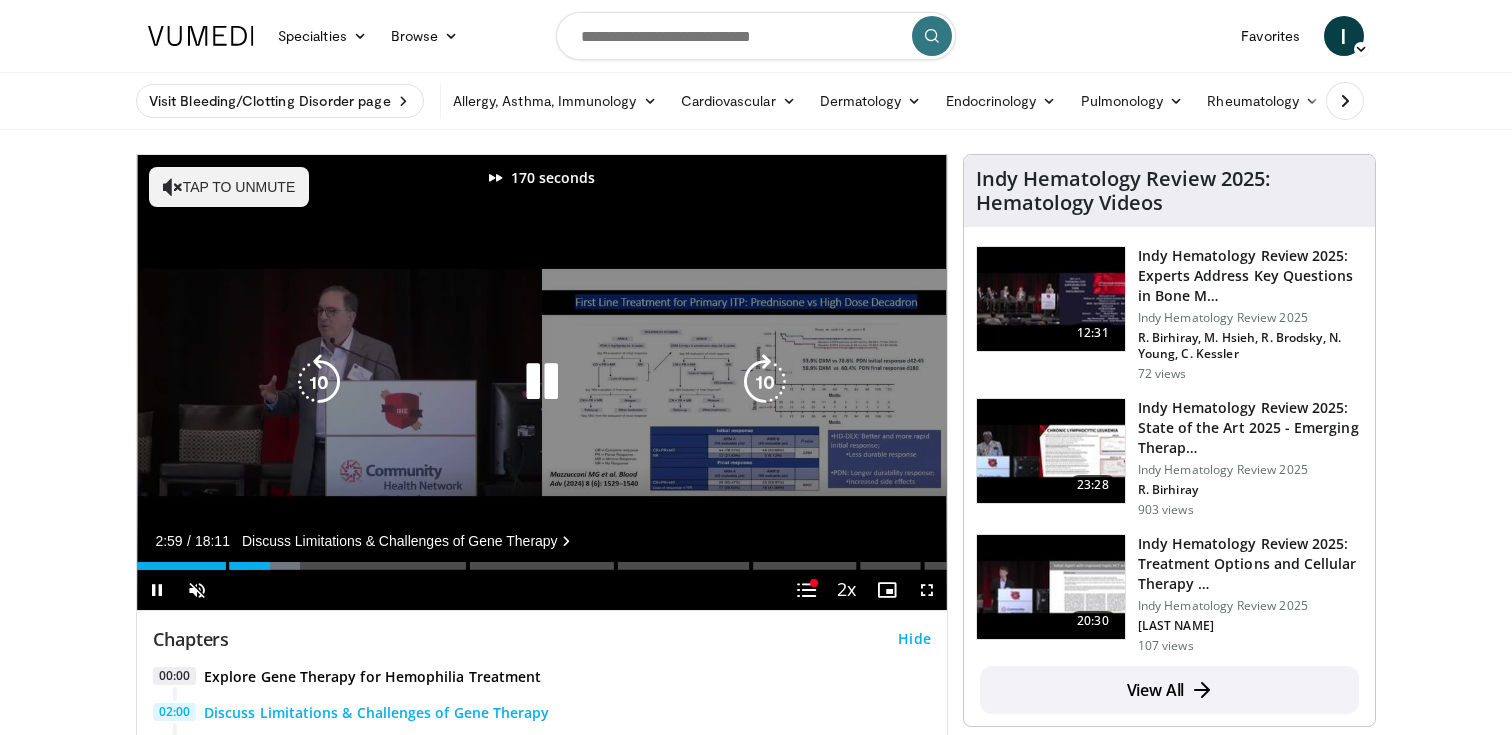 click at bounding box center [765, 382] 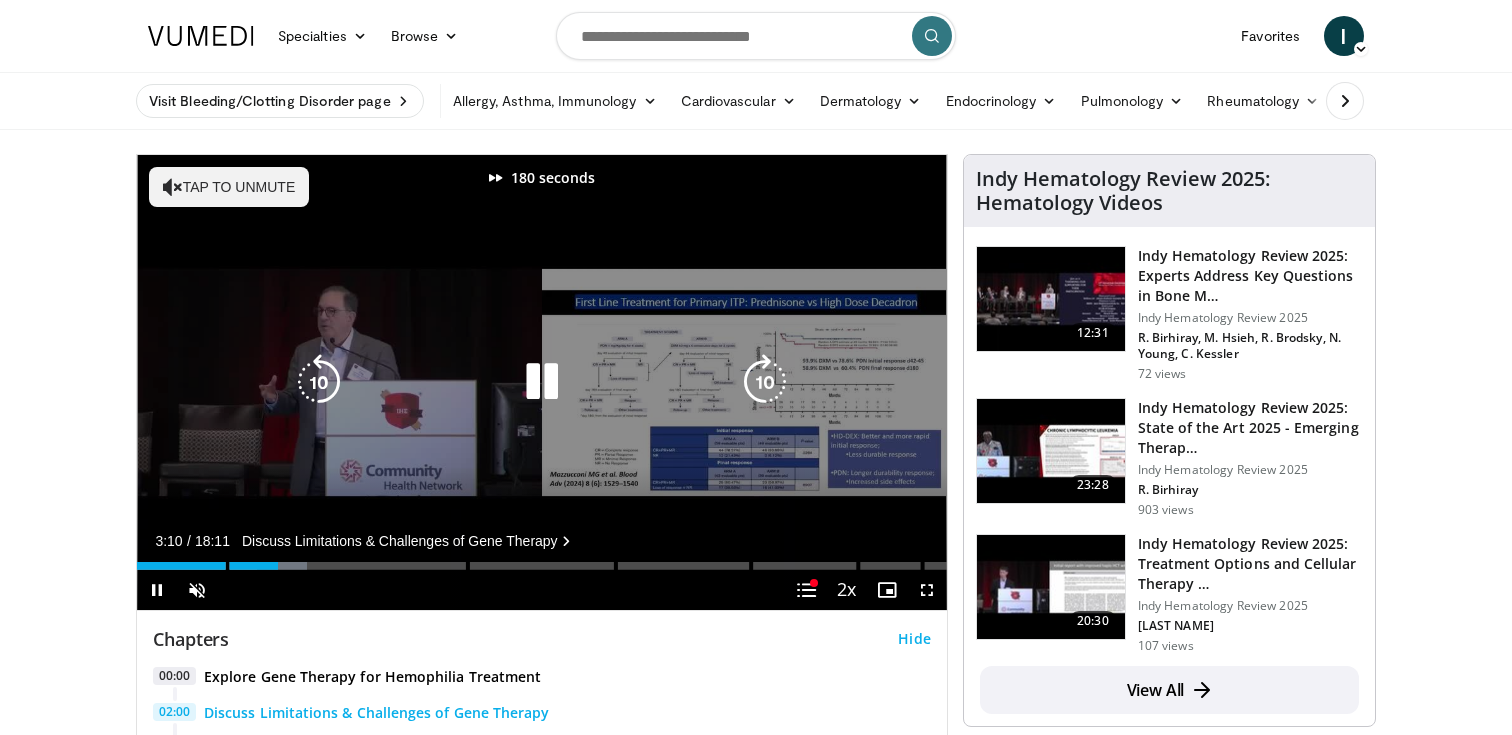 click at bounding box center [765, 382] 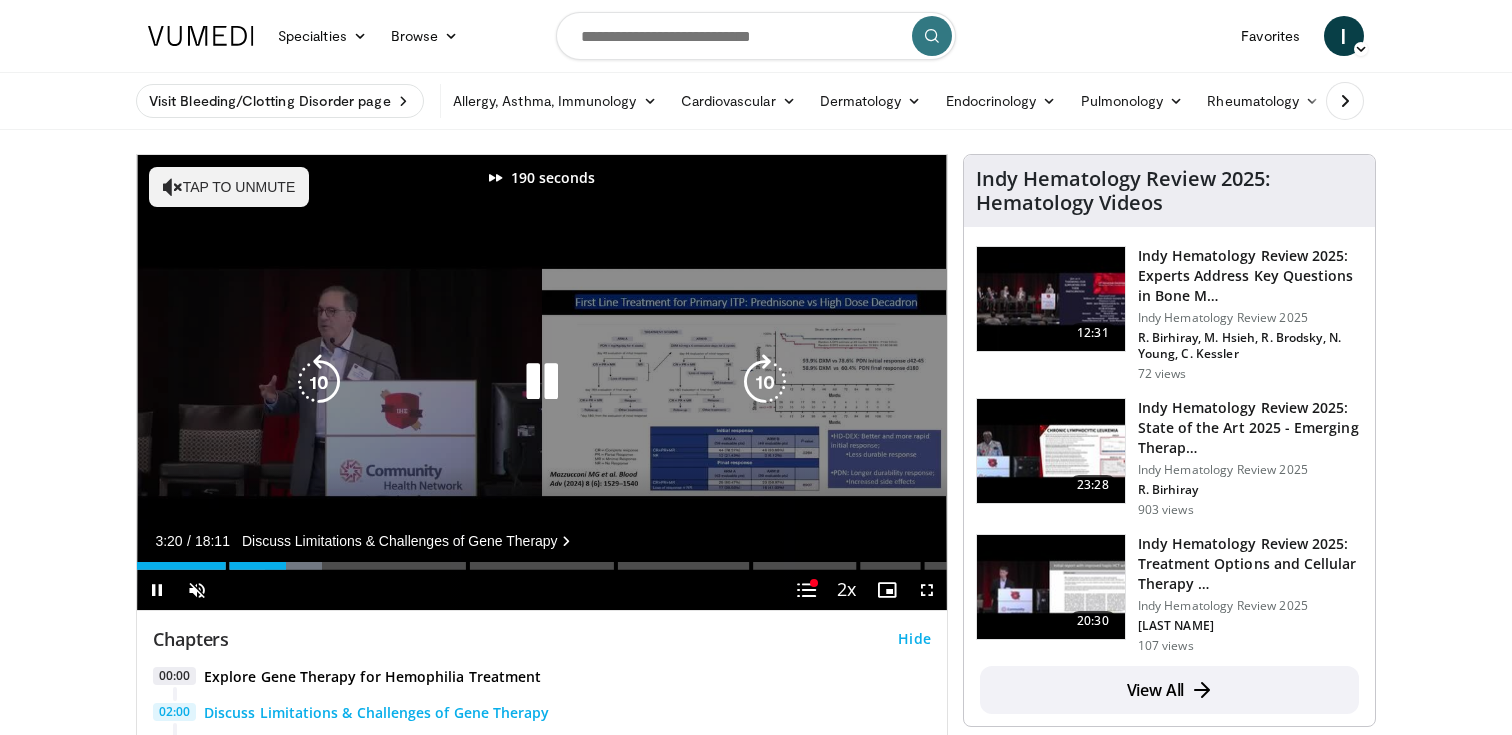 click at bounding box center [765, 382] 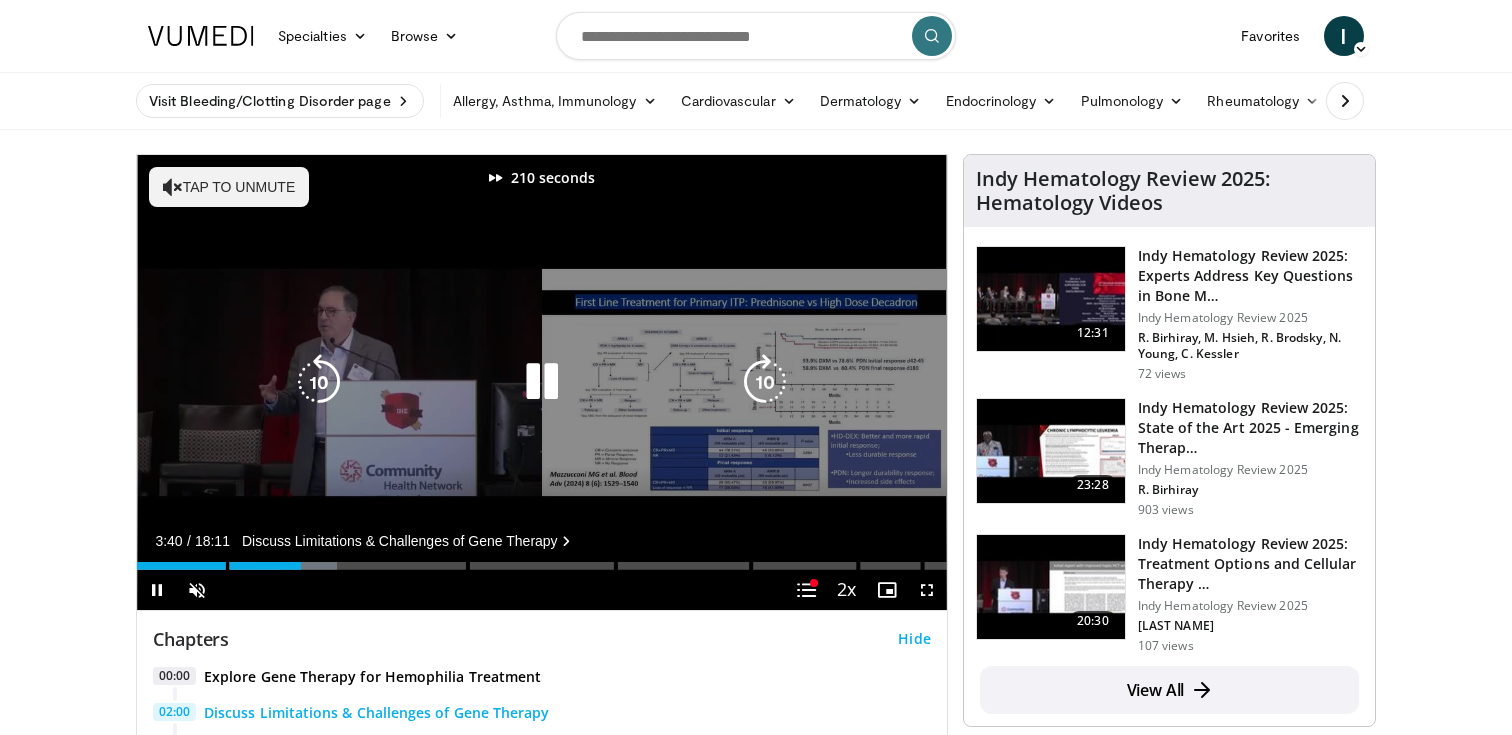 click at bounding box center [765, 382] 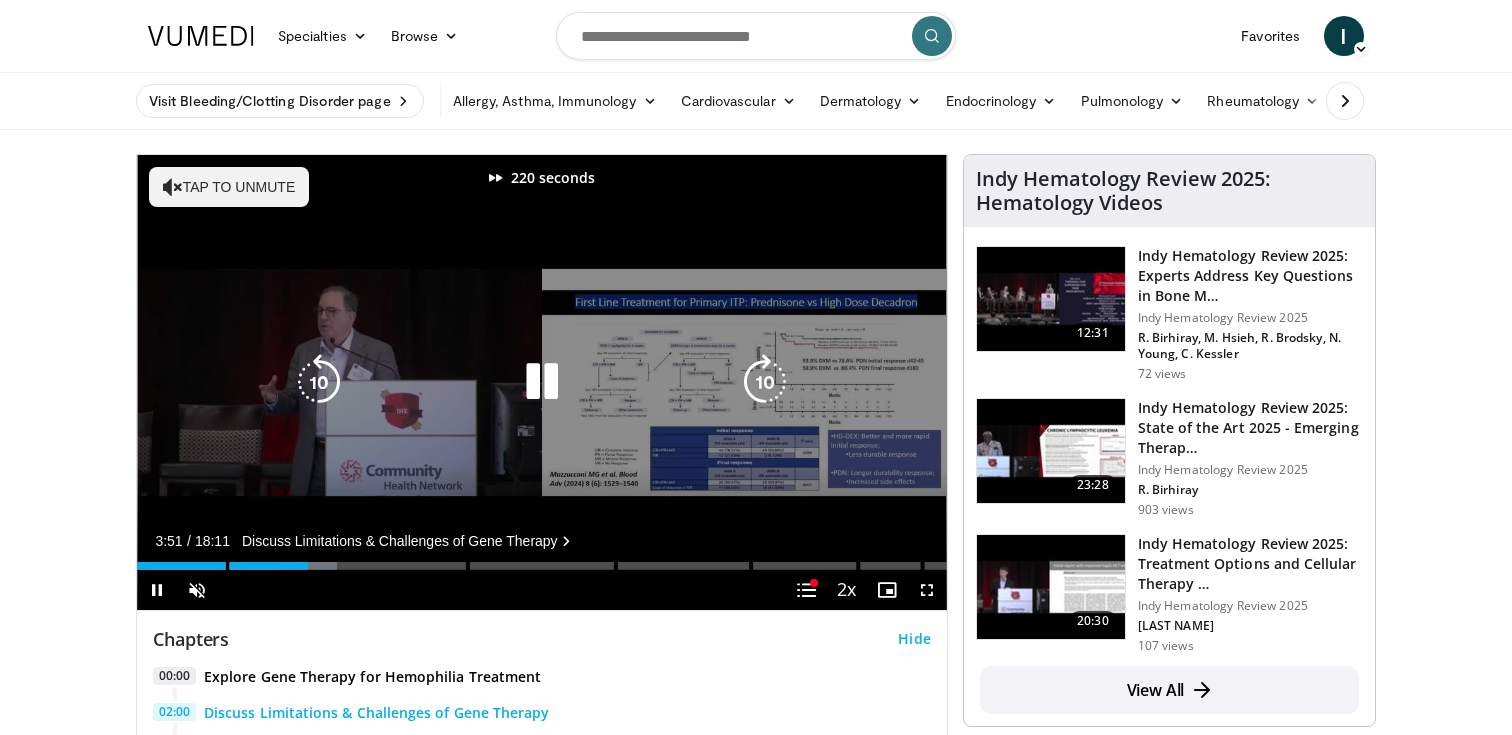 click at bounding box center [765, 382] 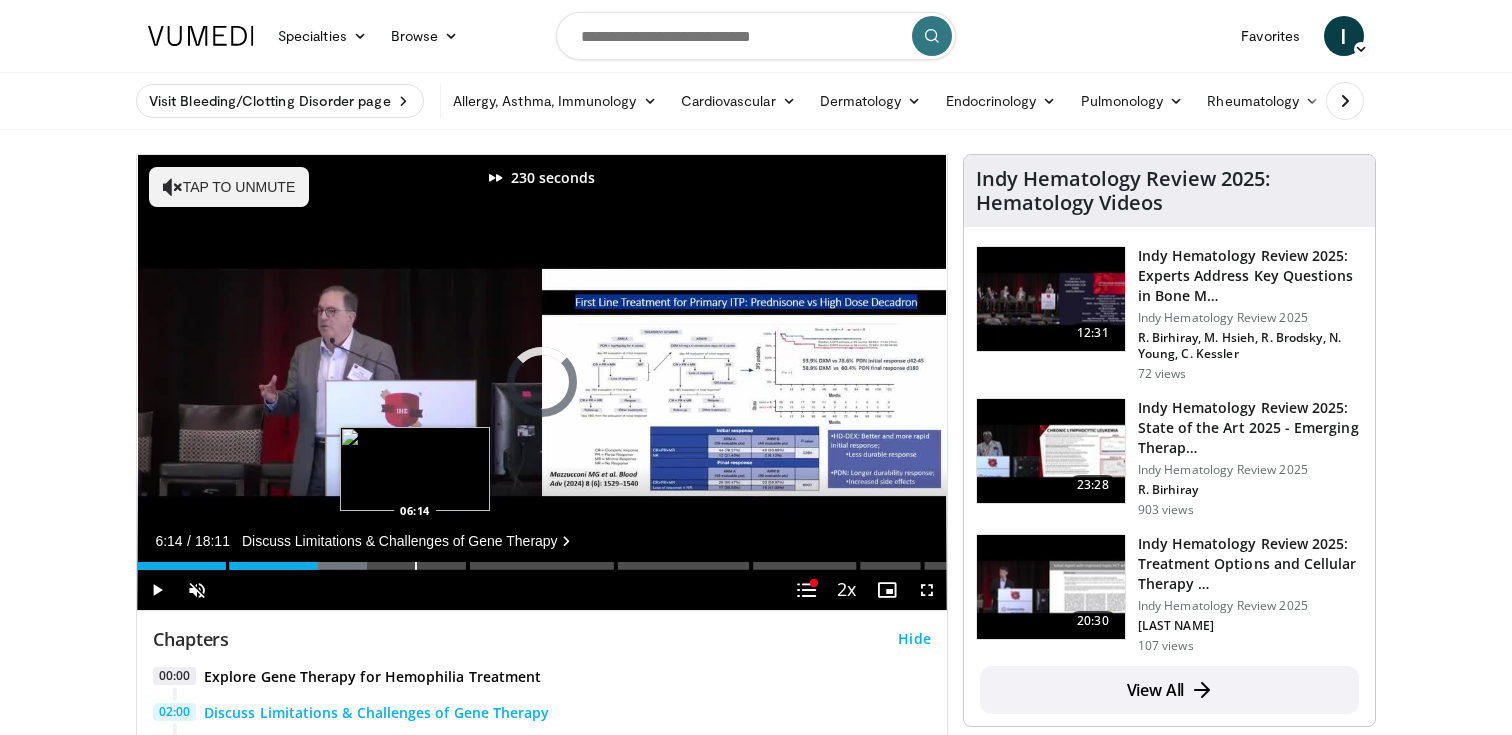 click at bounding box center [416, 566] 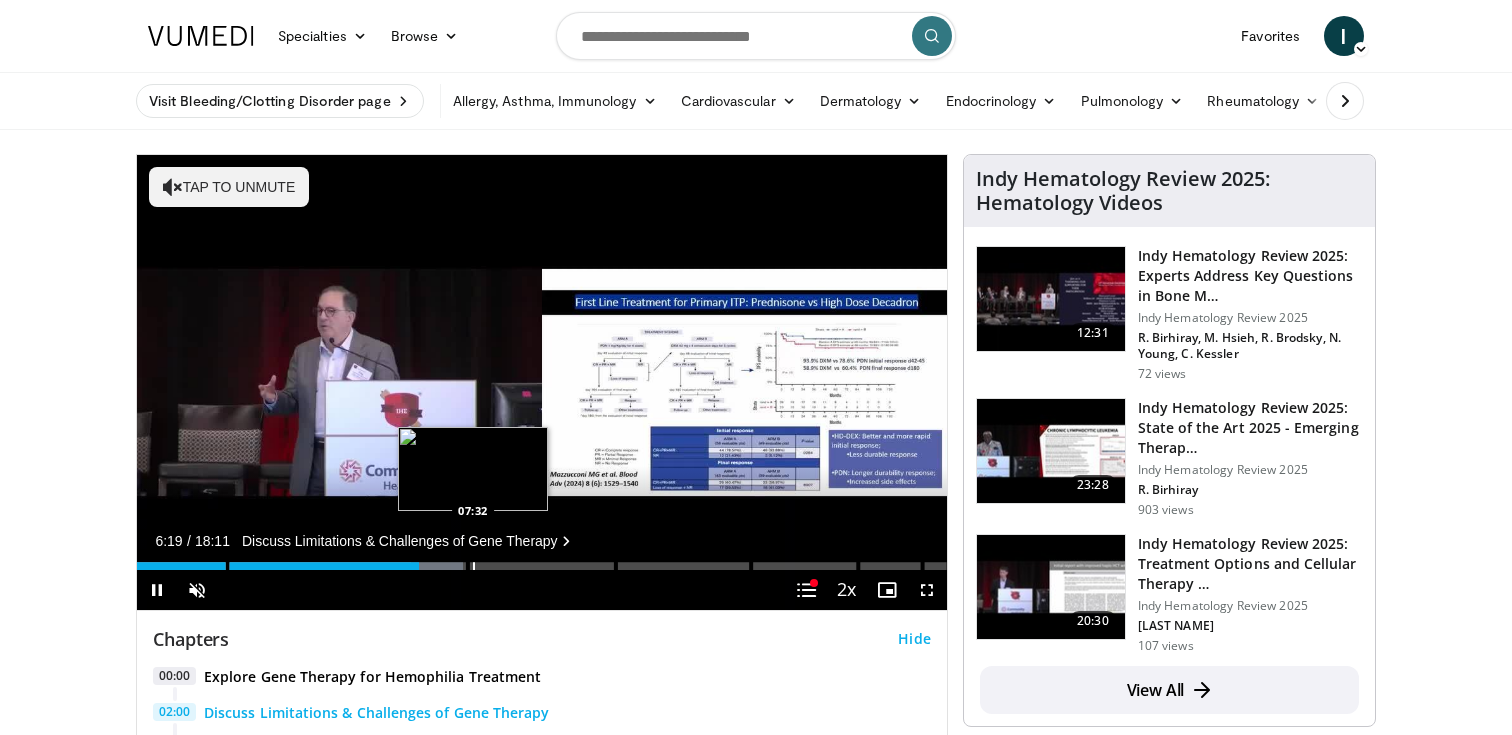 scroll, scrollTop: 6, scrollLeft: 0, axis: vertical 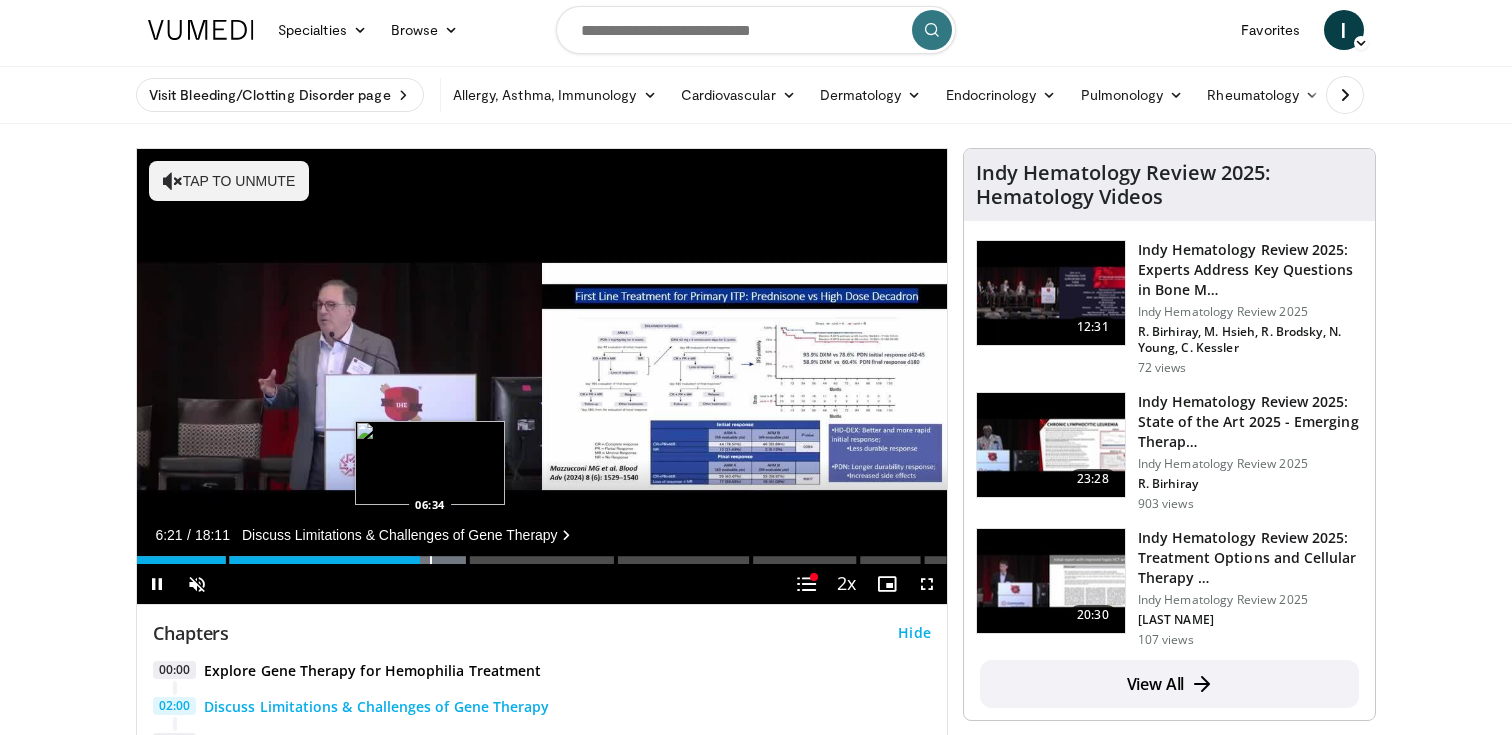 click at bounding box center [431, 560] 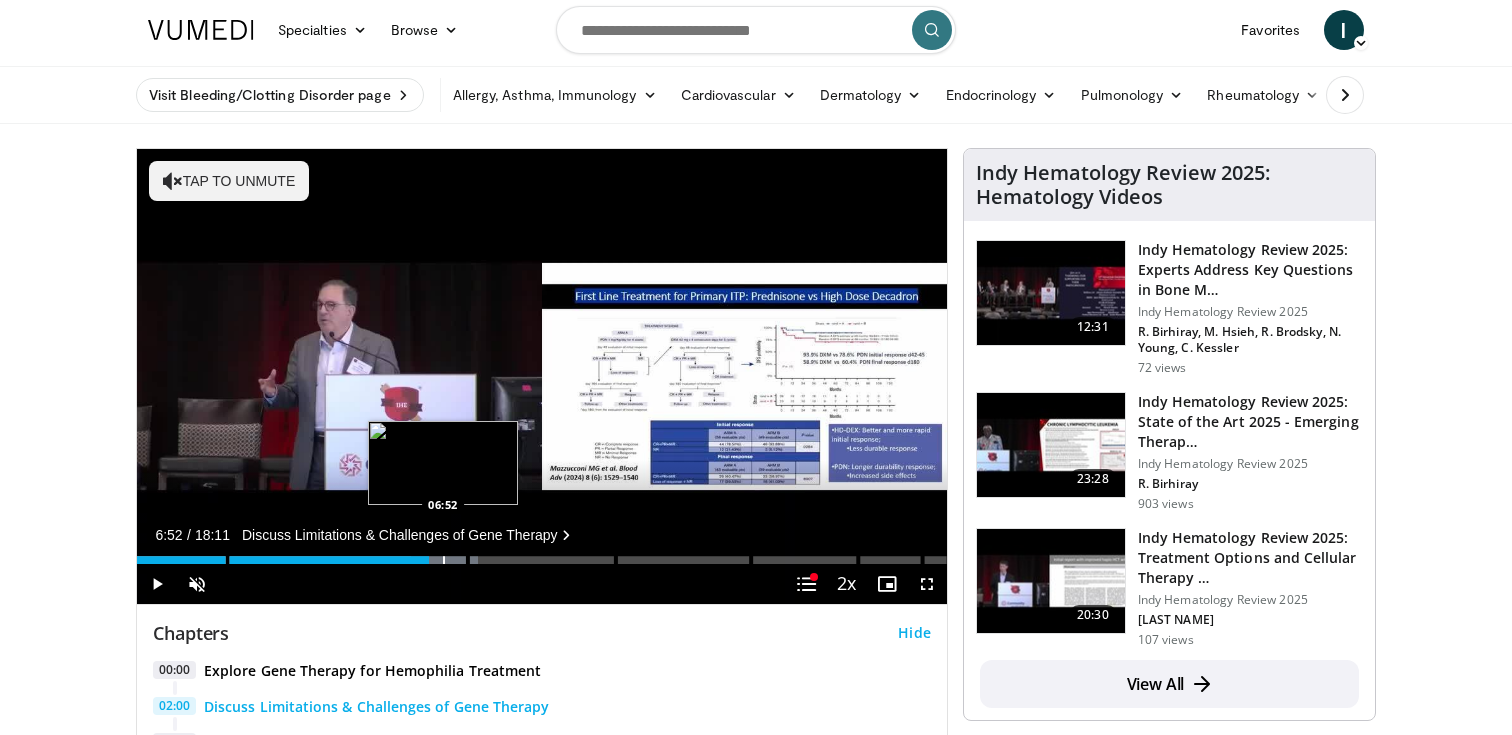 click at bounding box center [444, 560] 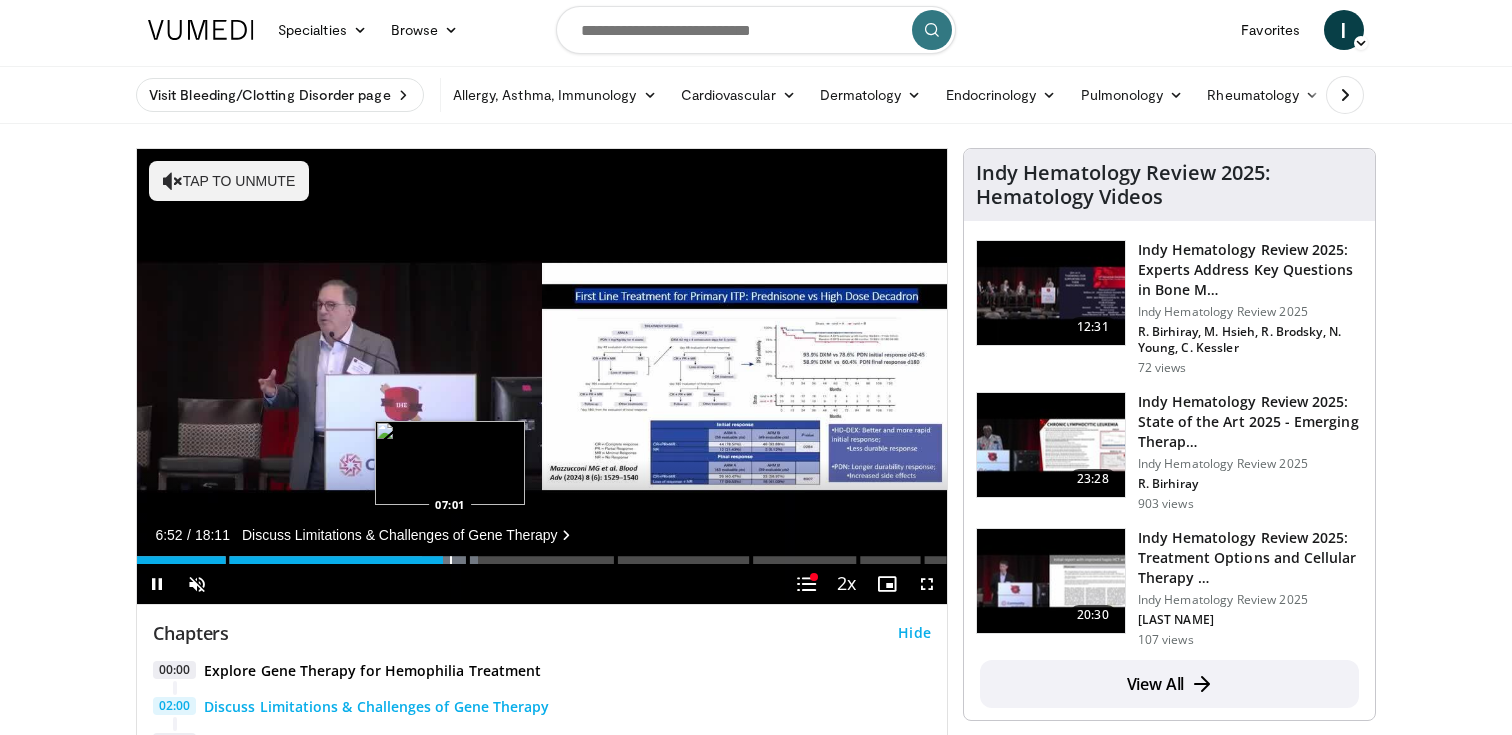 click at bounding box center (451, 560) 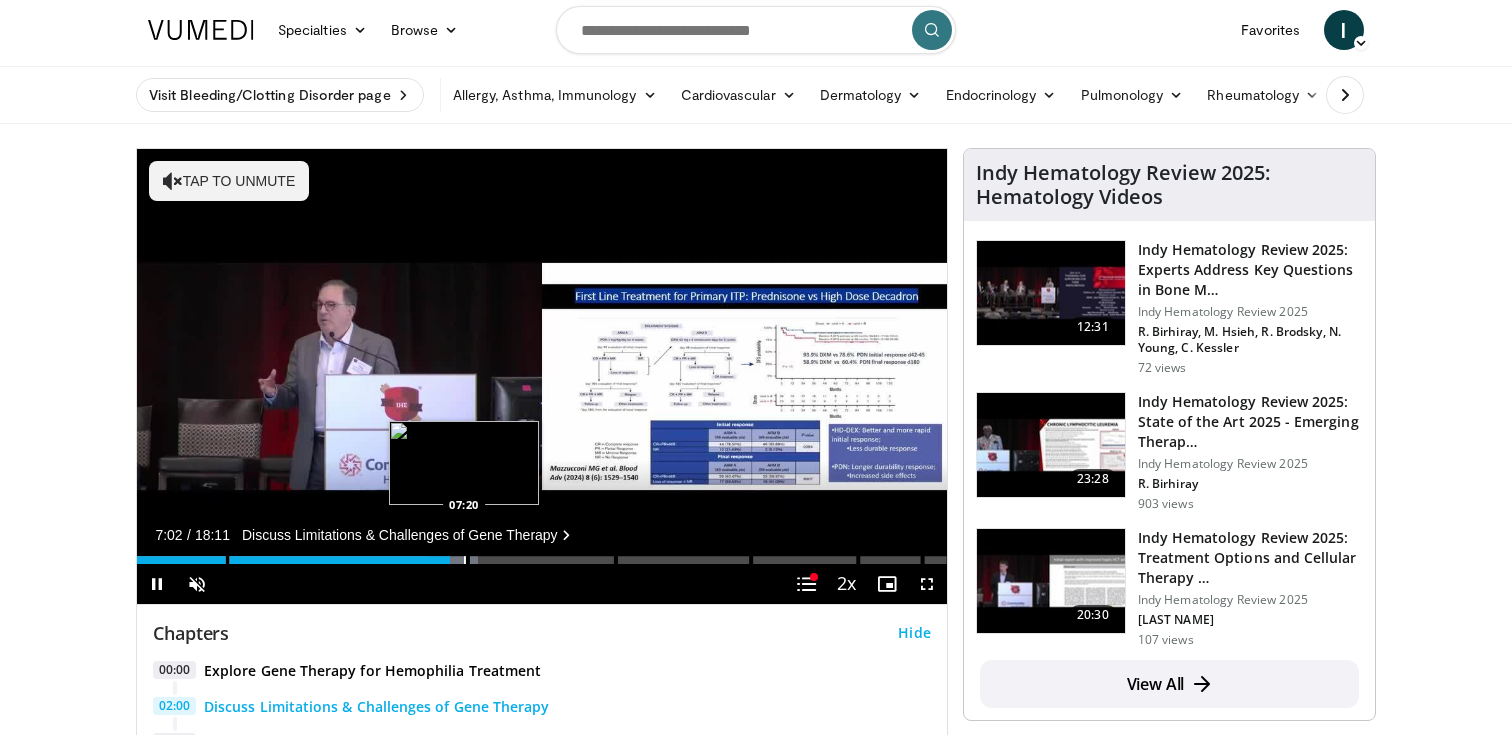 click at bounding box center [465, 560] 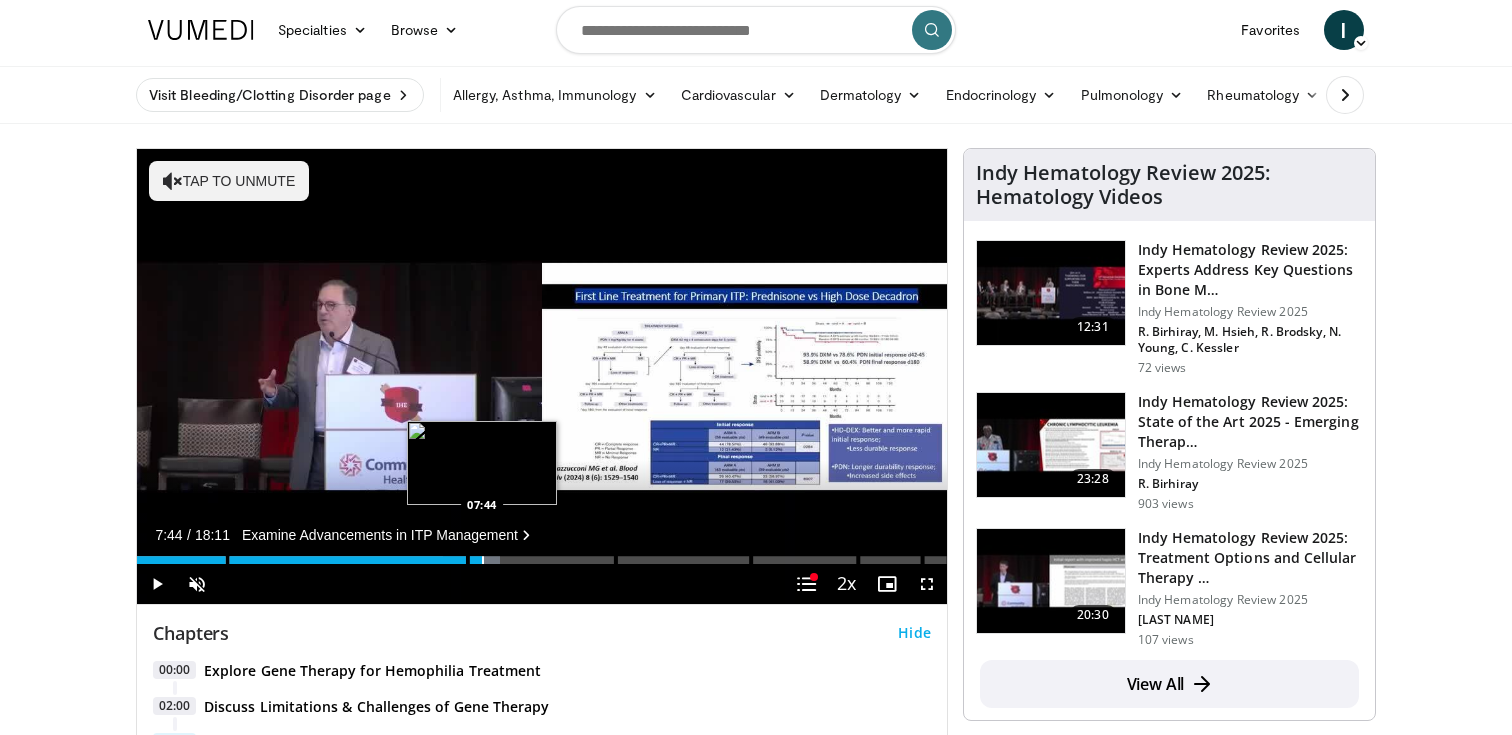 click at bounding box center [483, 560] 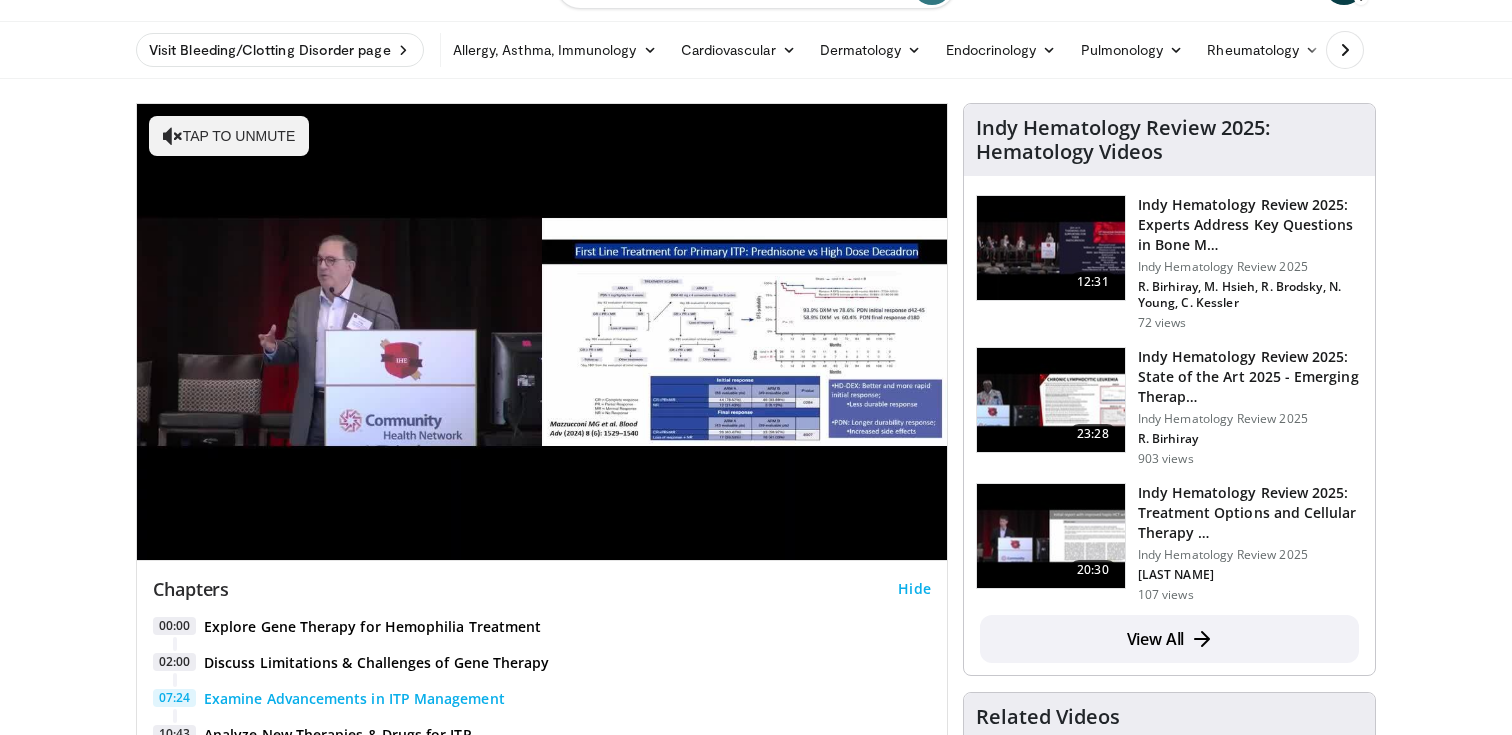 scroll, scrollTop: 49, scrollLeft: 0, axis: vertical 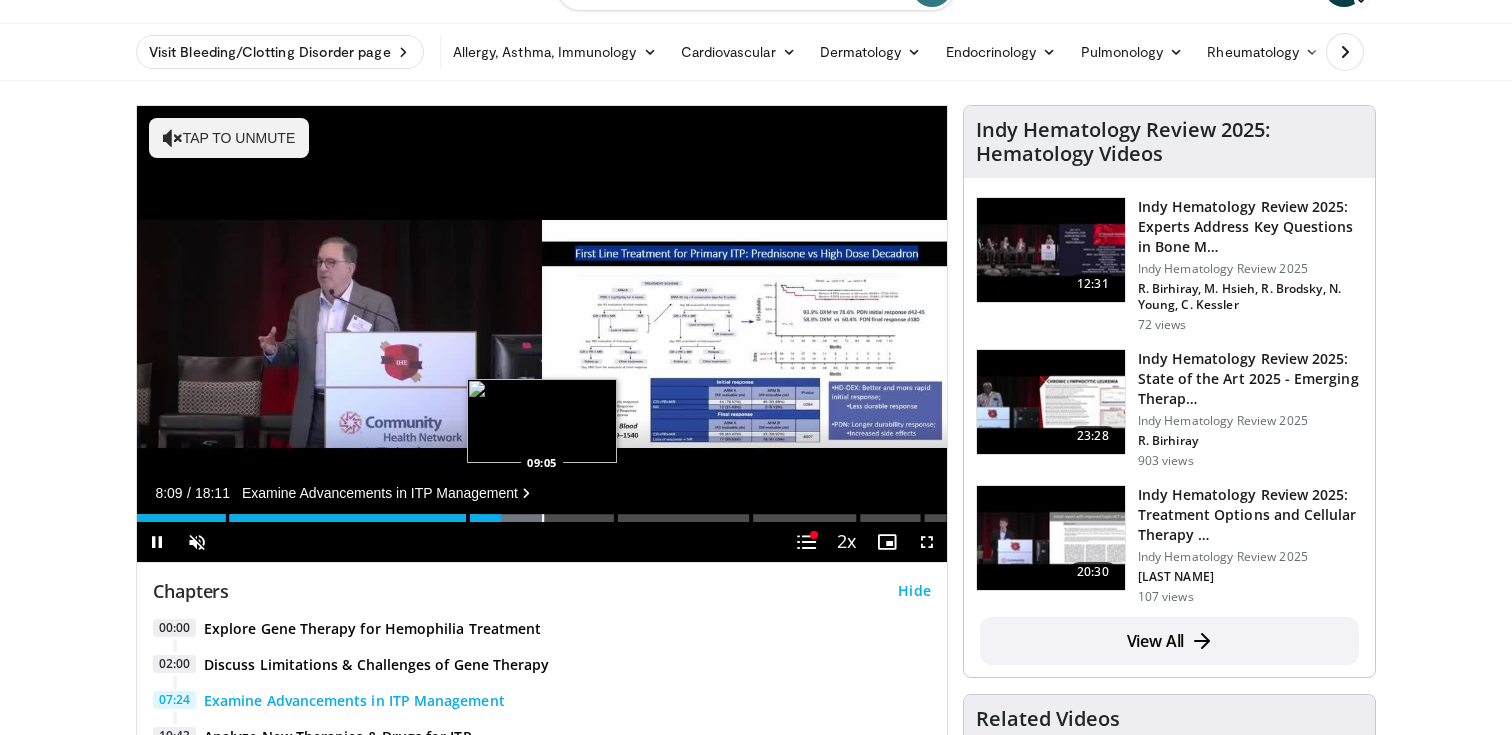 click at bounding box center (543, 518) 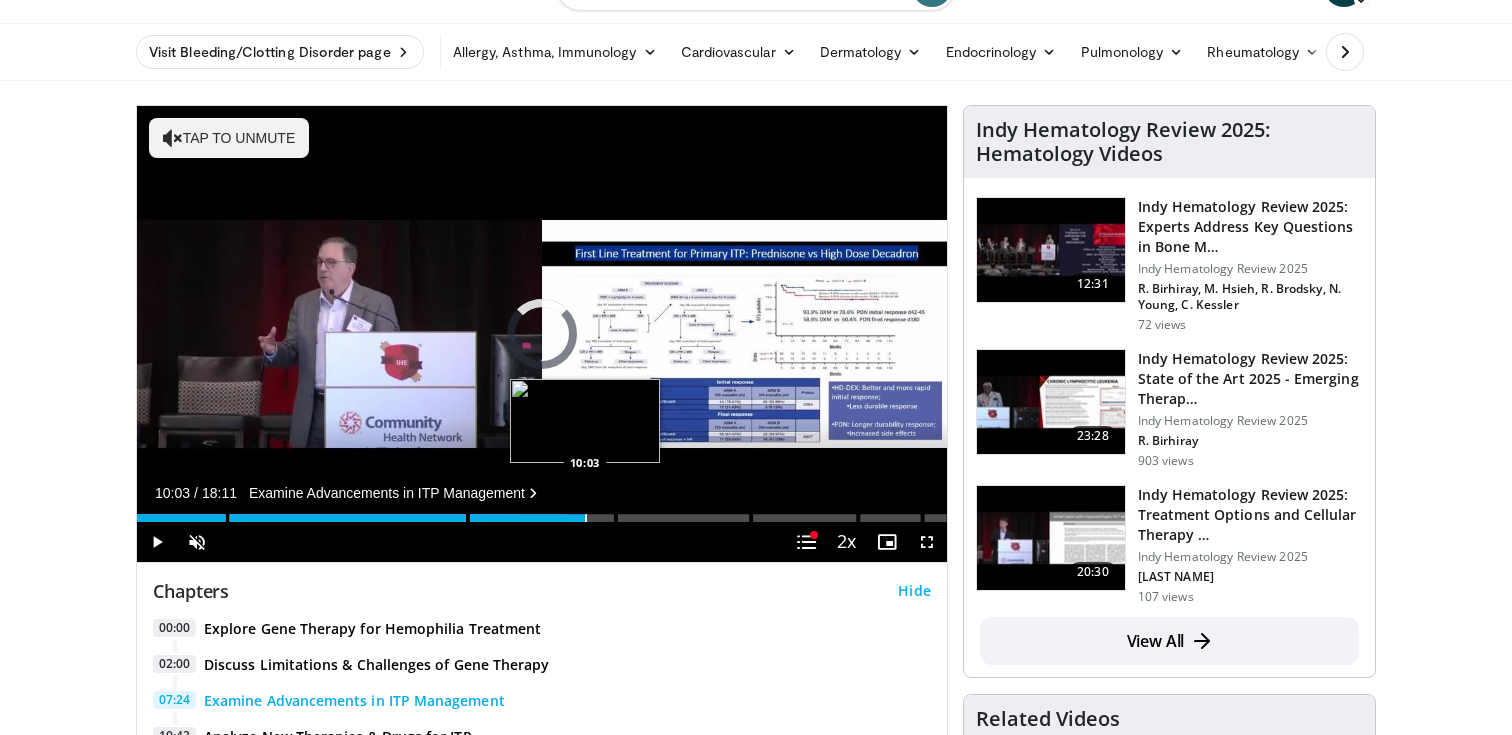 click at bounding box center (586, 518) 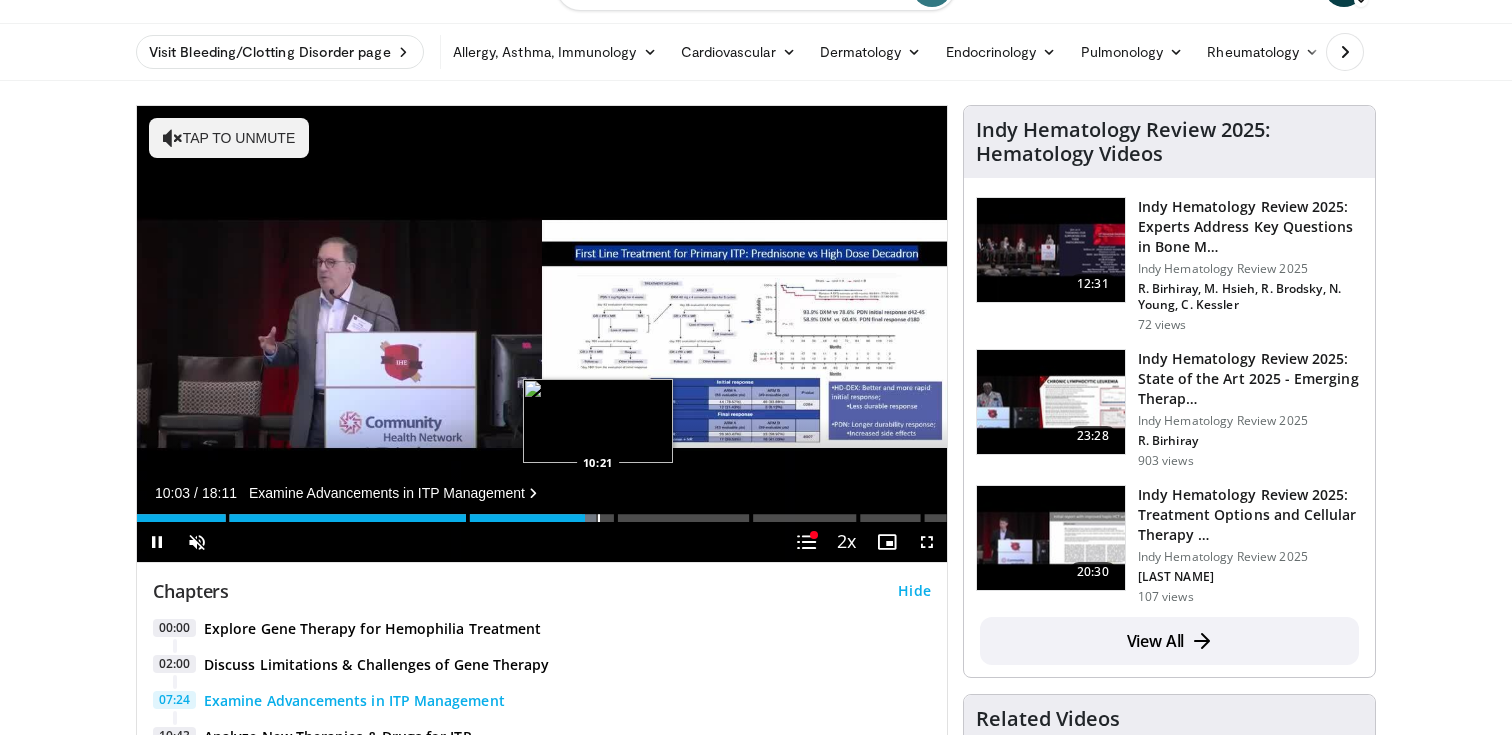 click at bounding box center (599, 518) 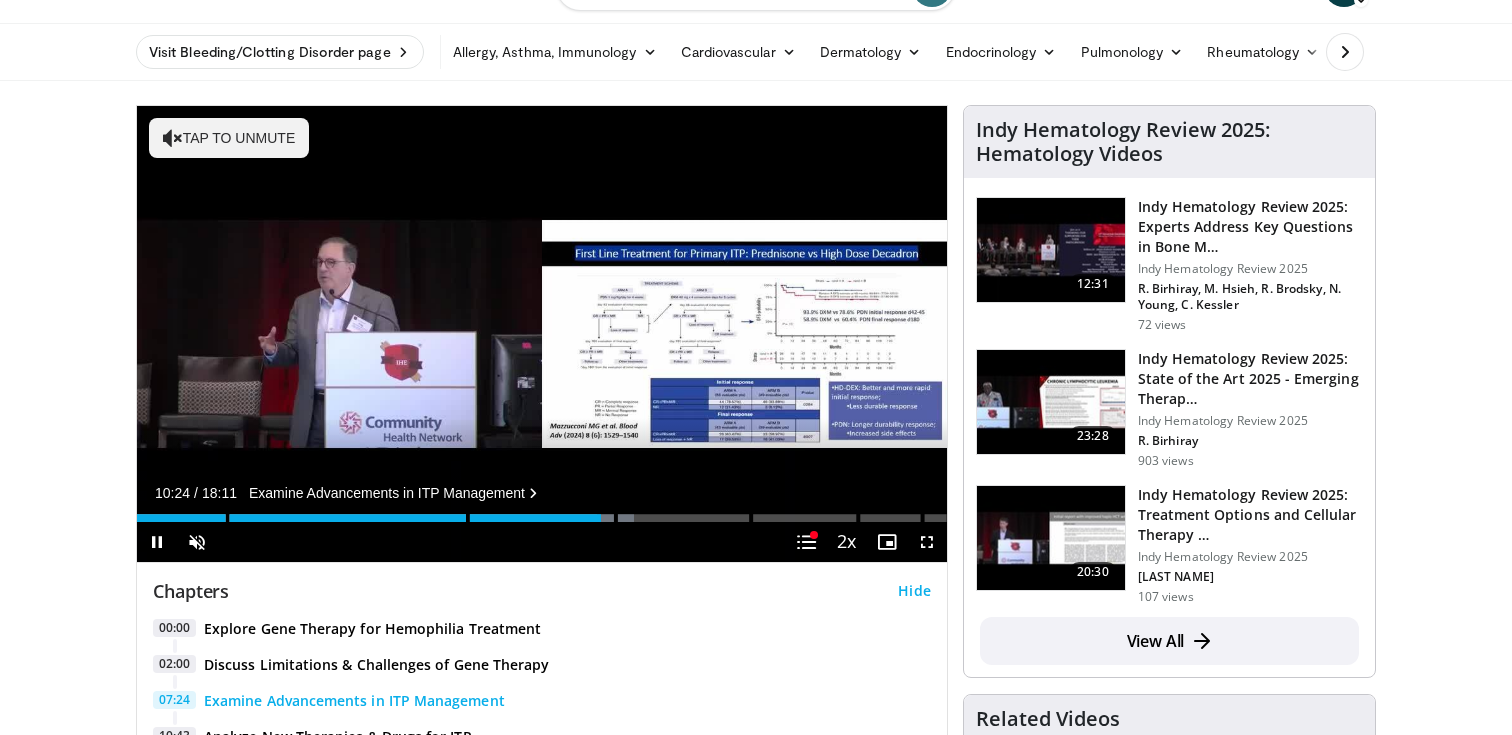 click on "Current Time  10:24 / Duration  18:11 Examine Advancements in ITP Management Pause Skip Backward Skip Forward Unmute Loaded :  61.38% 10:24 10:32 Stream Type  LIVE Seek to live, currently behind live LIVE   2x Playback Rate 0.5x 0.75x 1x 1.25x 1.5x 1.75x 2x , selected Chapters Chapters Descriptions descriptions off , selected Captions captions settings , opens captions settings dialog captions off , selected Audio Track en (Main) , selected Fullscreen Chapters toggle button Enable picture-in-picture mode" at bounding box center [542, 542] 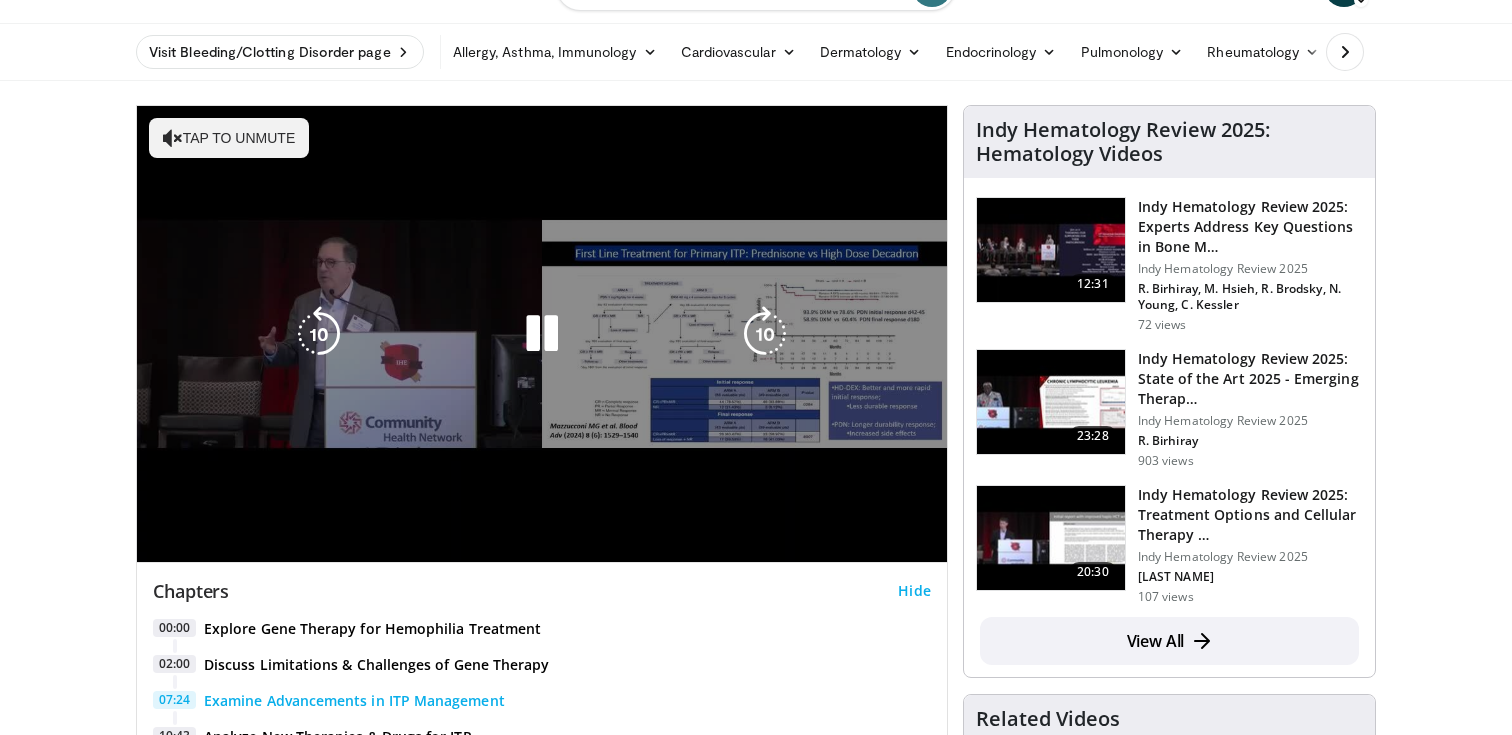 click on "**********" at bounding box center [542, 334] 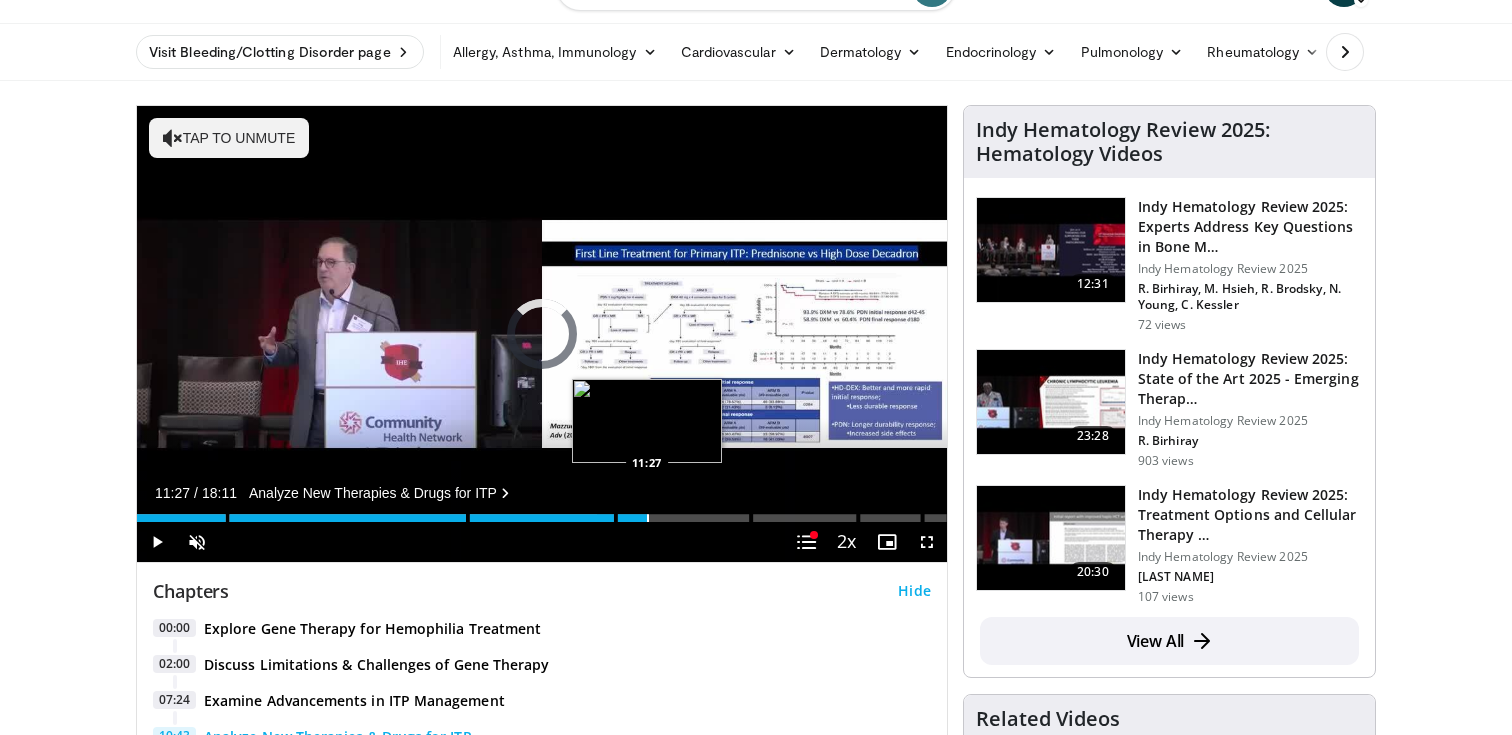 click at bounding box center [648, 518] 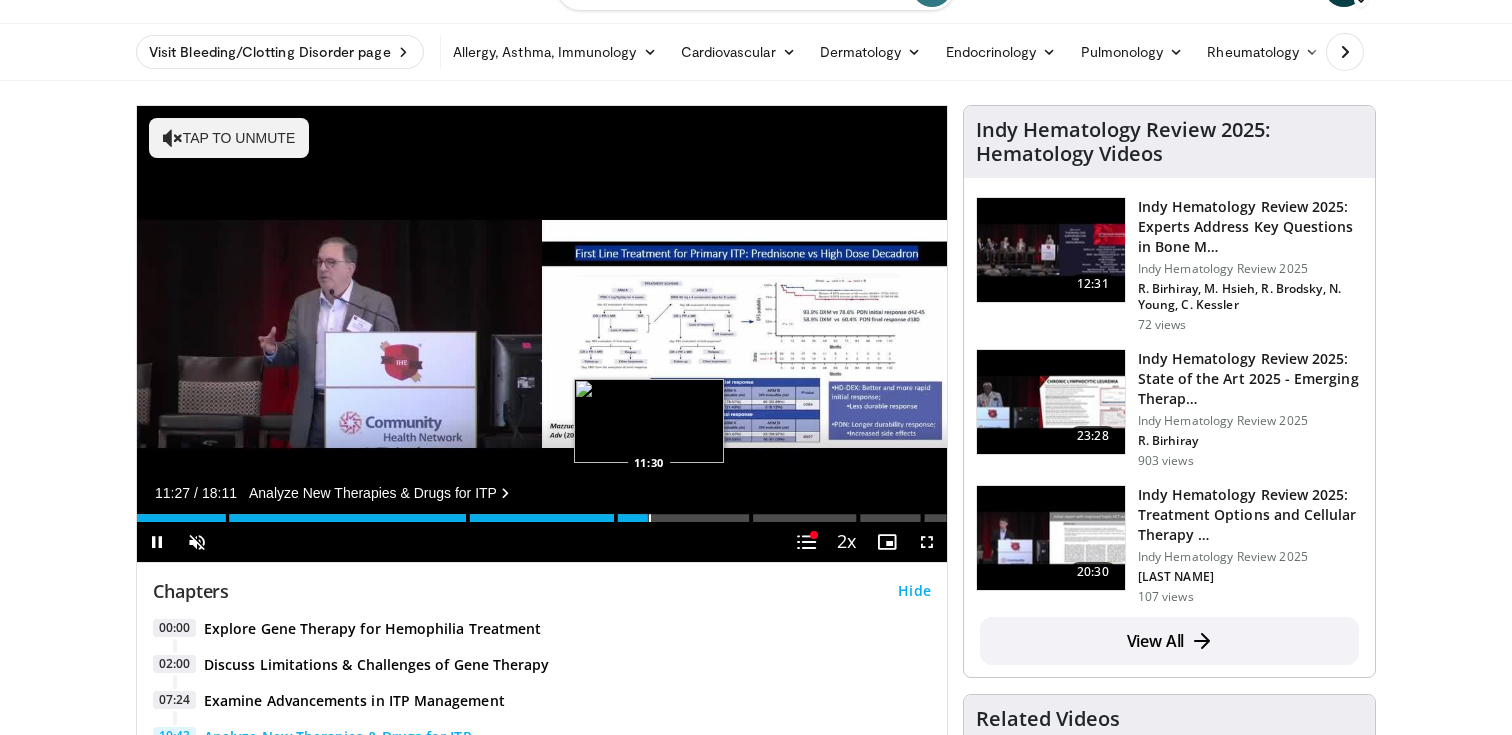 click at bounding box center [650, 518] 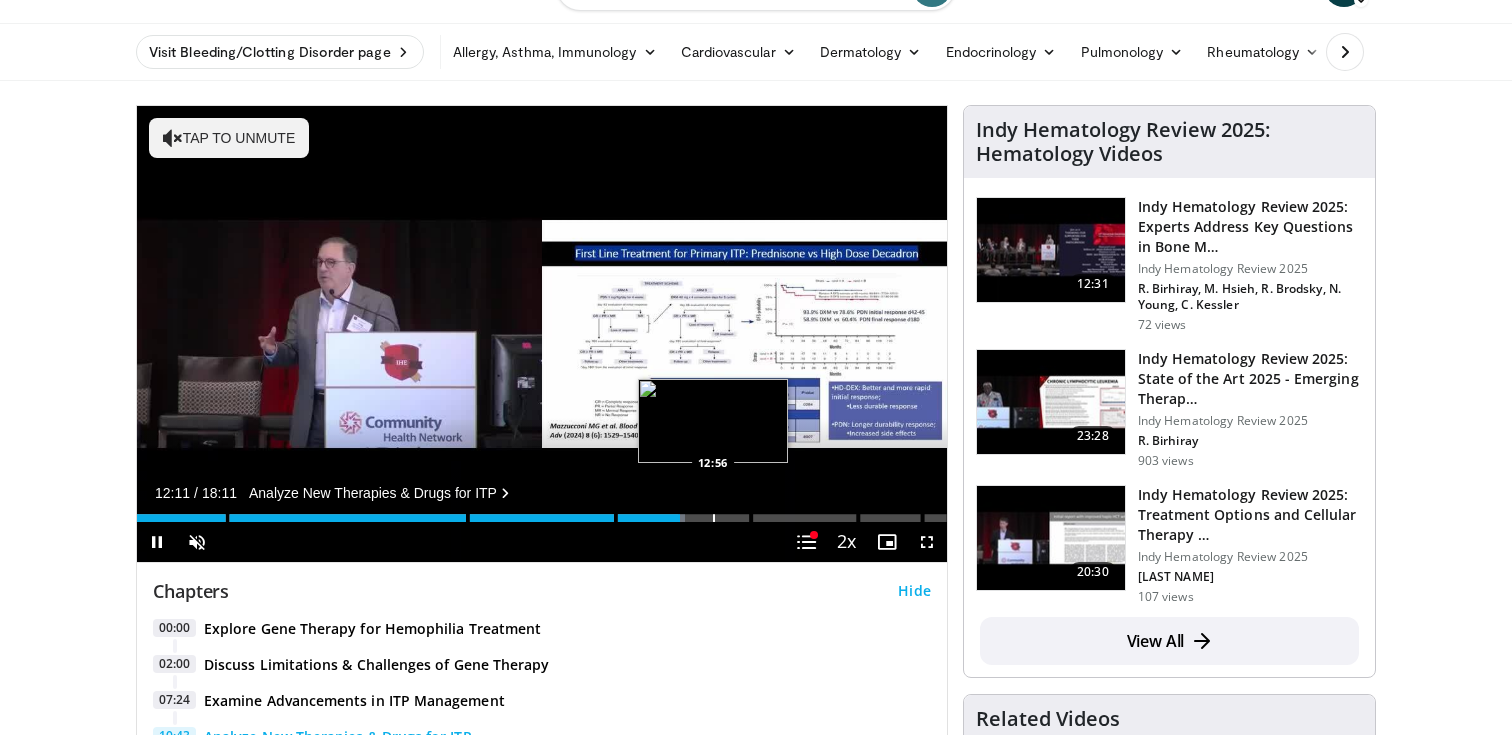 click at bounding box center (714, 518) 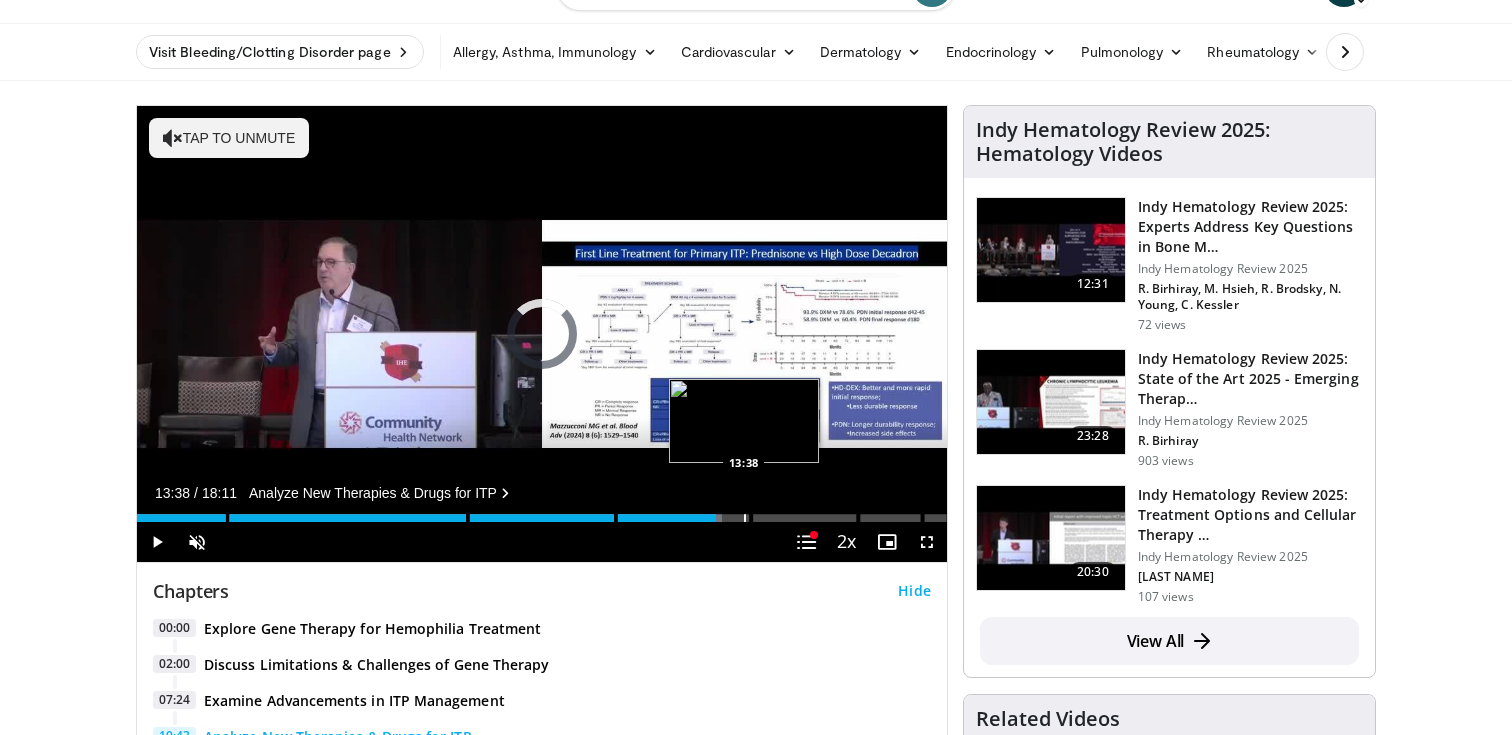 click at bounding box center [745, 518] 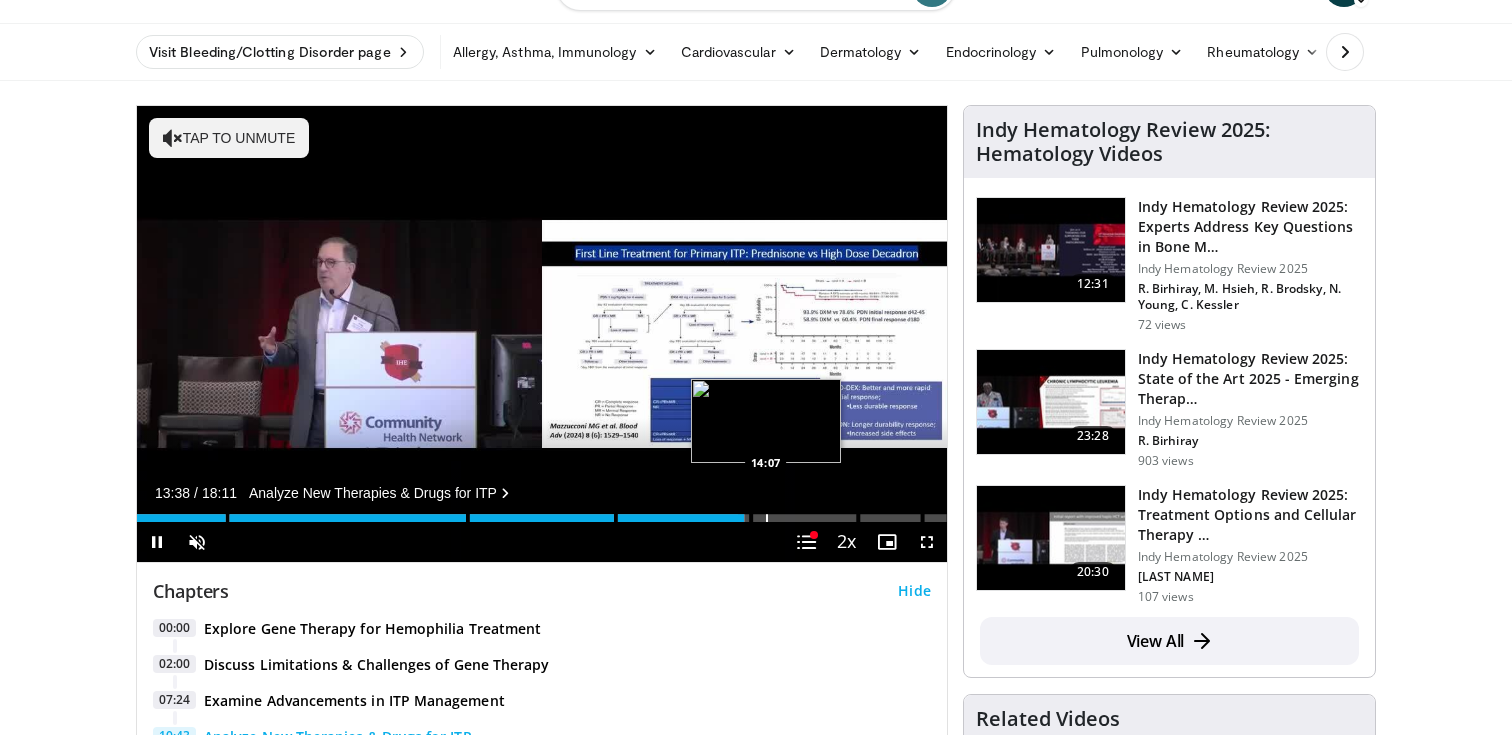 click at bounding box center (767, 518) 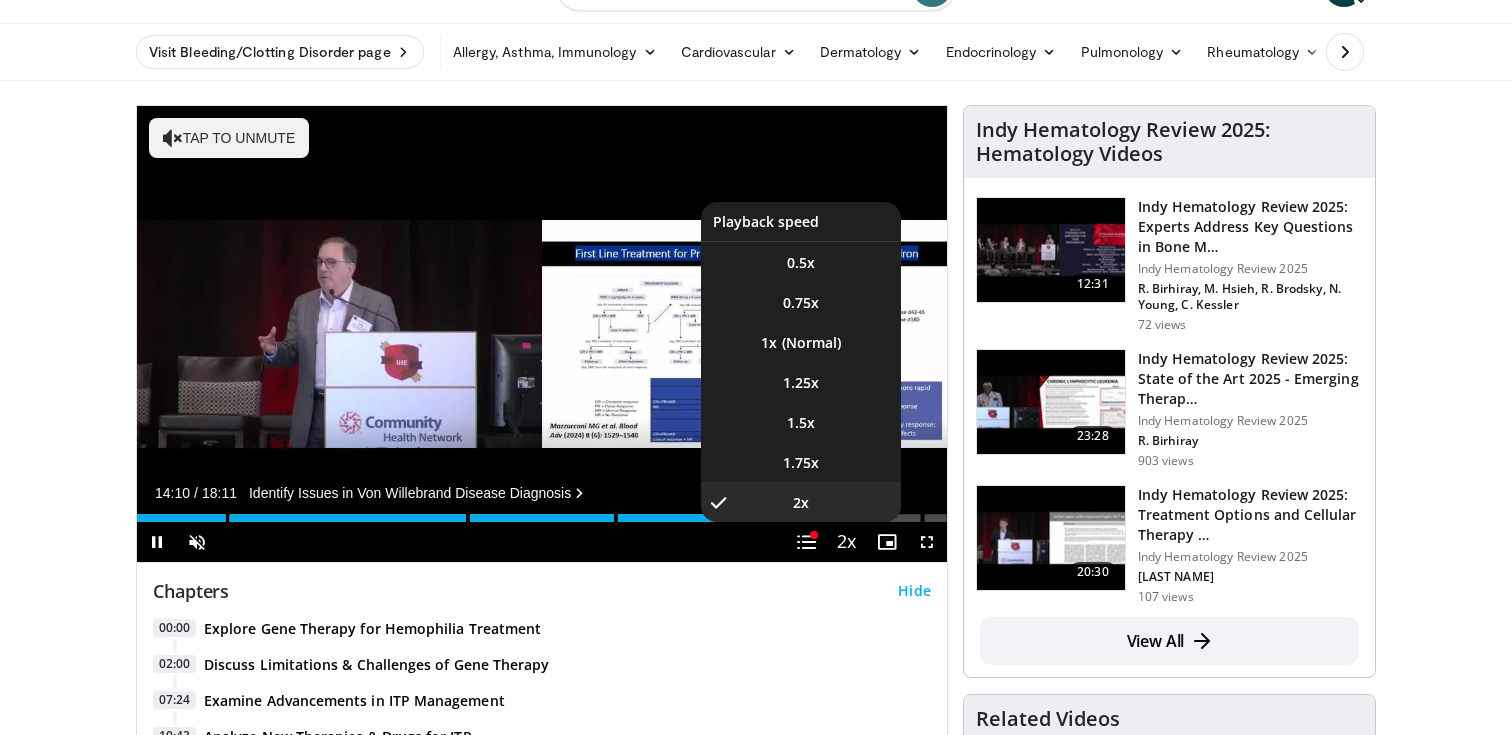 click on "2x , selected" at bounding box center (801, 502) 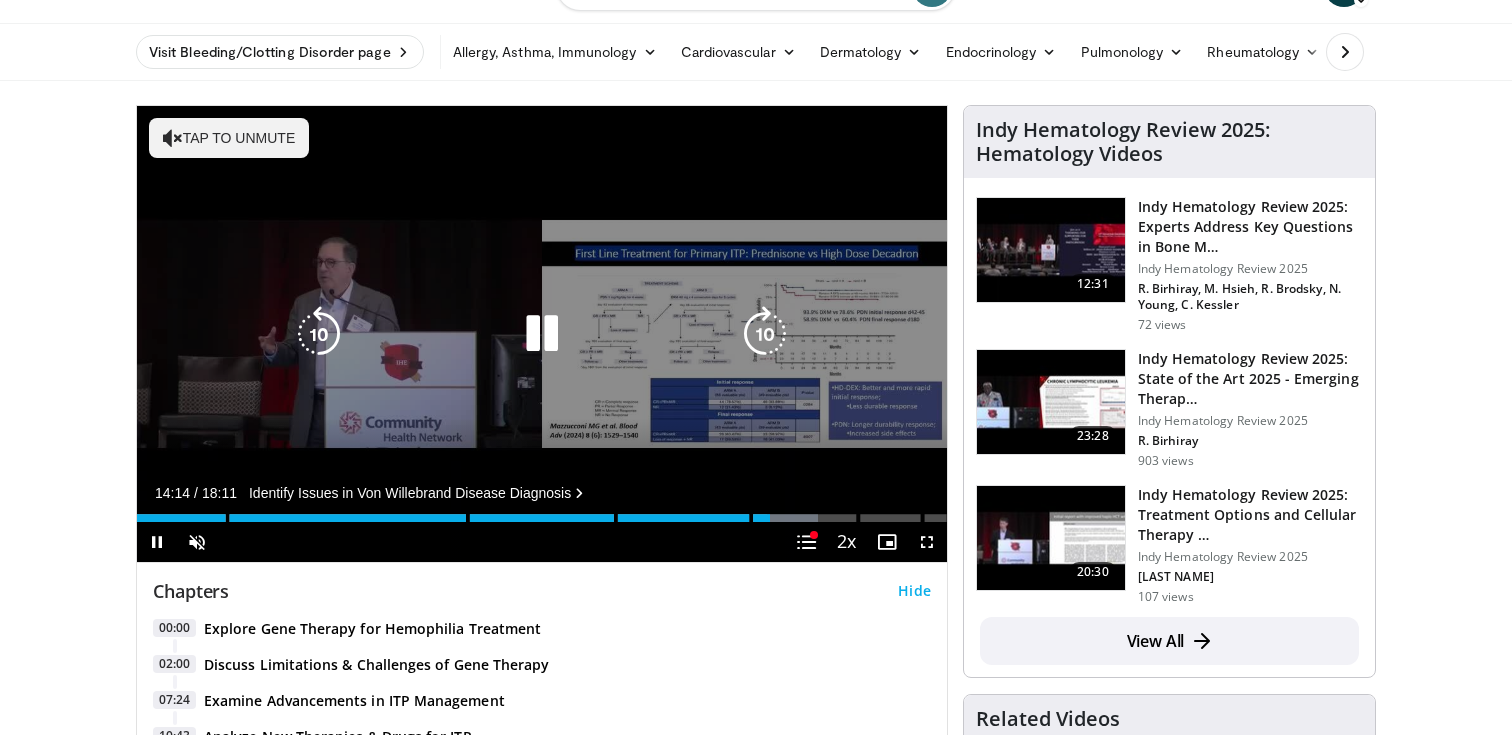 click at bounding box center (542, 334) 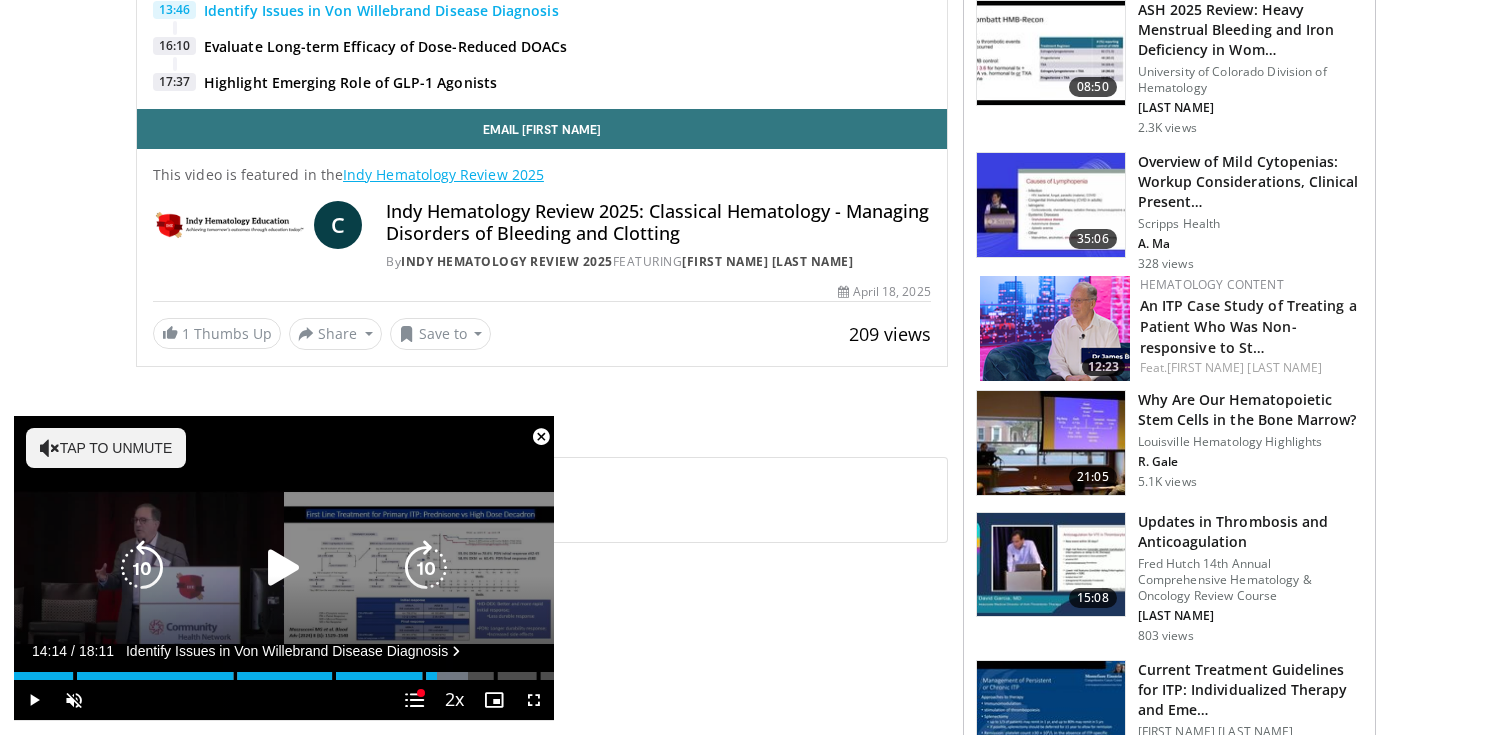 scroll, scrollTop: 823, scrollLeft: 0, axis: vertical 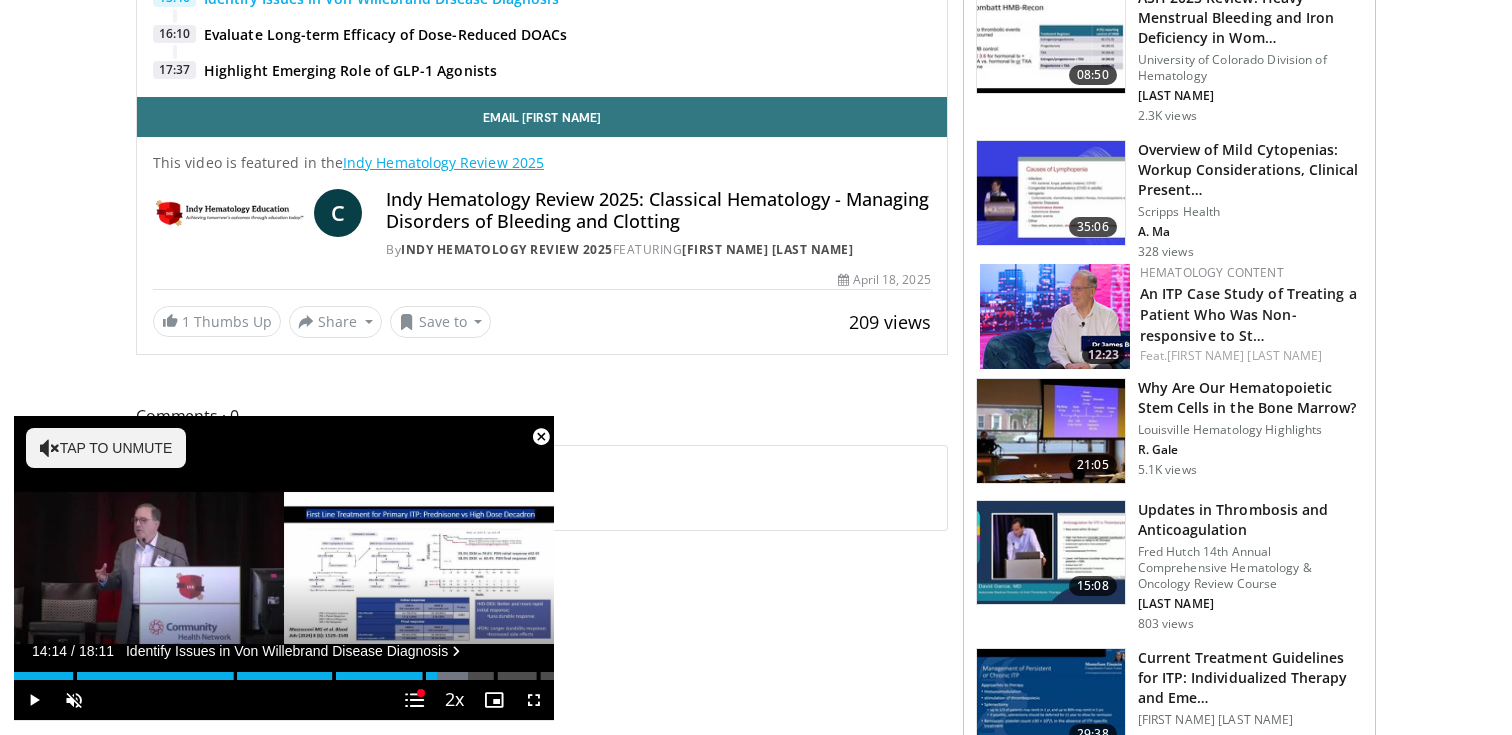 click on "Indy Hematology Review 2025: Classical Hematology - Managing Disorders of Bleeding and Clotting" at bounding box center (658, 210) 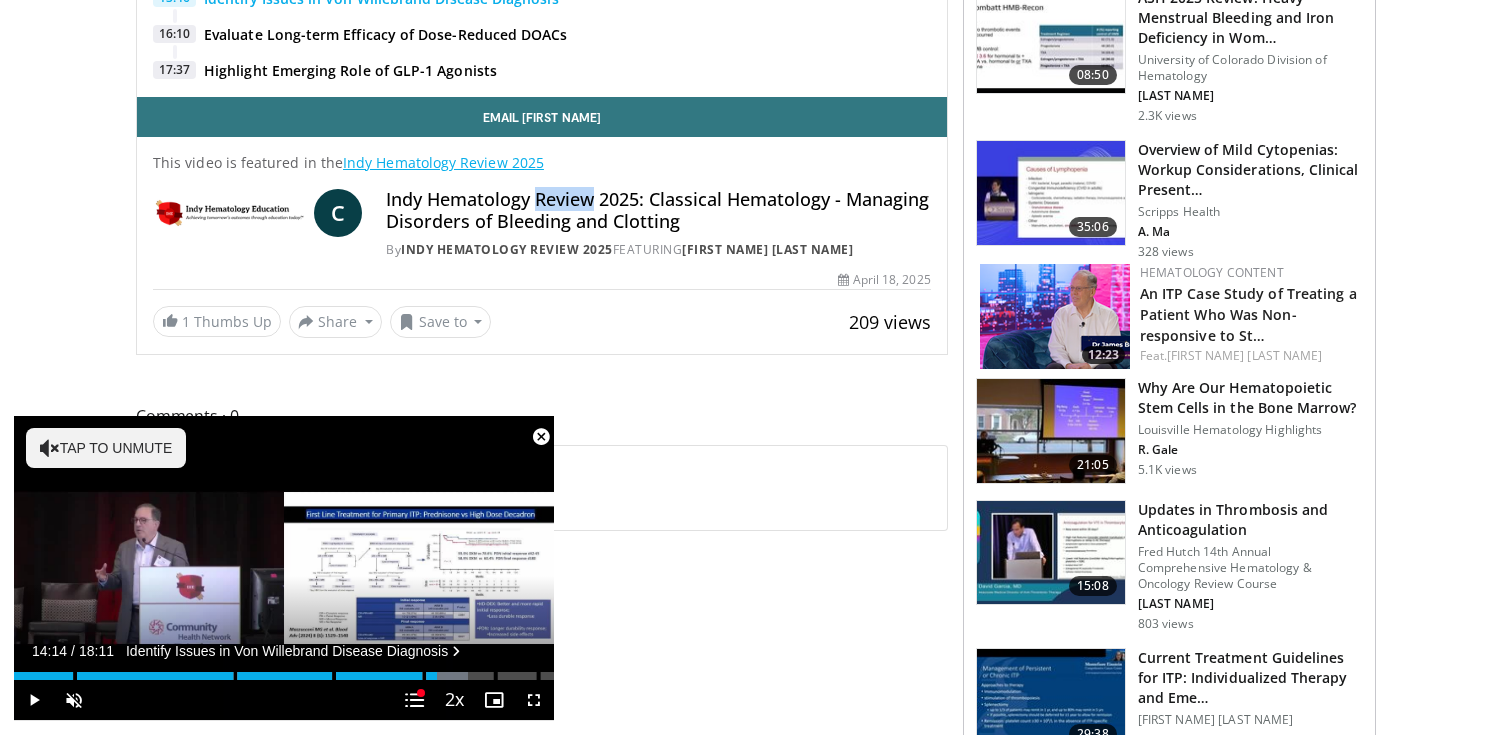 click on "Indy Hematology Review 2025: Classical Hematology - Managing Disorders of Bleeding and Clotting" at bounding box center [658, 210] 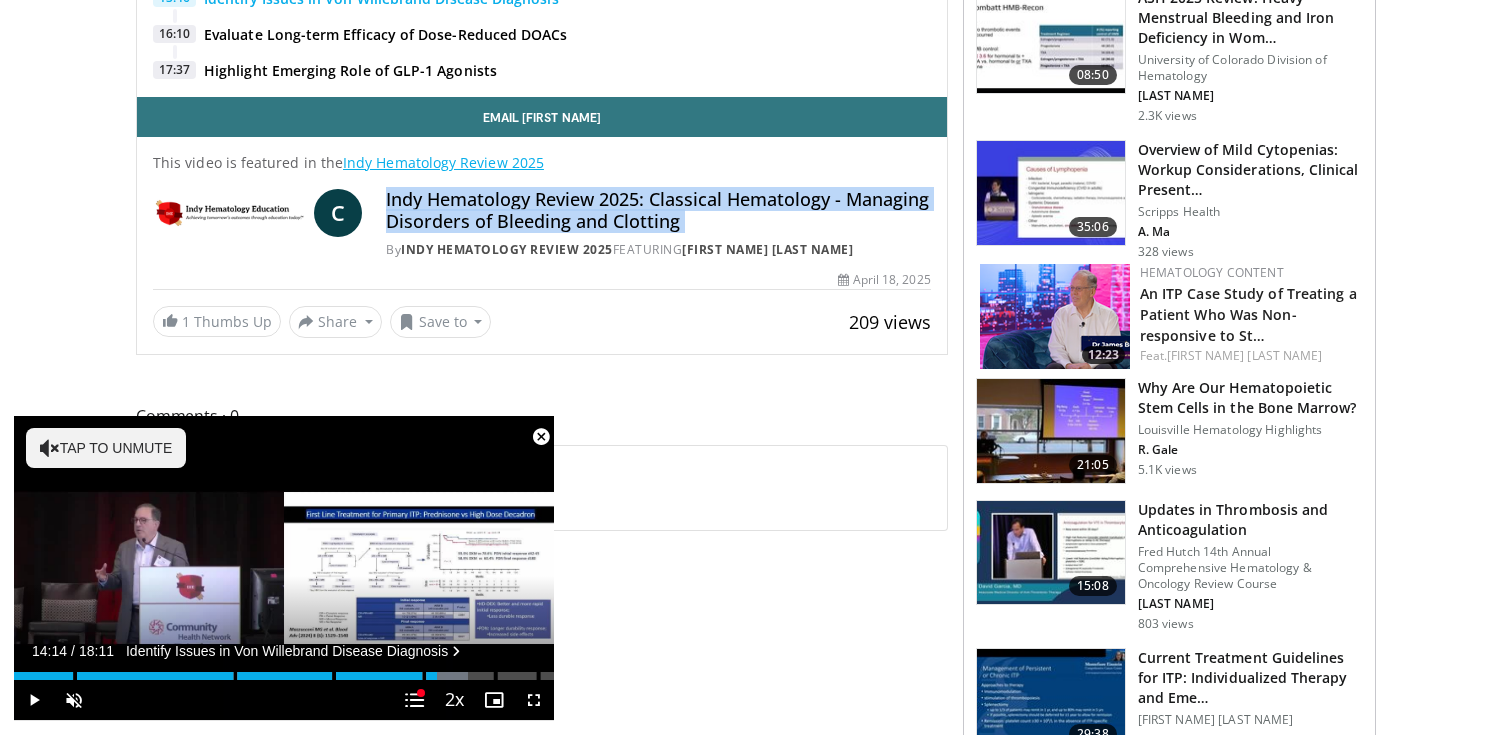 click on "Indy Hematology Review 2025: Classical Hematology - Managing Disorders of Bleeding and Clotting" at bounding box center [658, 210] 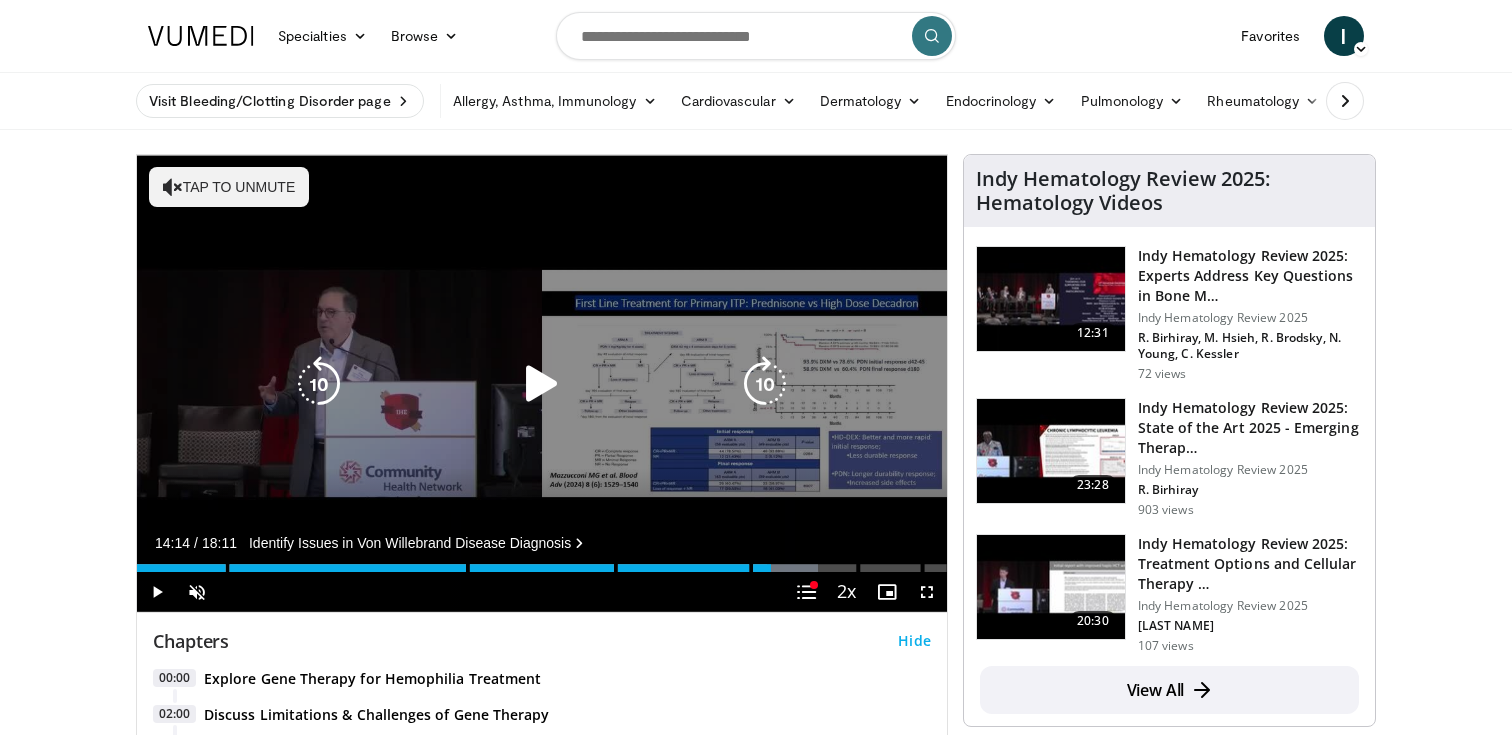 click at bounding box center [542, 384] 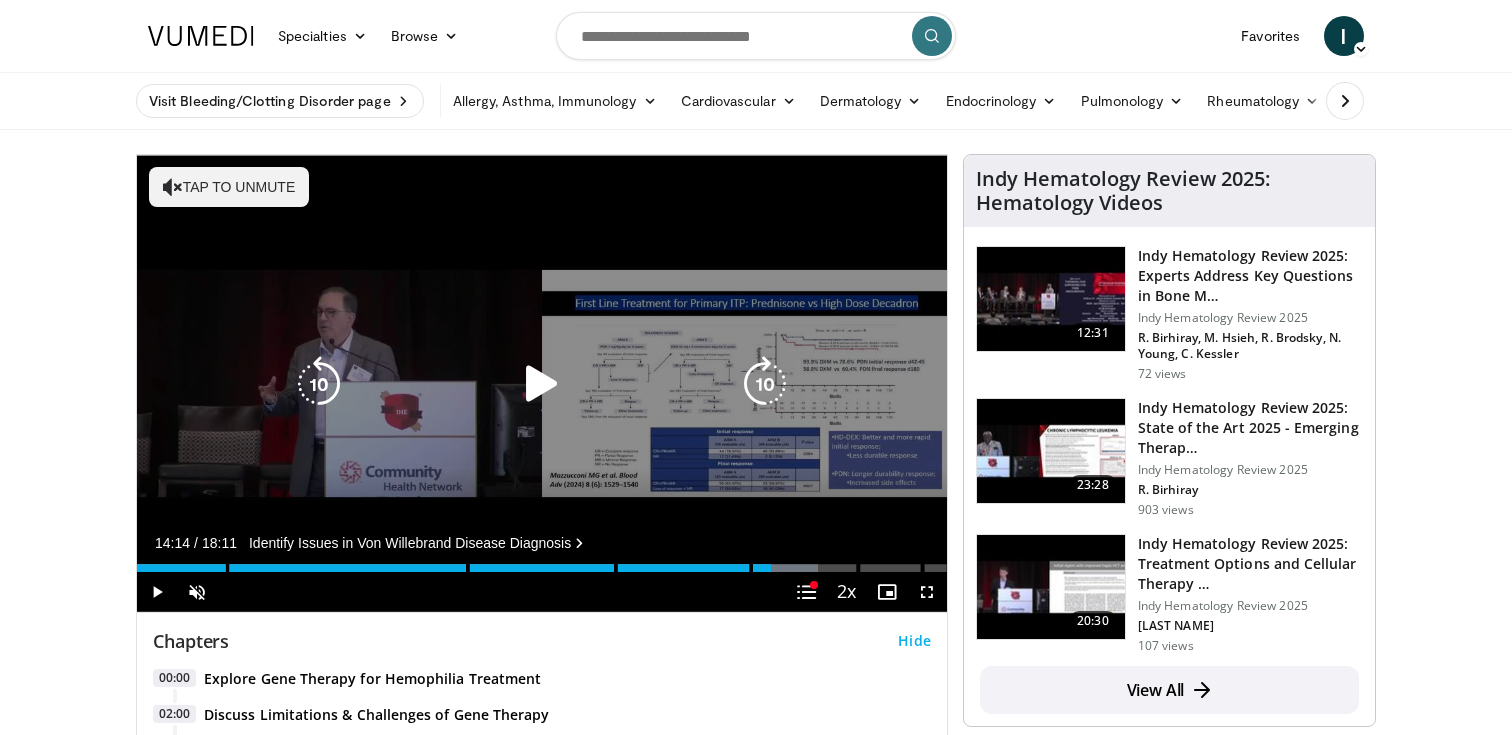 click at bounding box center (542, 384) 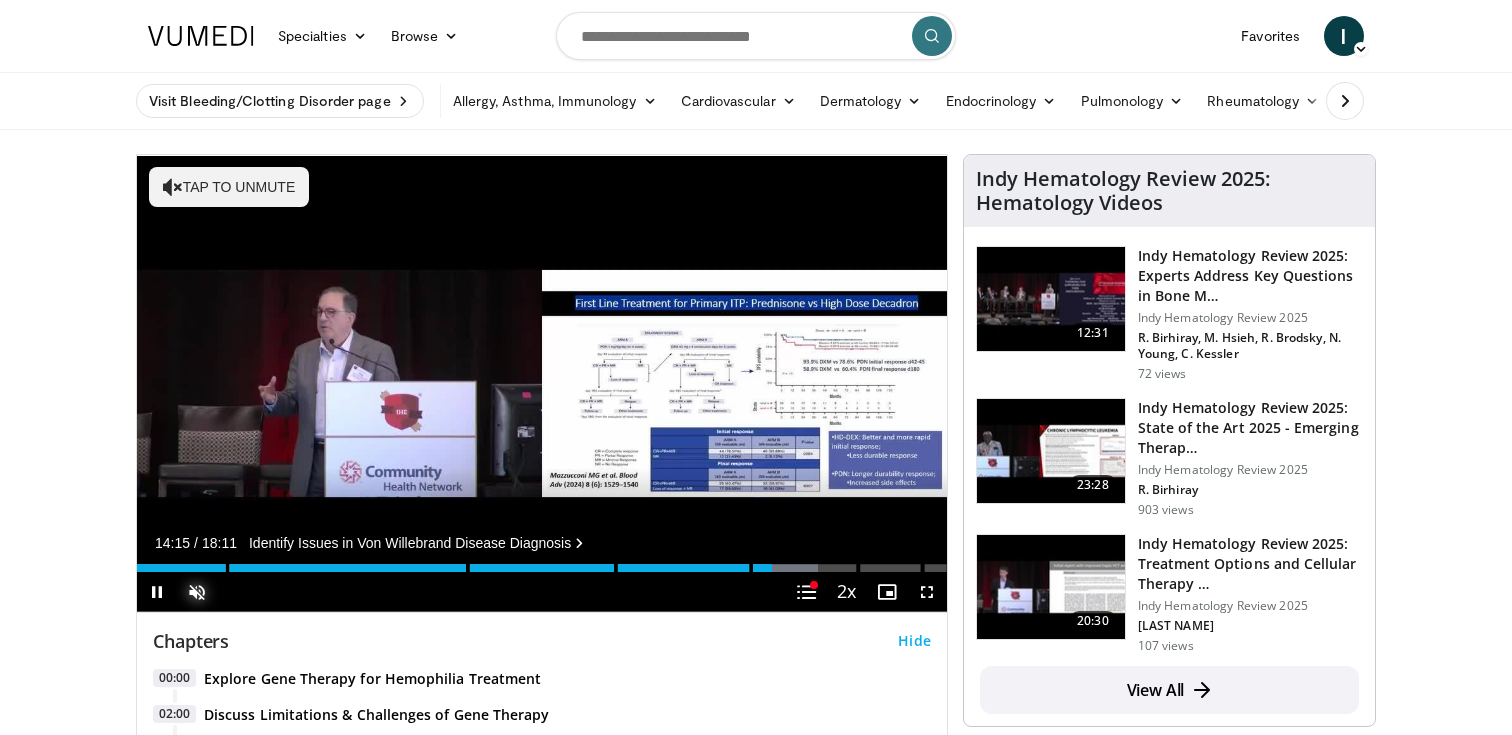 click at bounding box center (197, 592) 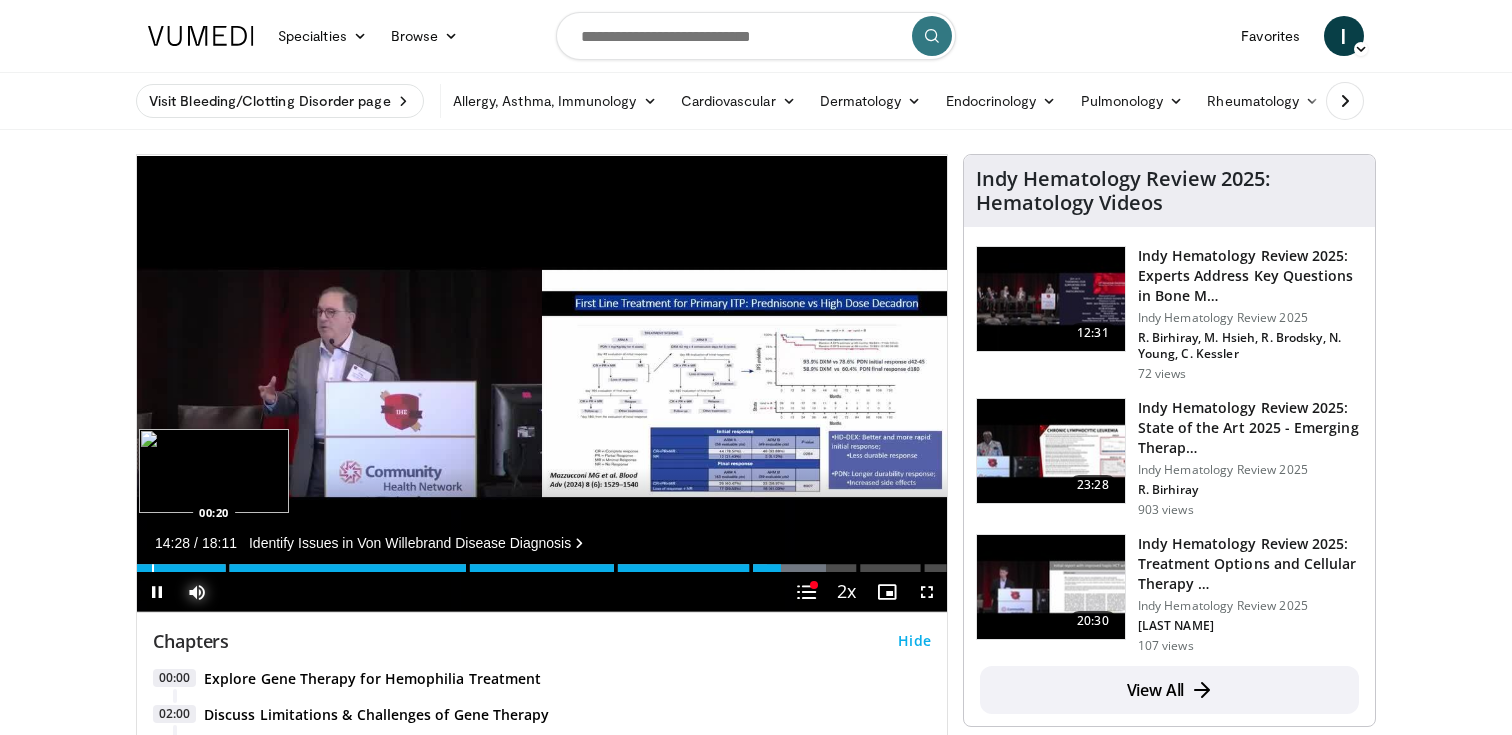 click on "Loaded :  85.06% 14:28 00:20" at bounding box center [542, 562] 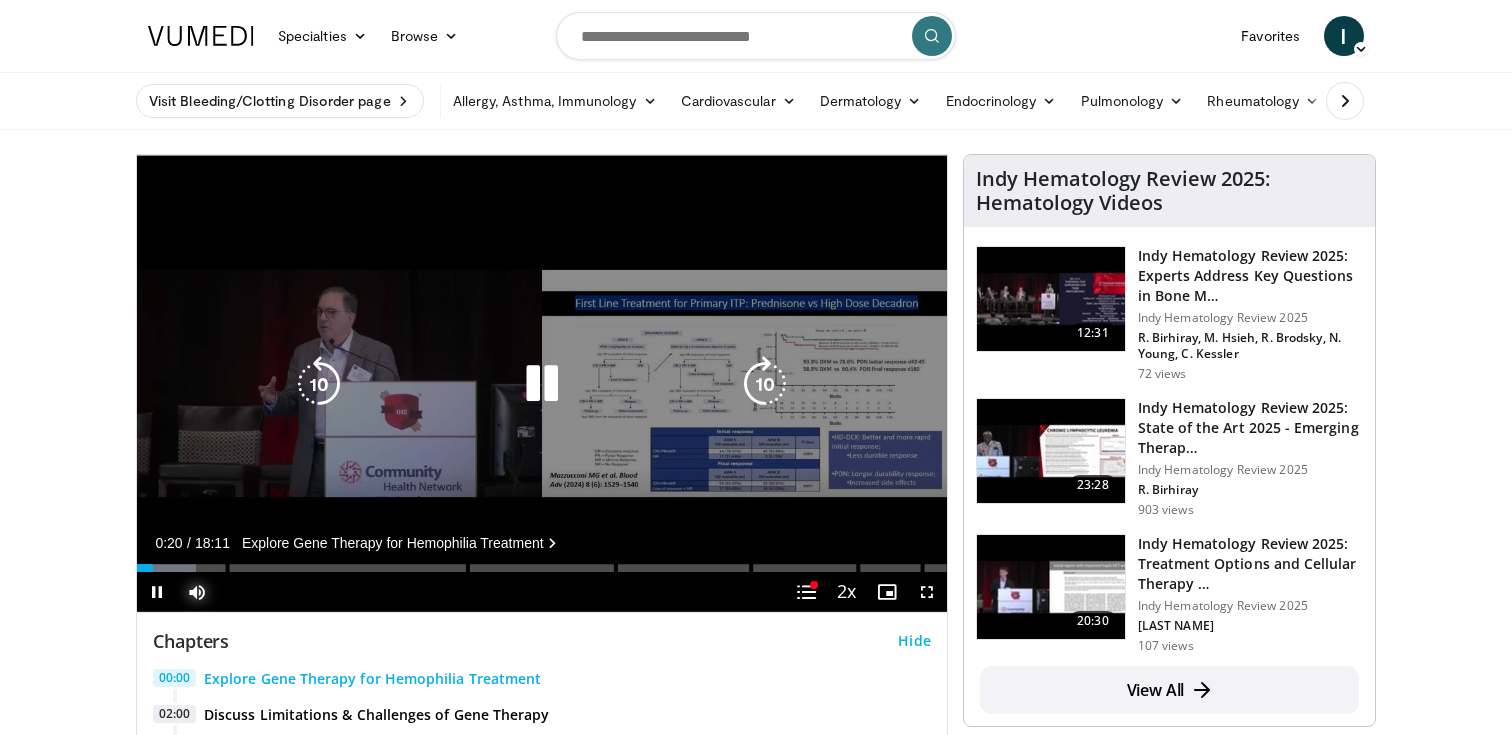 type 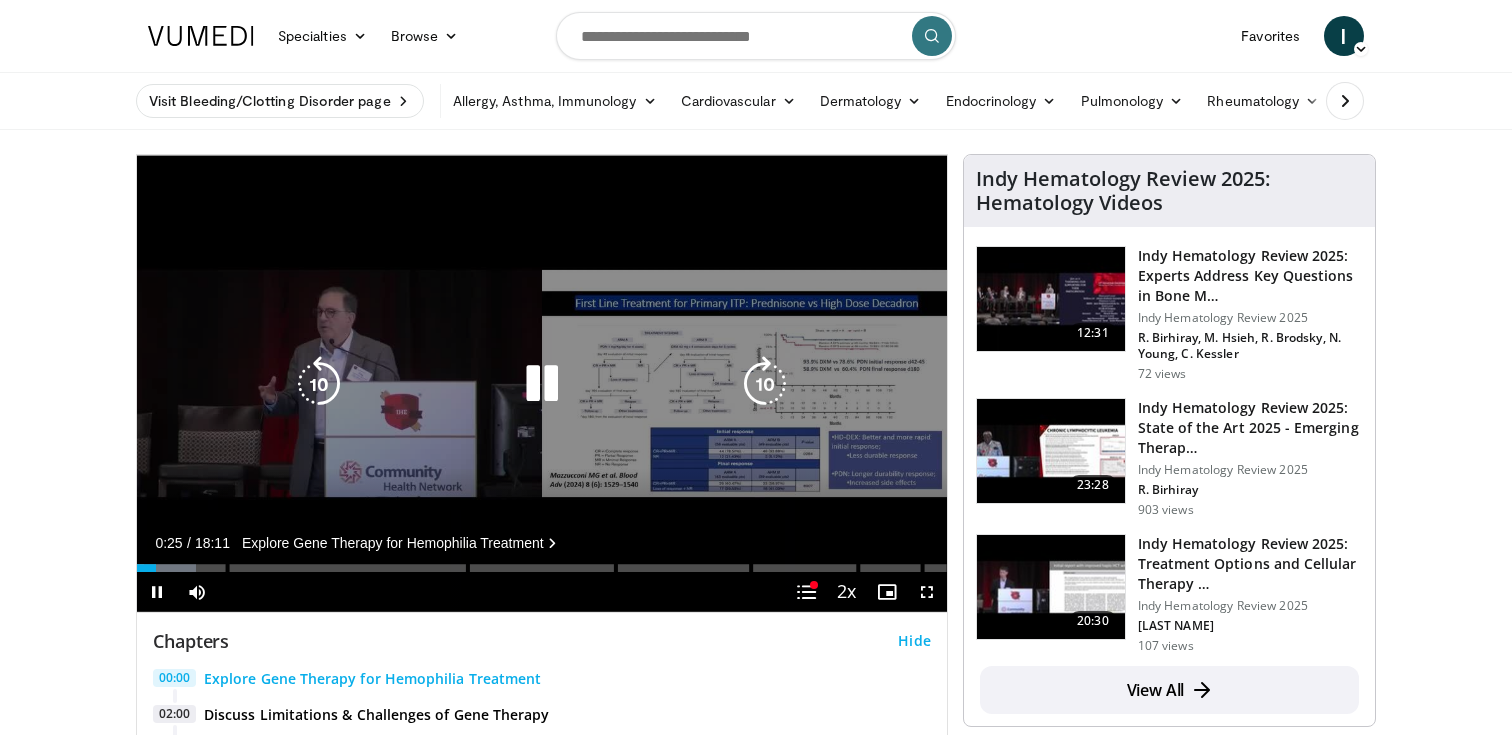 click at bounding box center (765, 384) 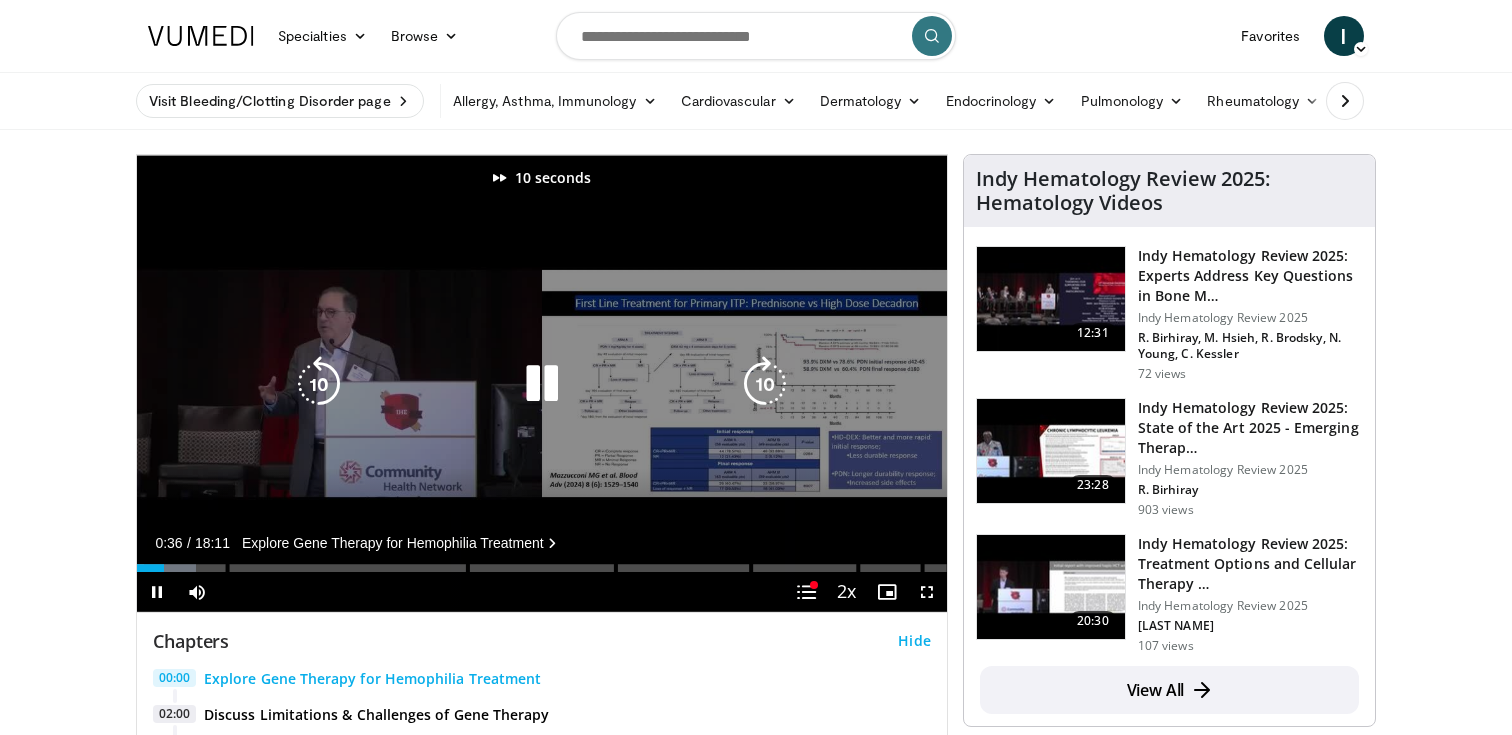 click at bounding box center (765, 384) 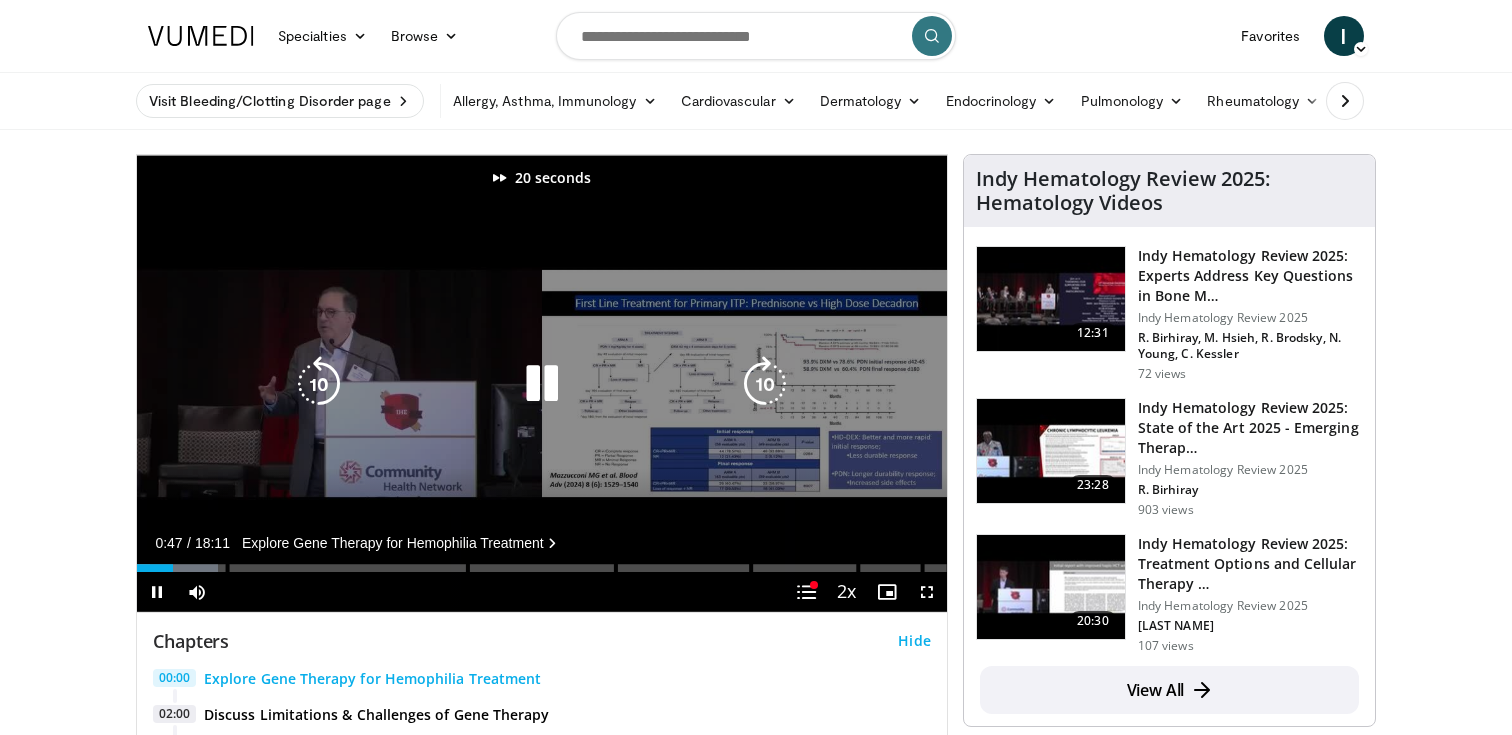 click at bounding box center [319, 384] 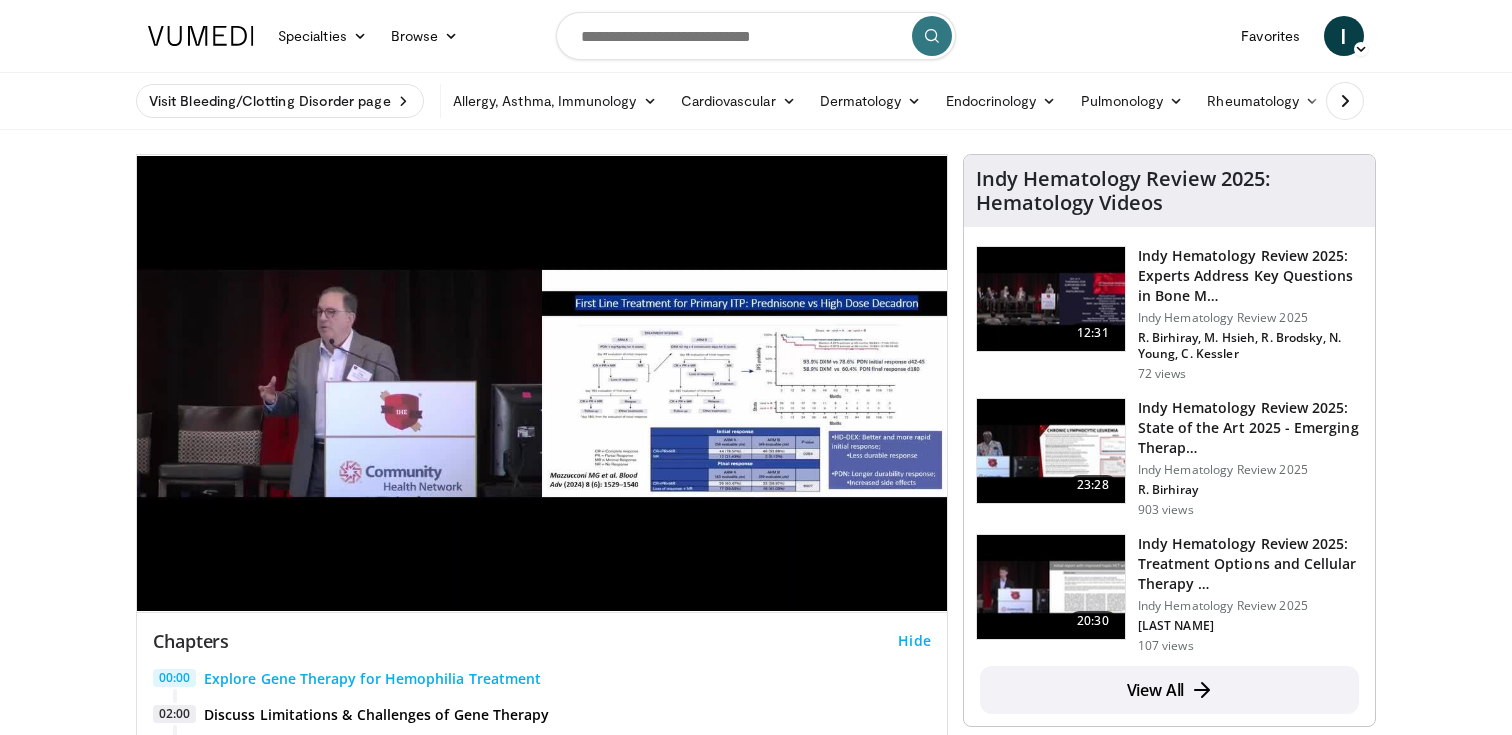 type 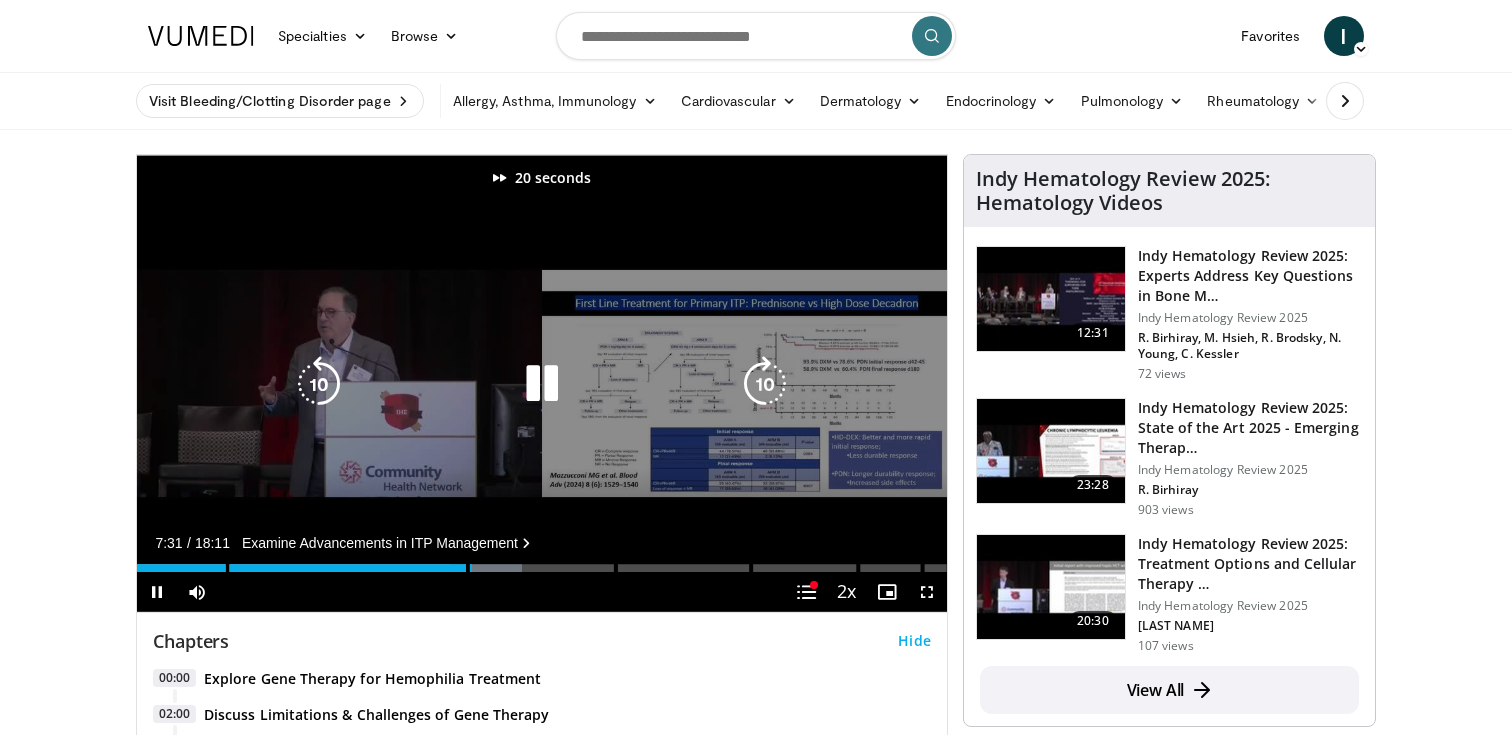 click at bounding box center [542, 384] 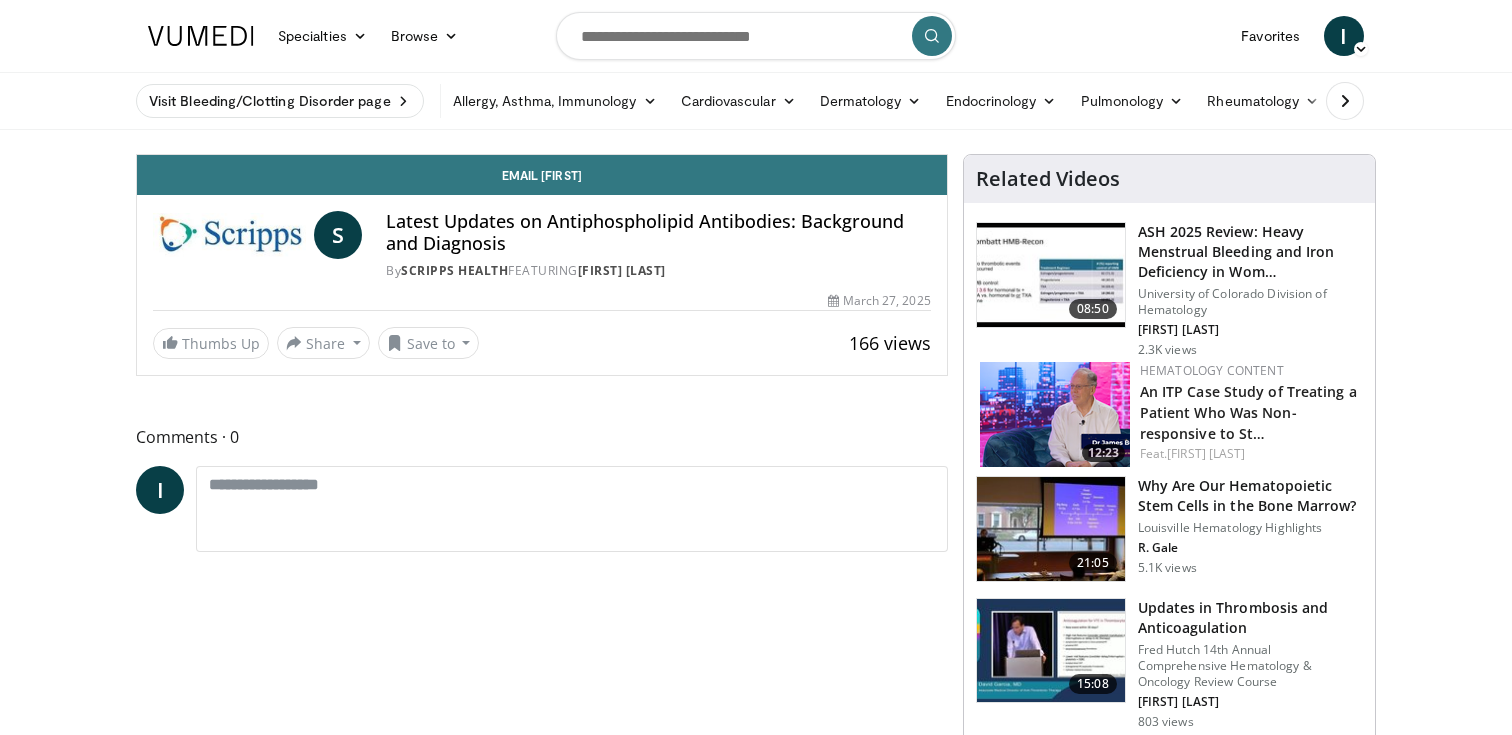 scroll, scrollTop: 0, scrollLeft: 0, axis: both 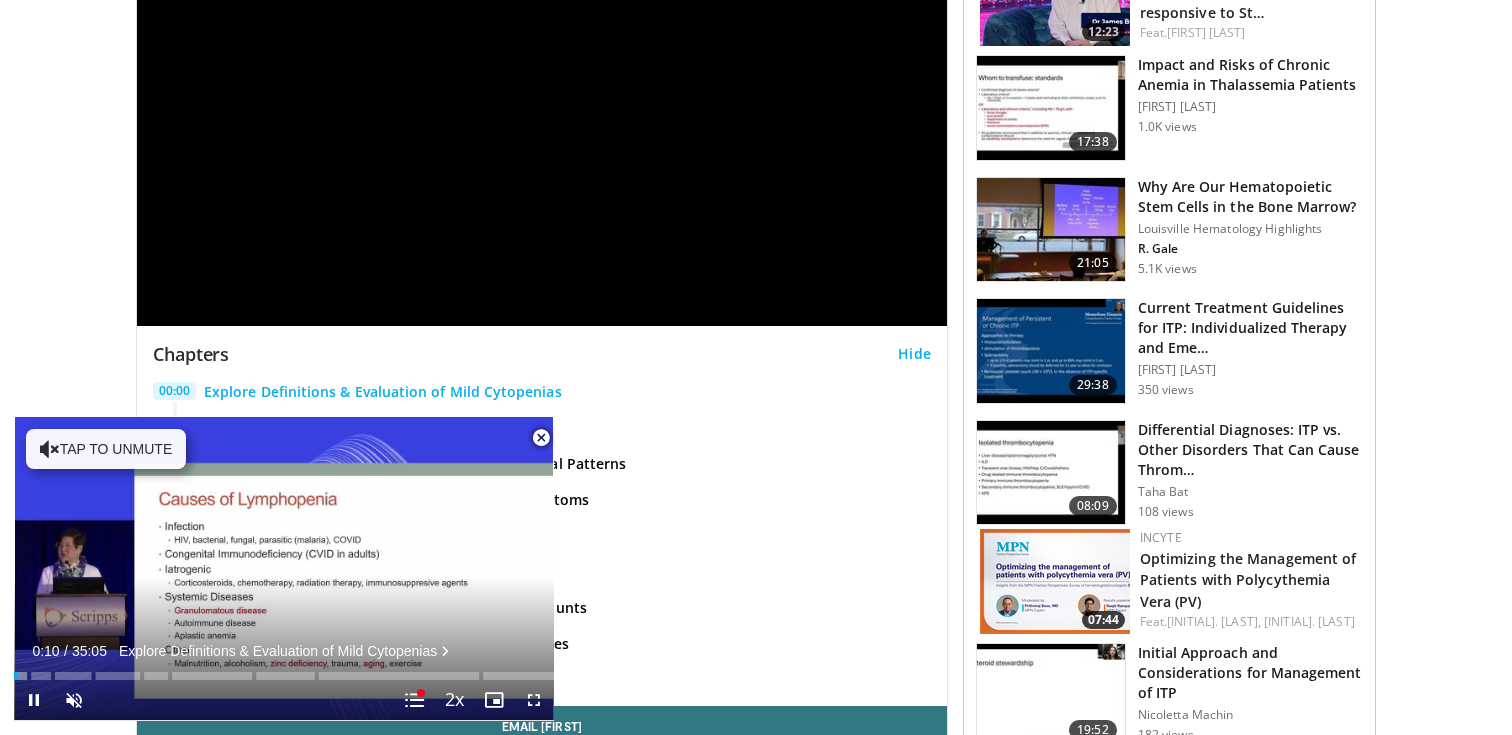 click at bounding box center (541, 438) 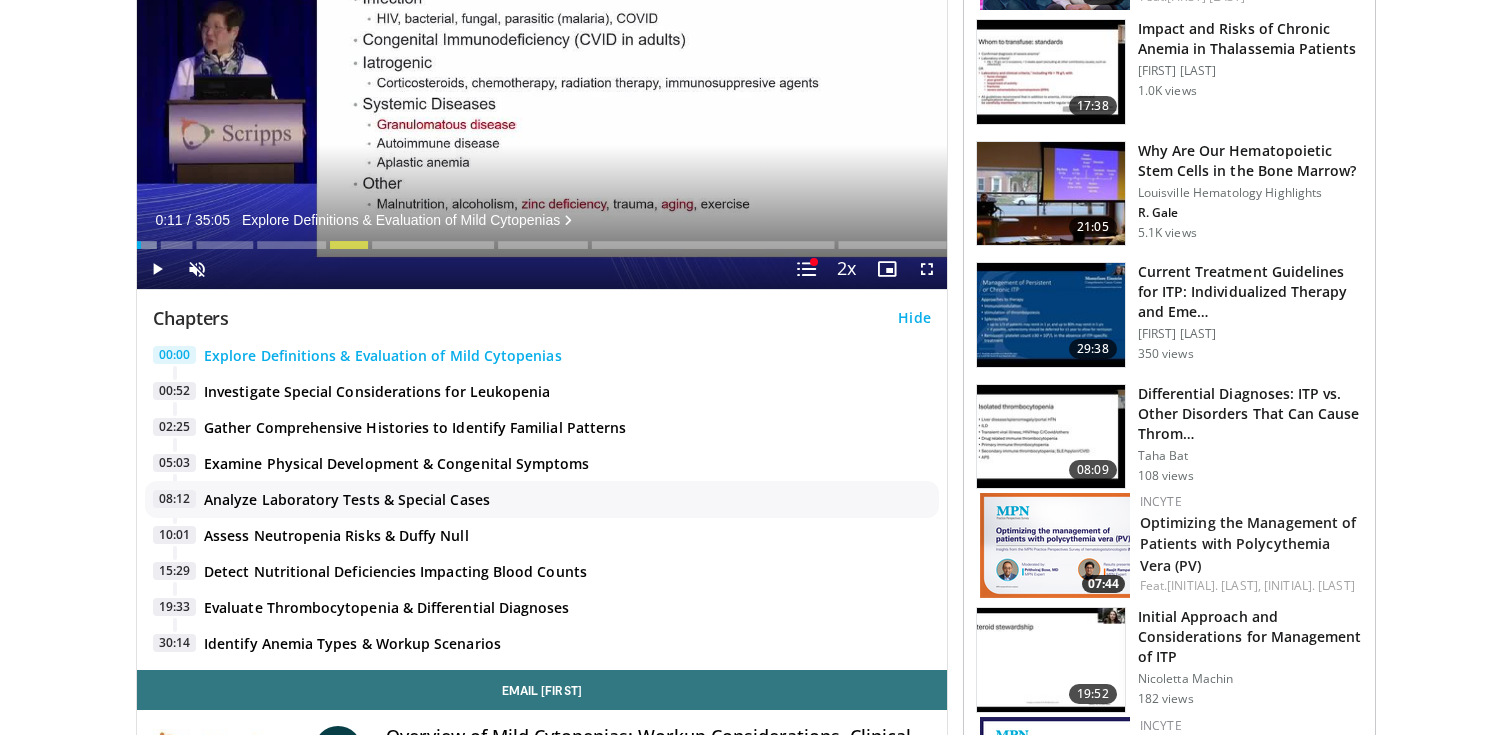scroll, scrollTop: 325, scrollLeft: 0, axis: vertical 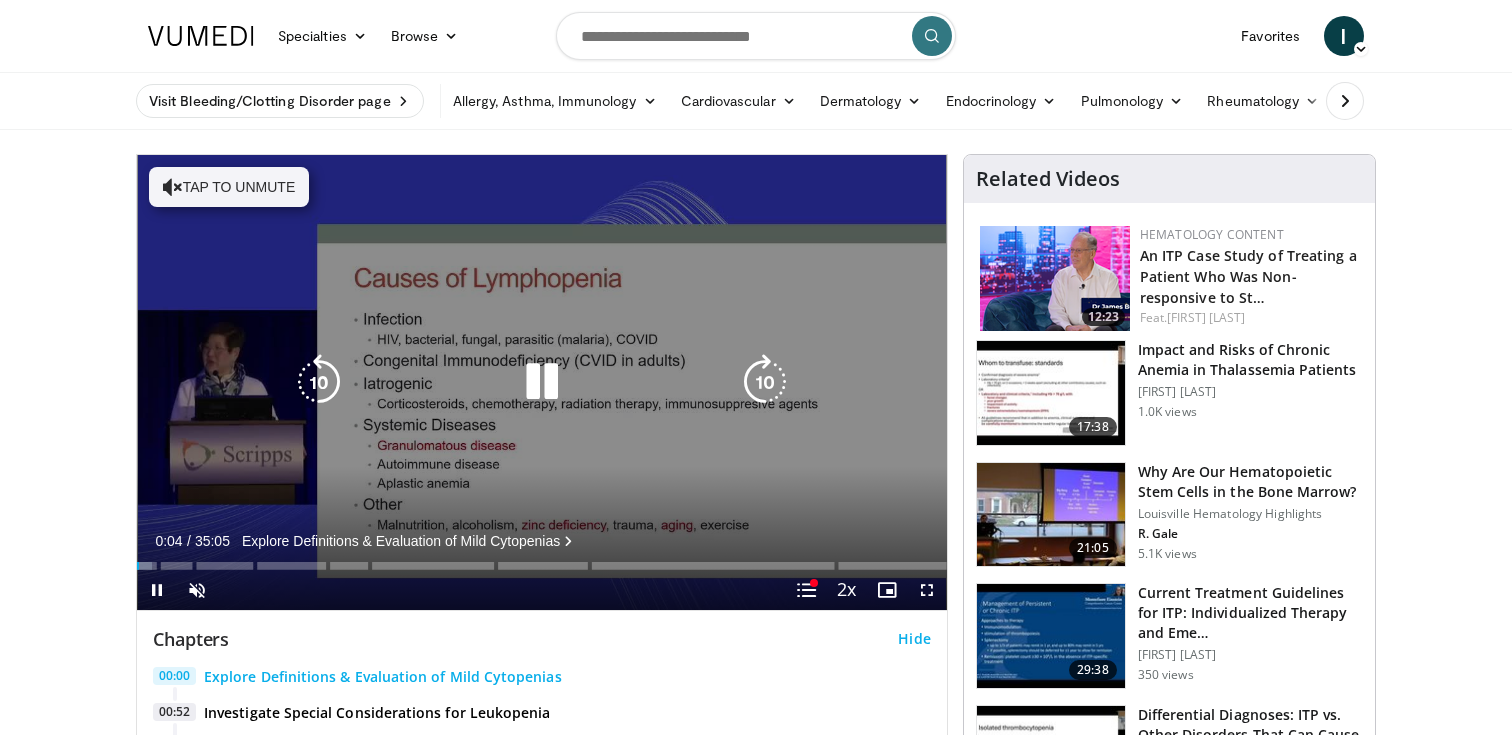 click at bounding box center (765, 382) 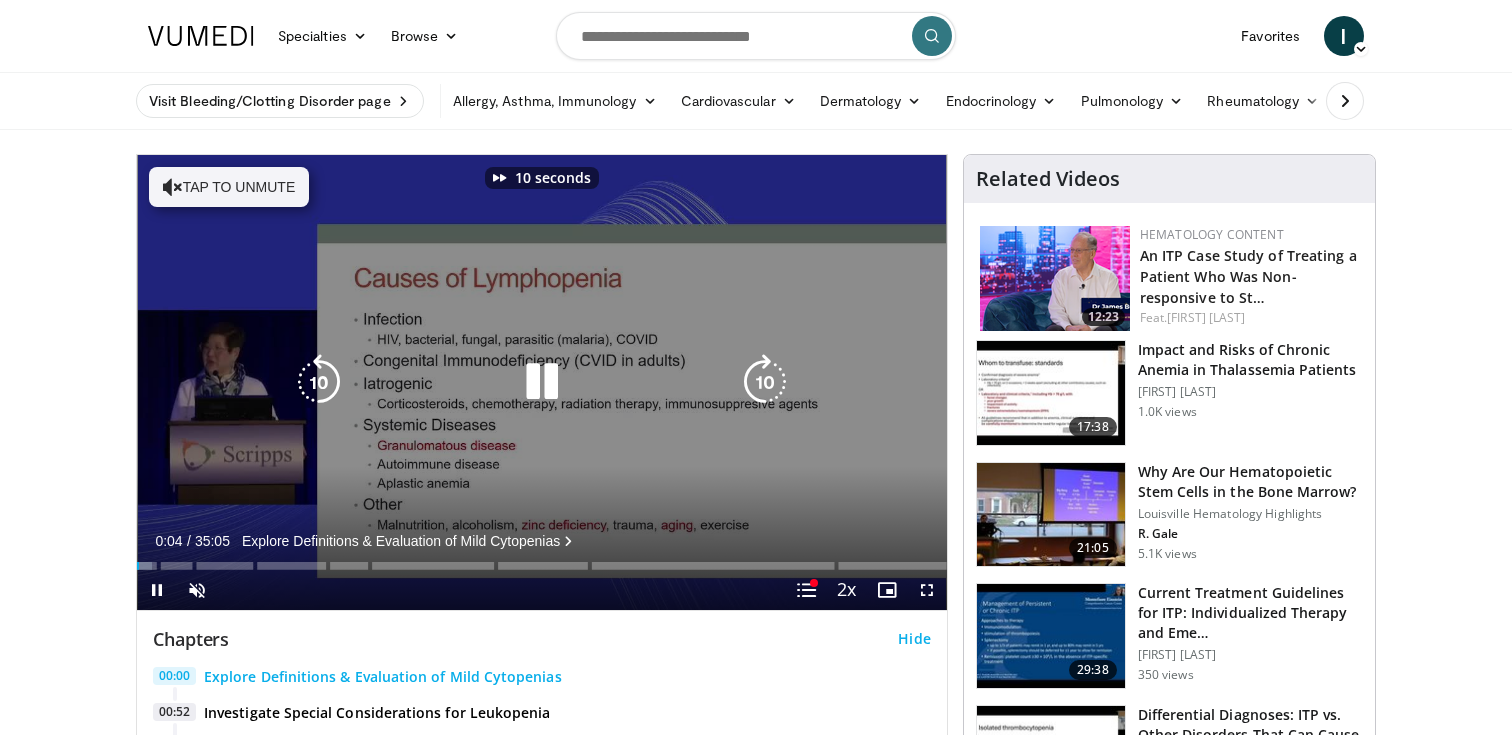 click at bounding box center [765, 382] 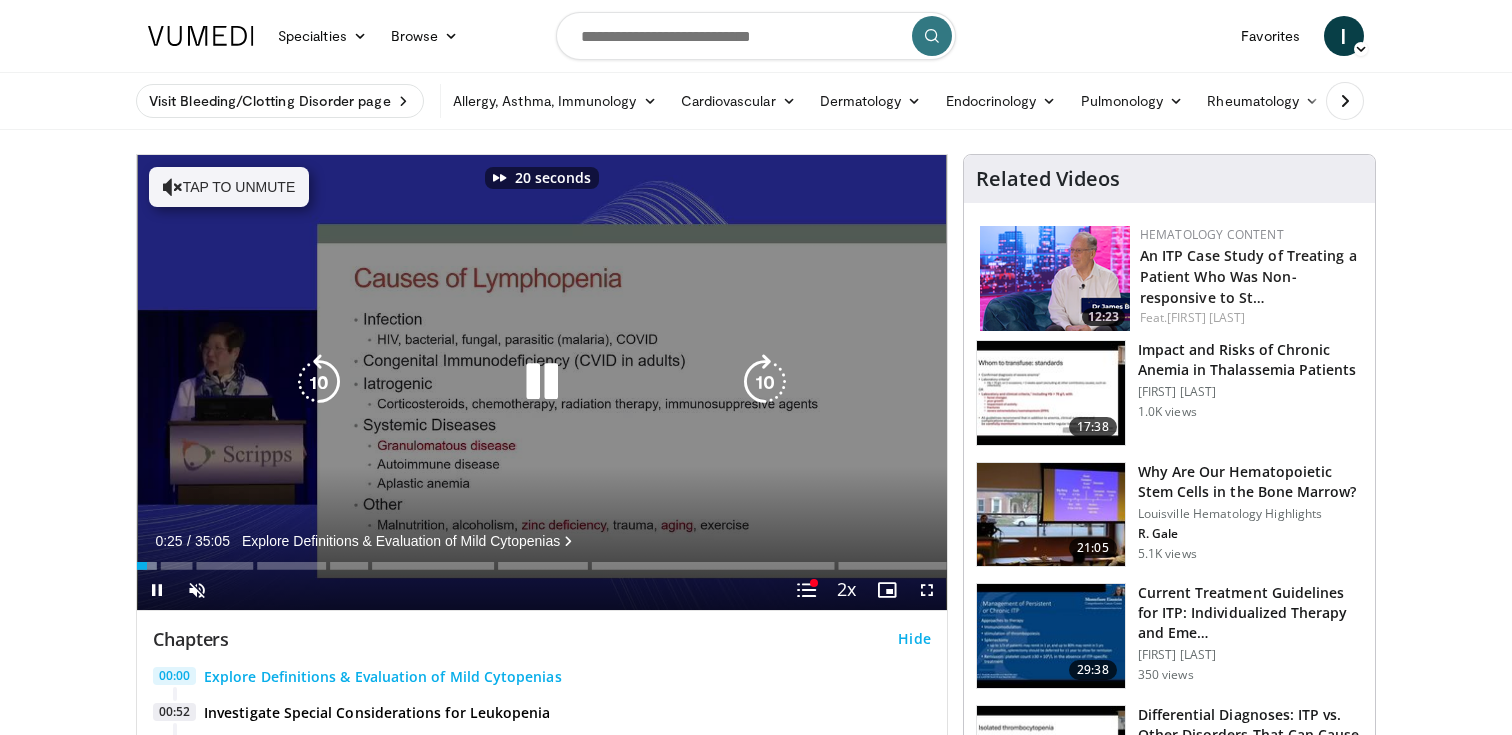 click at bounding box center [765, 382] 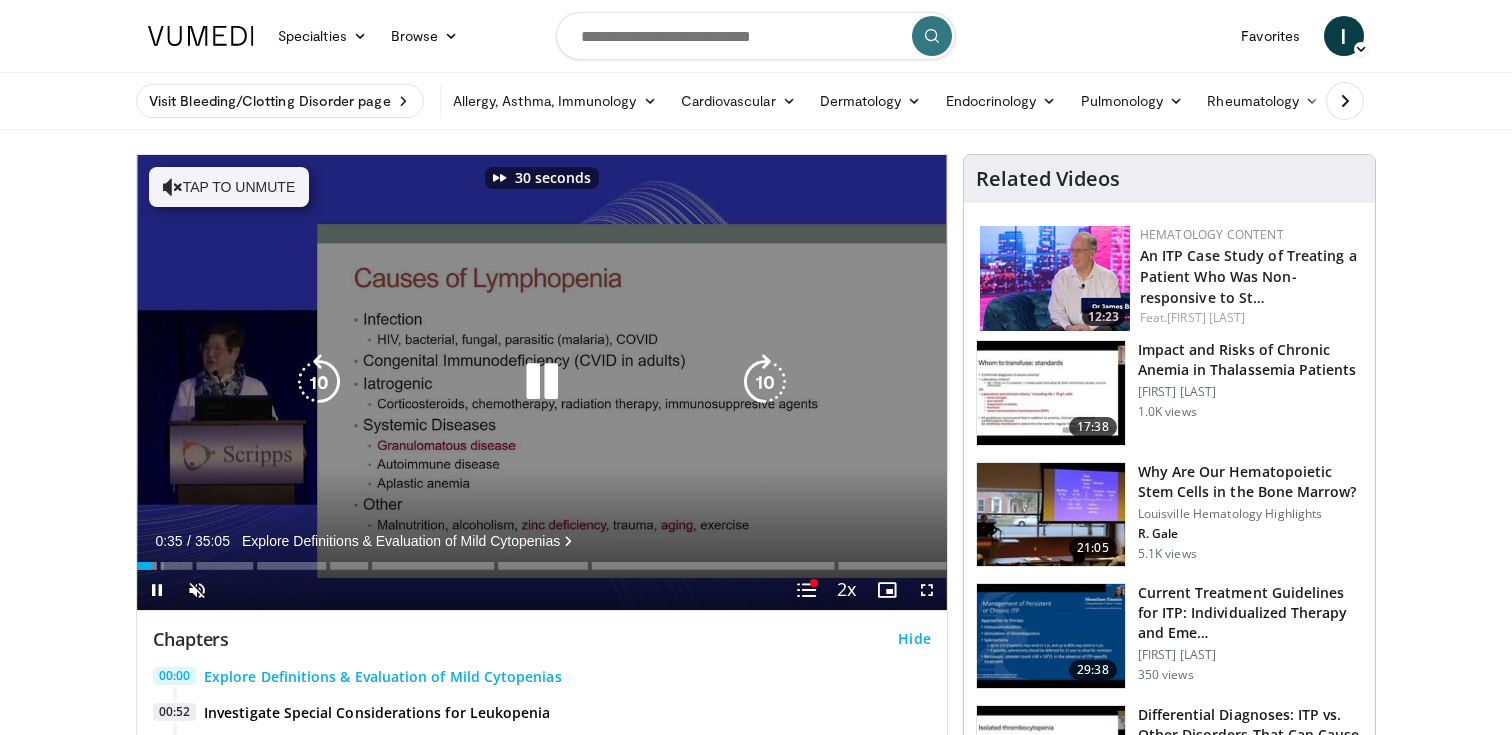 type 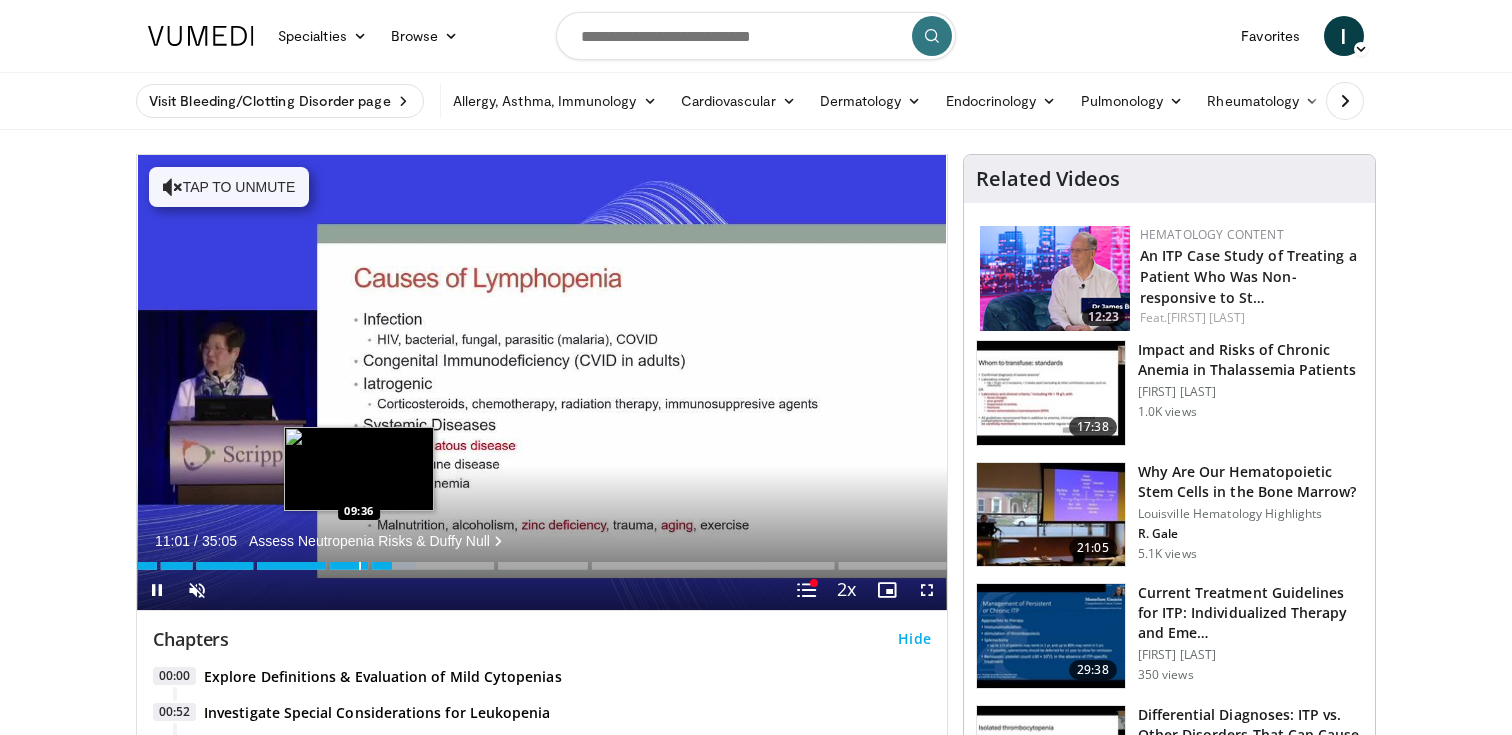 click at bounding box center [360, 566] 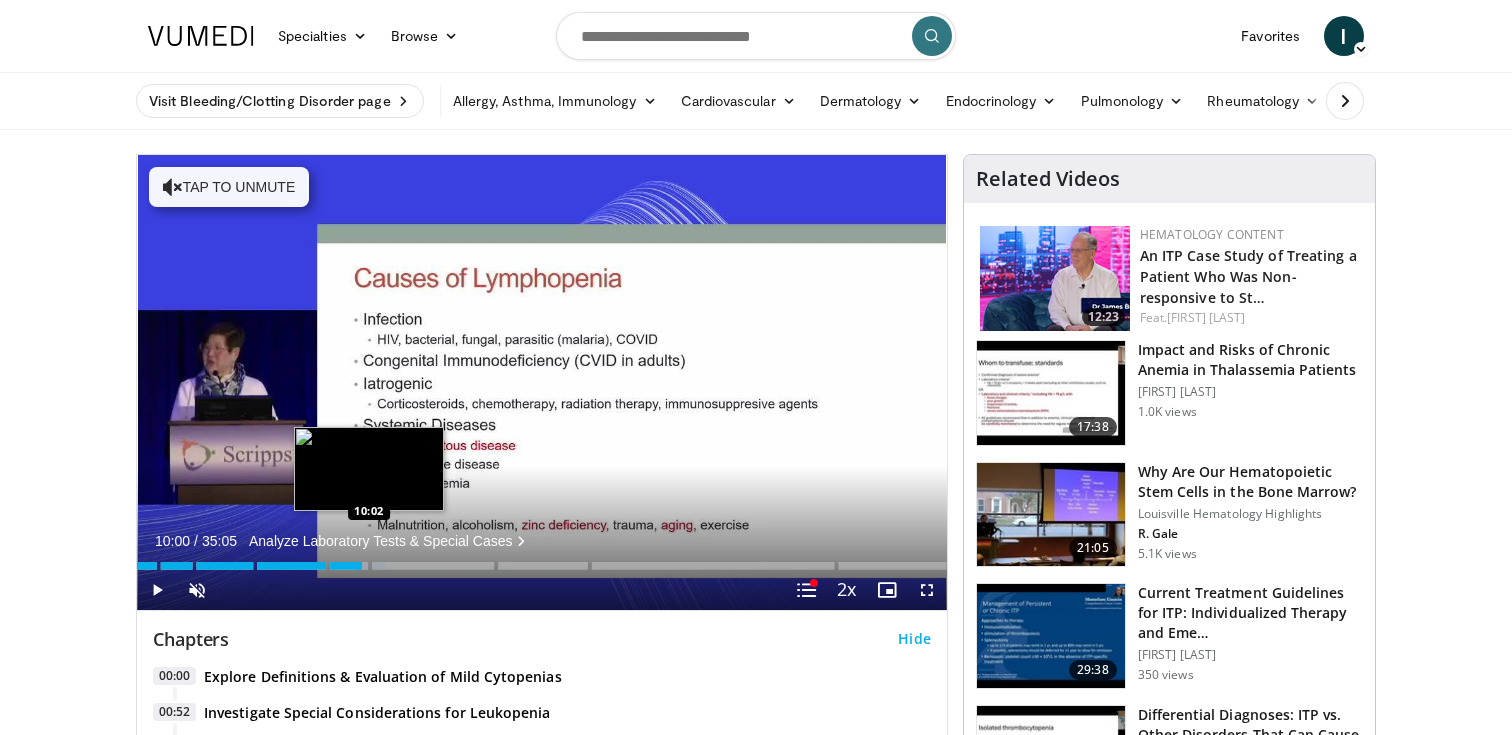 click on "Loaded :  30.63% 09:44 10:02" at bounding box center (542, 560) 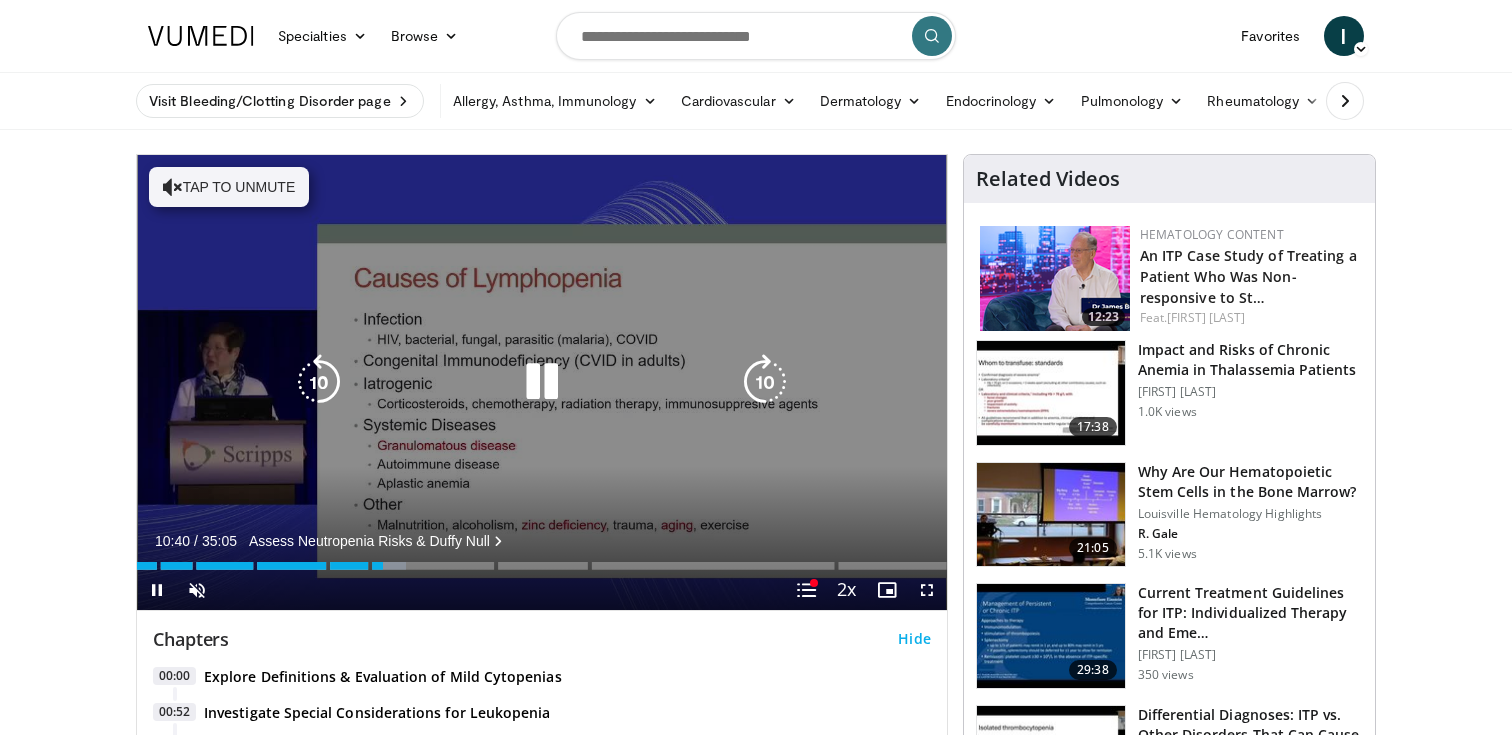 click at bounding box center [765, 382] 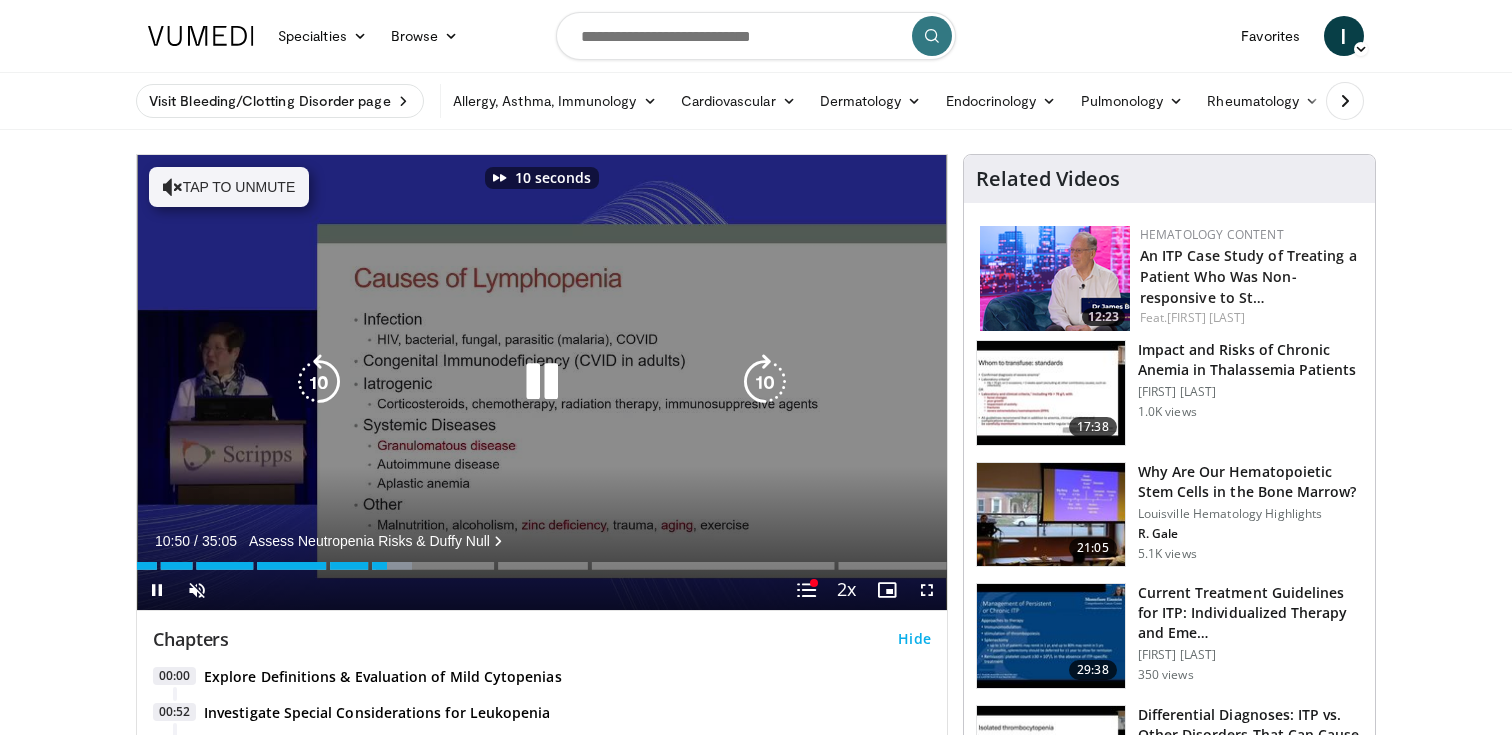 click at bounding box center [765, 382] 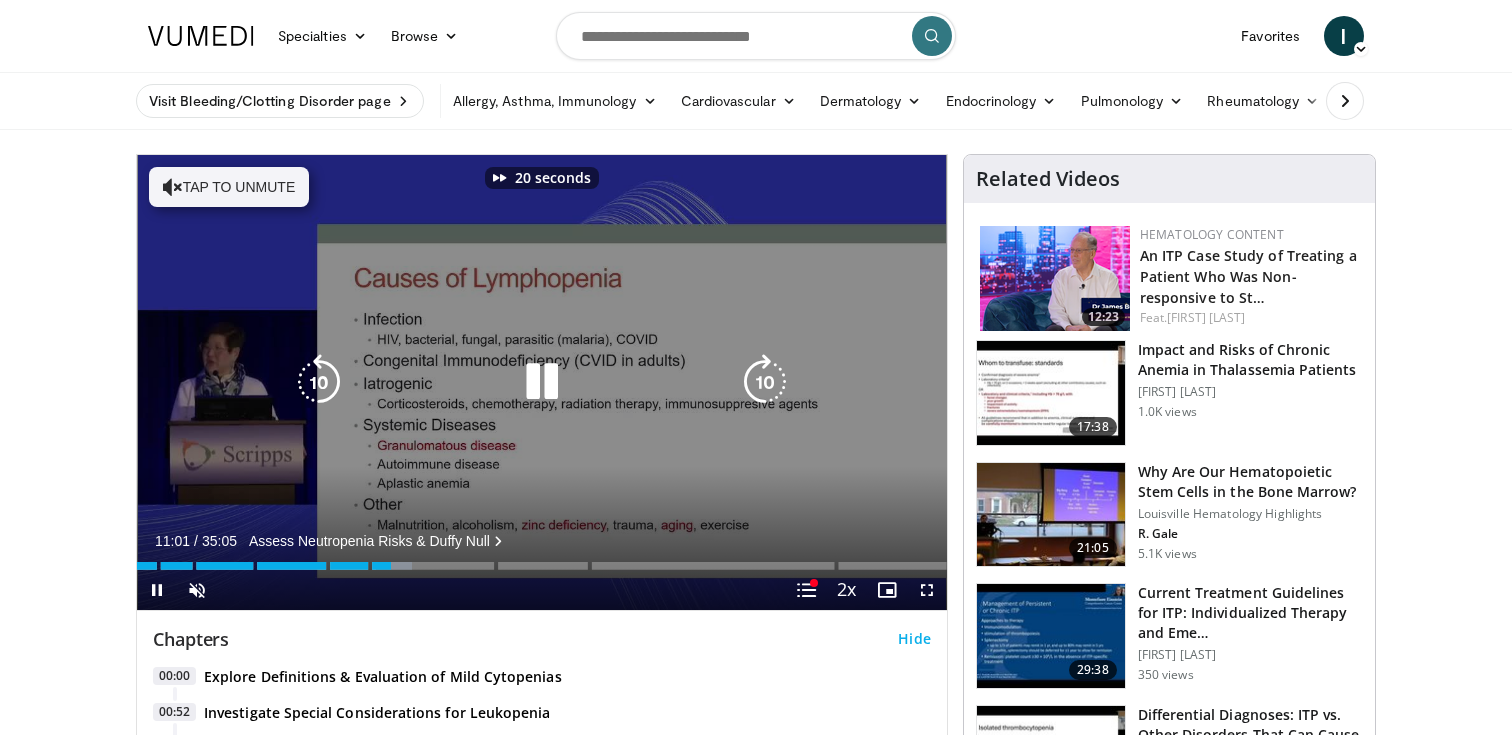 click at bounding box center [765, 382] 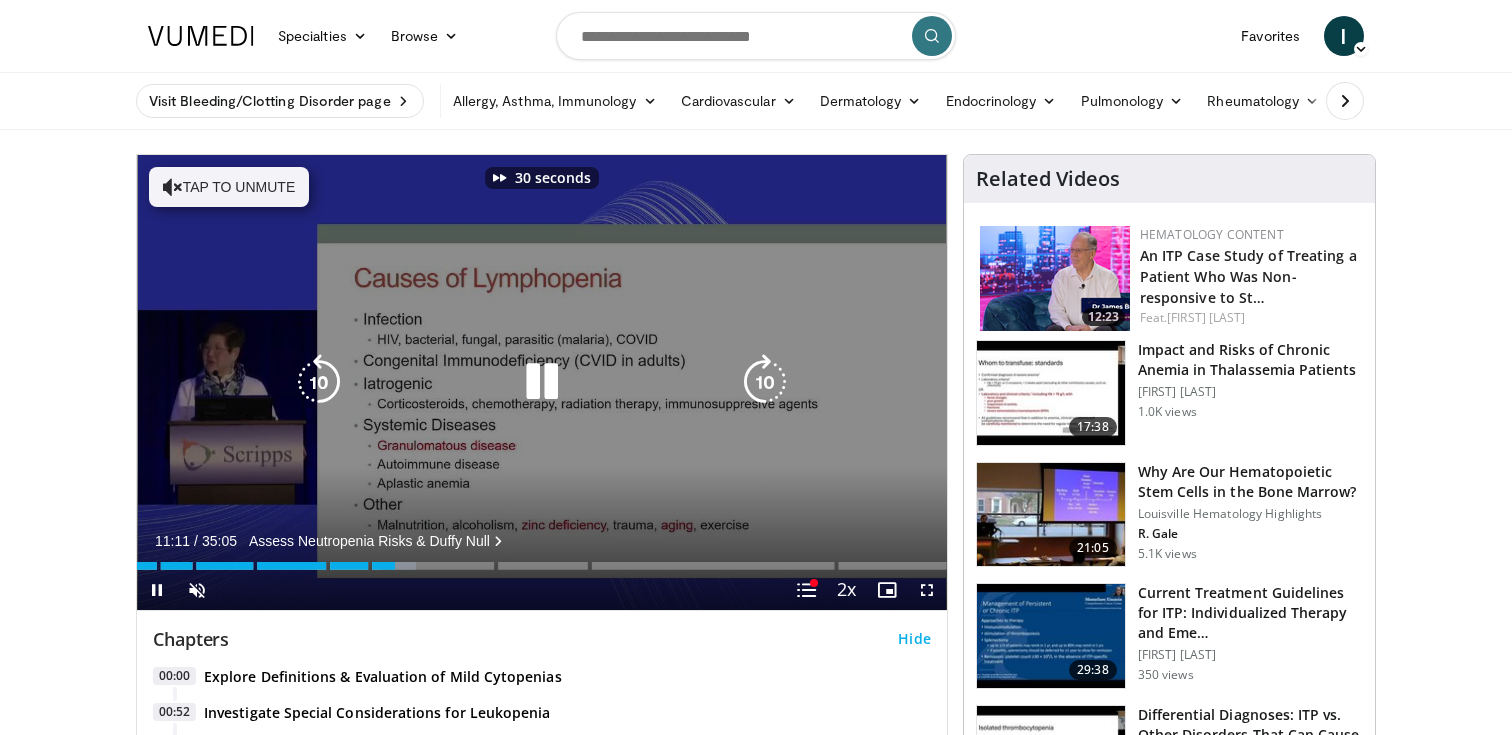 click at bounding box center [765, 382] 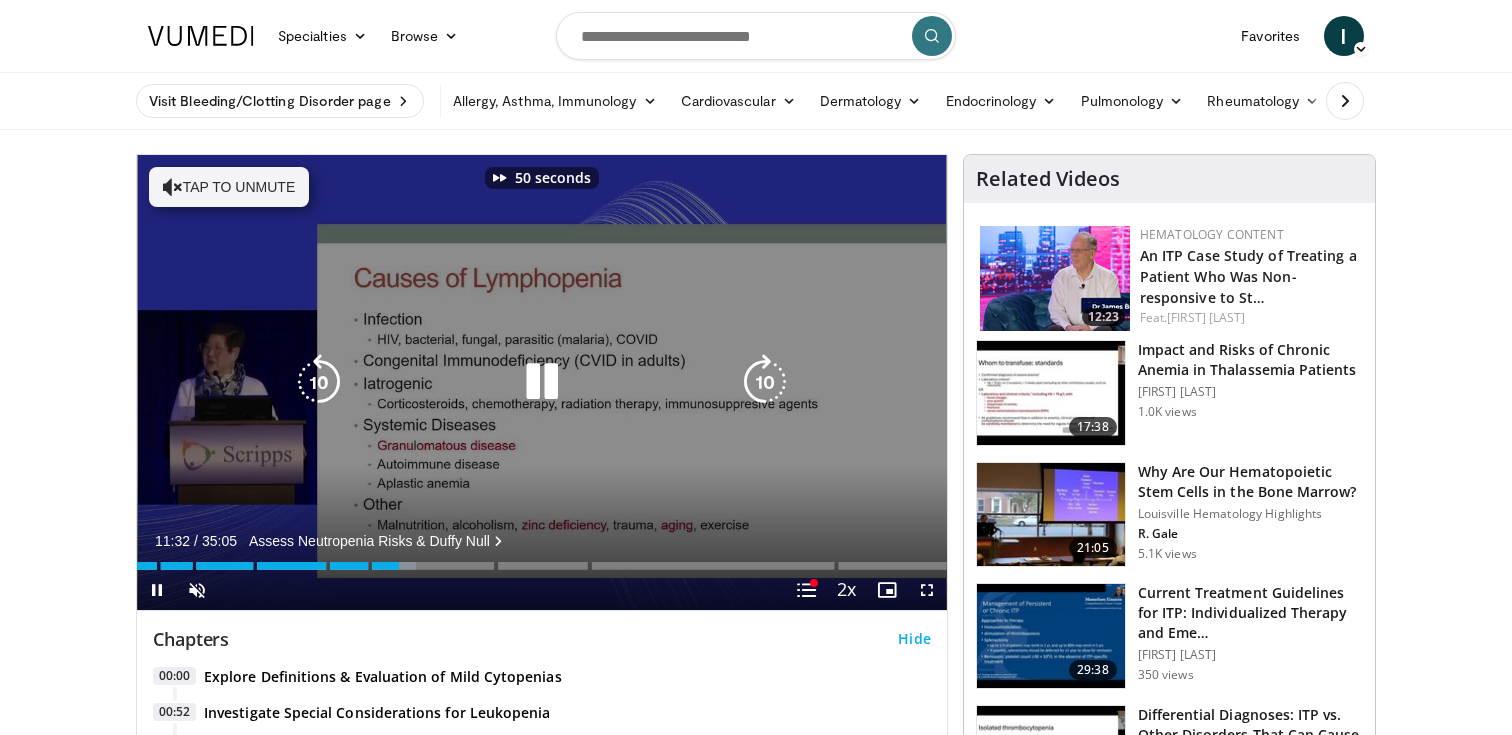 click at bounding box center (765, 382) 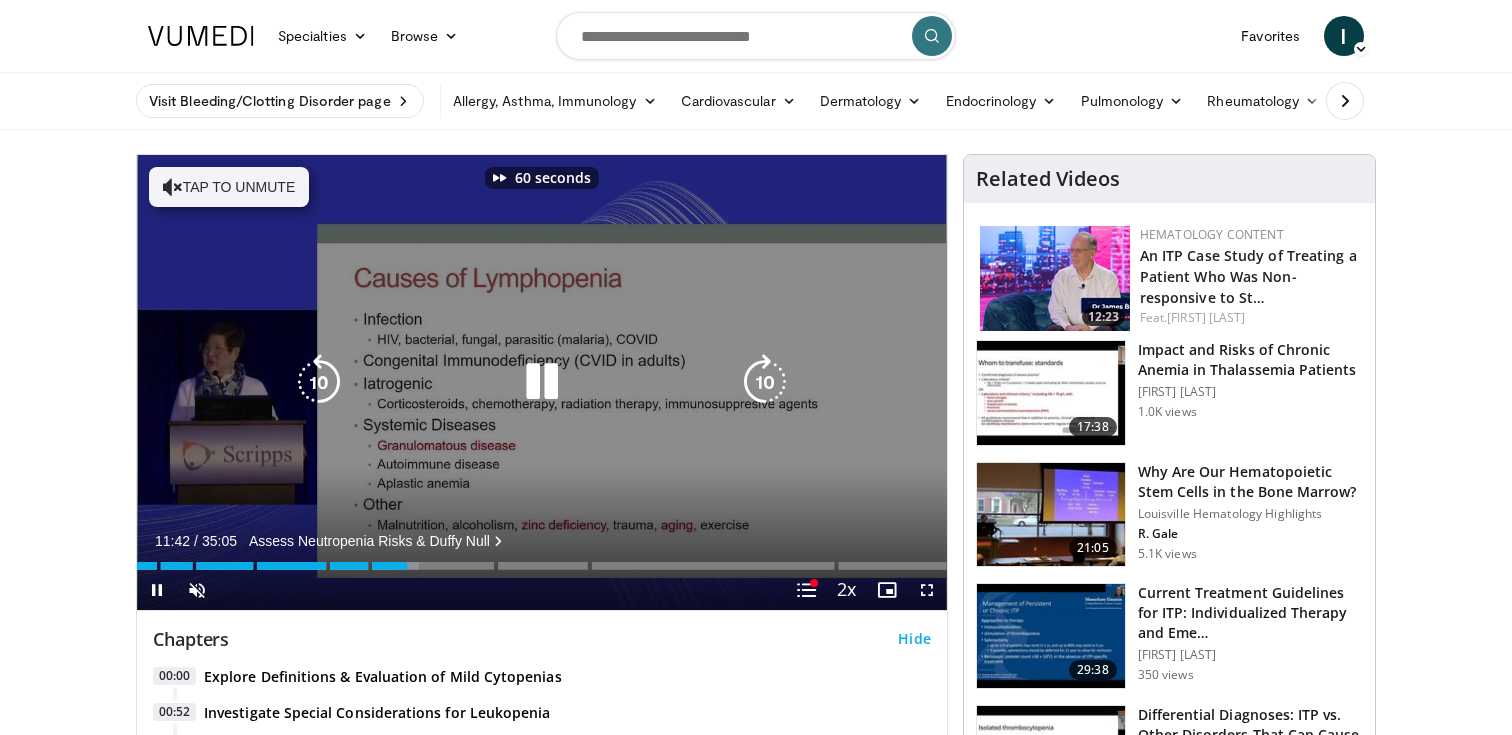click at bounding box center [765, 382] 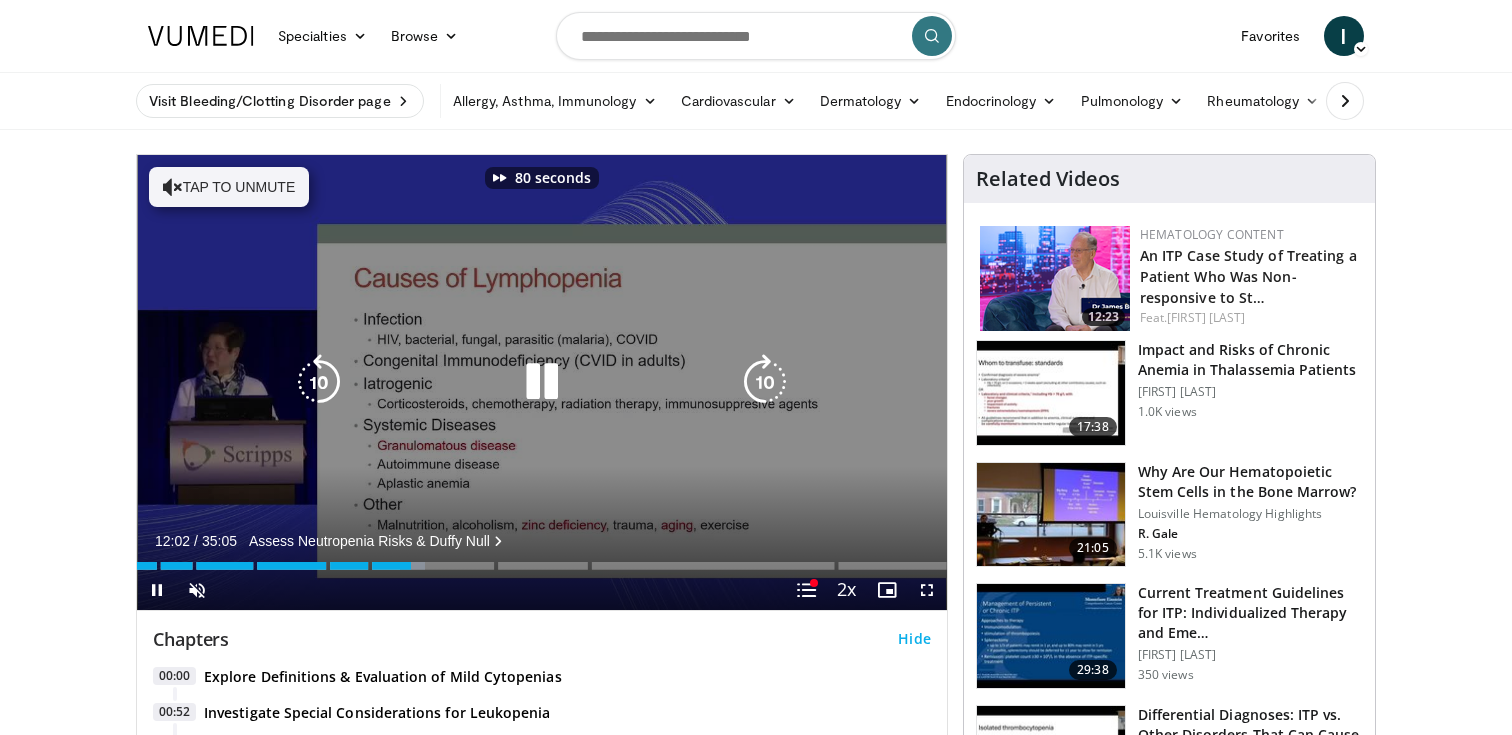 click at bounding box center (765, 382) 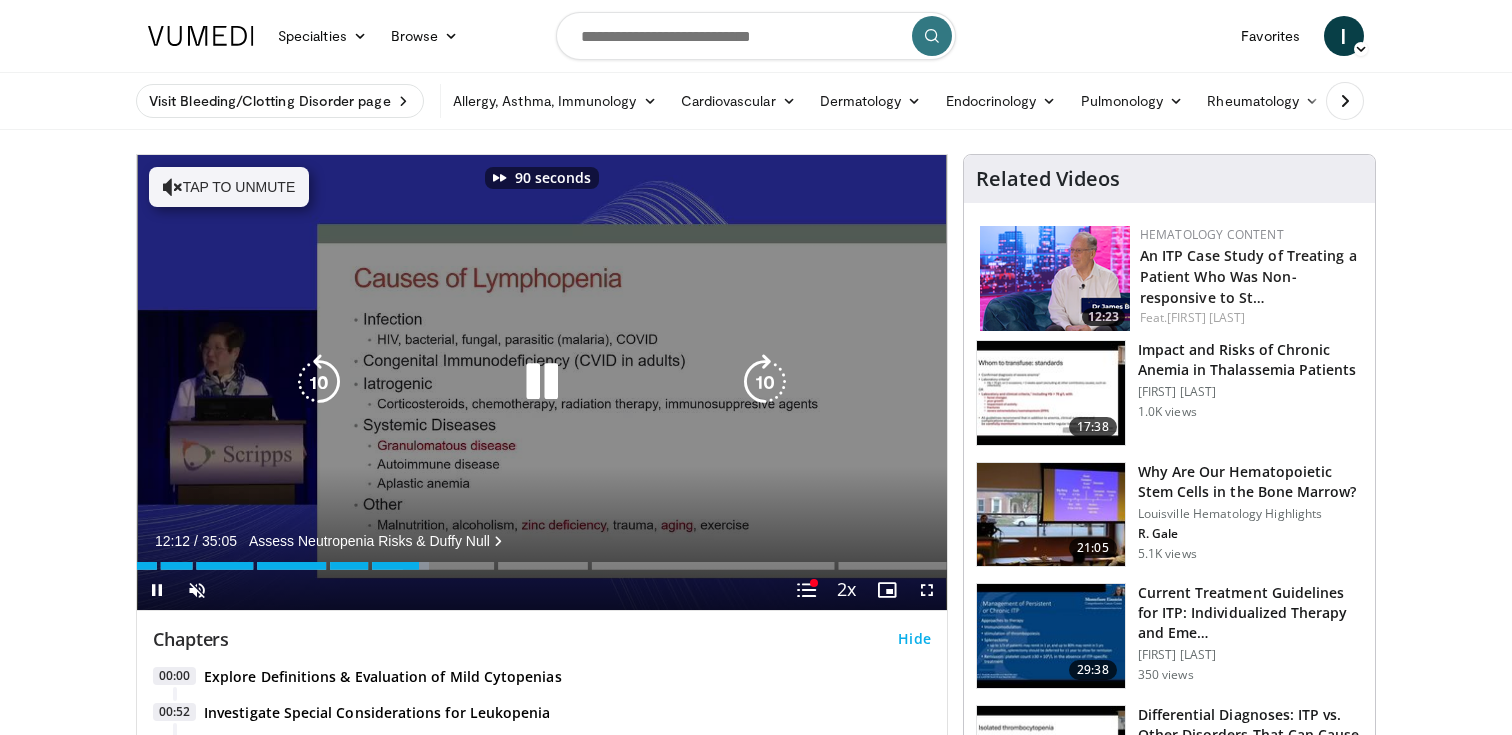 click at bounding box center [765, 382] 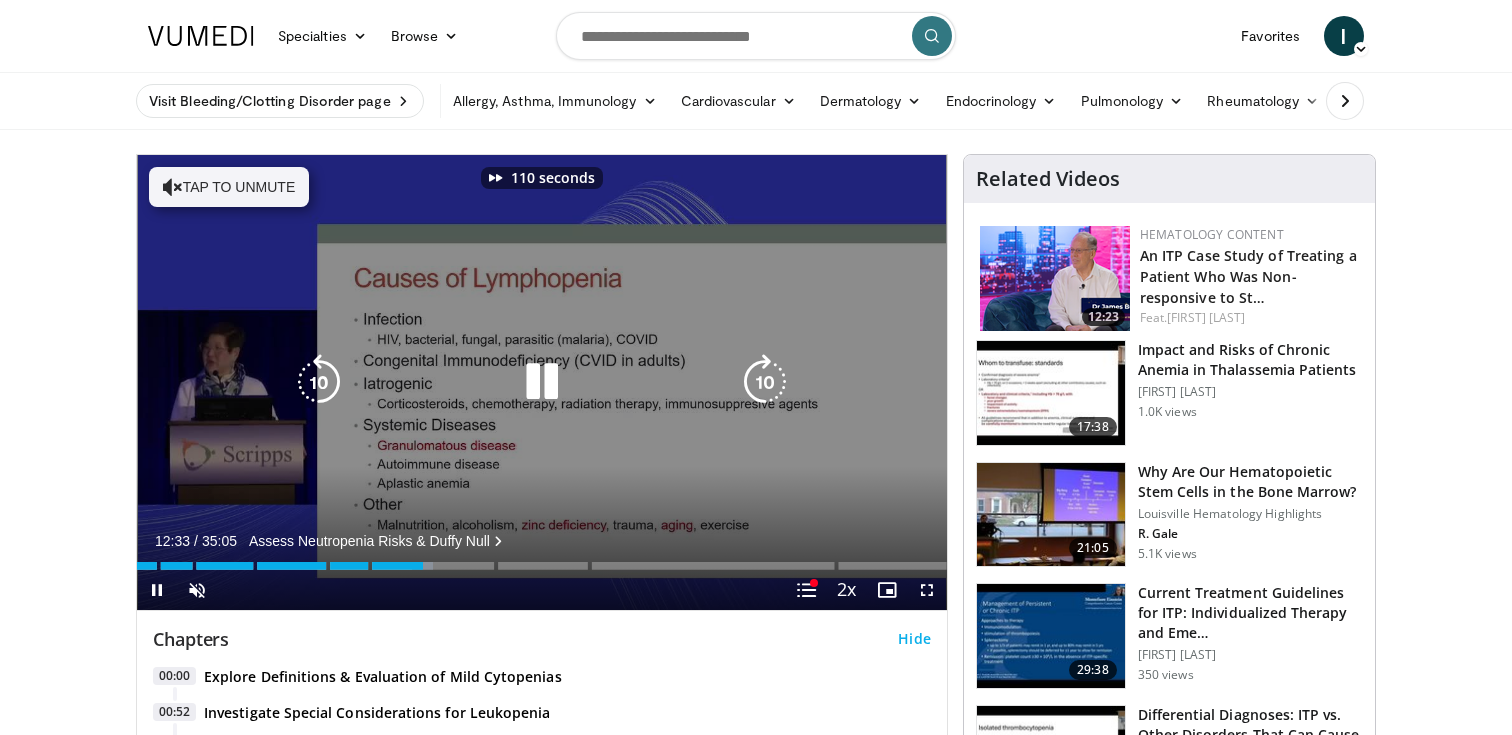 click at bounding box center [765, 382] 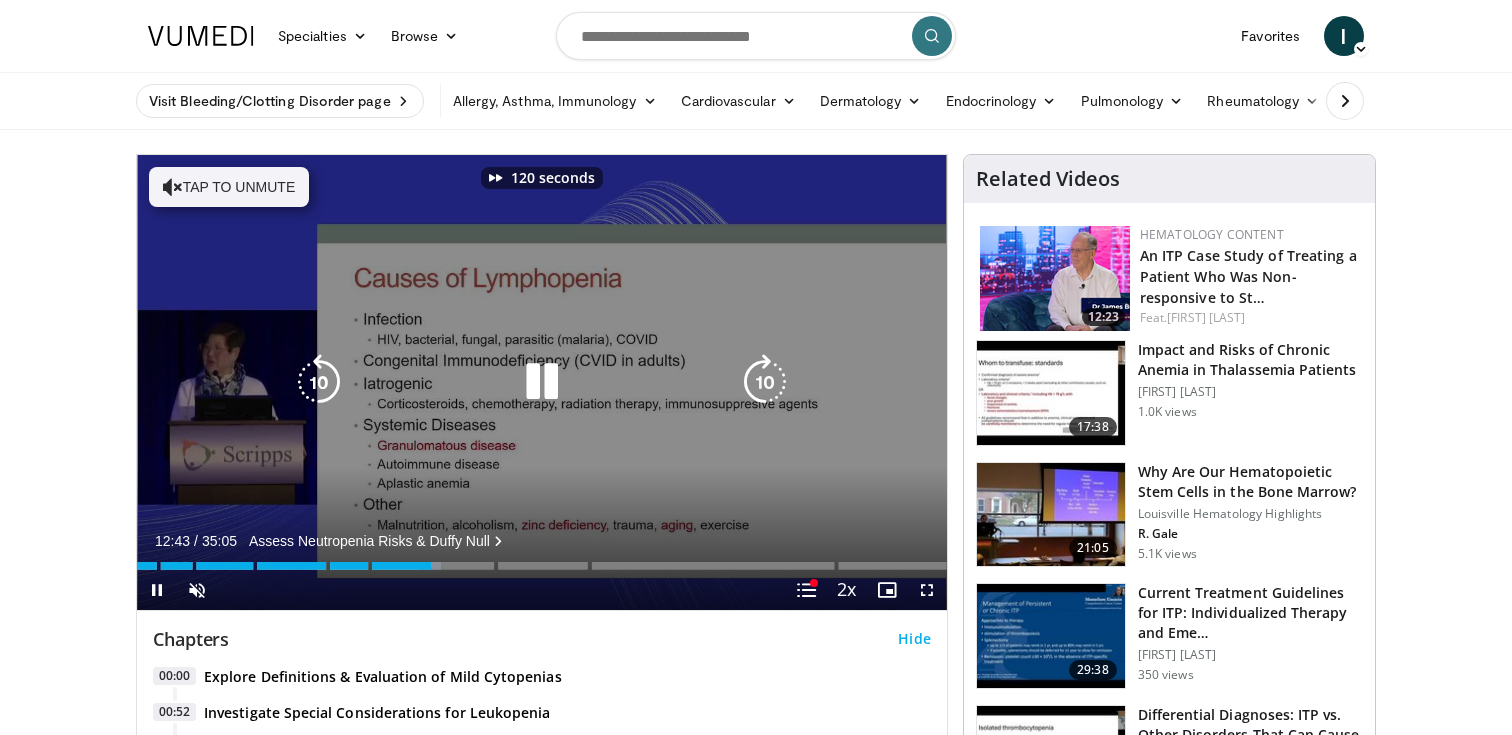 click at bounding box center (765, 382) 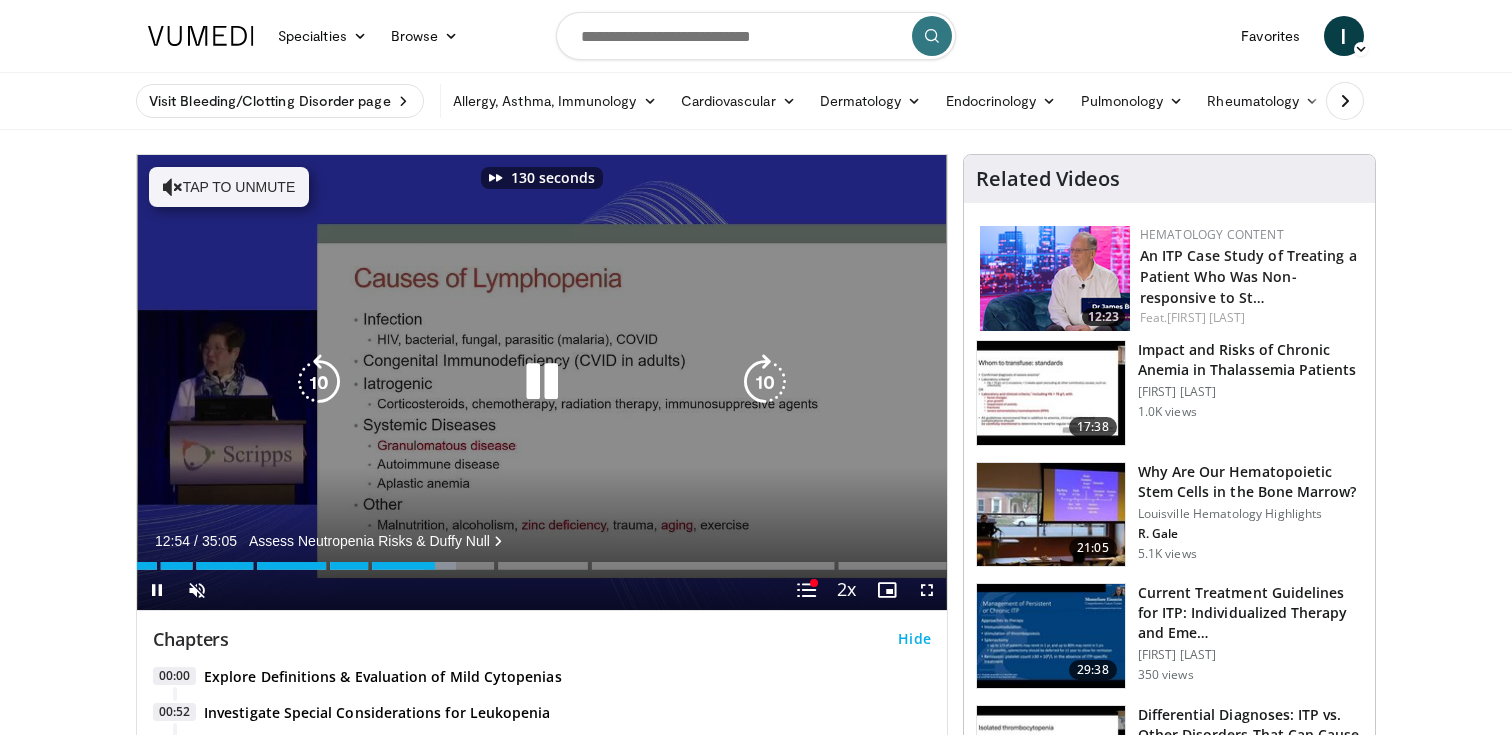 click at bounding box center [319, 382] 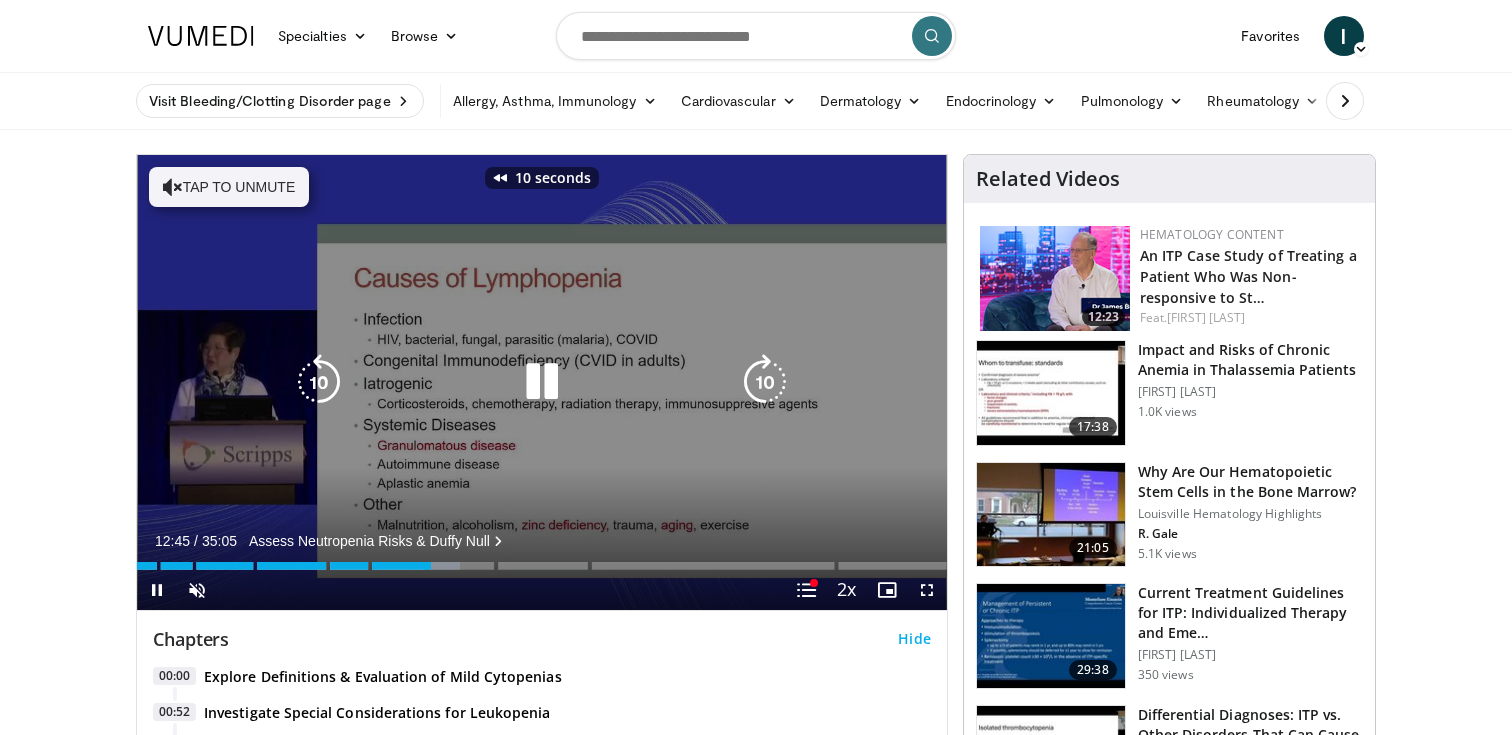 click at bounding box center (319, 382) 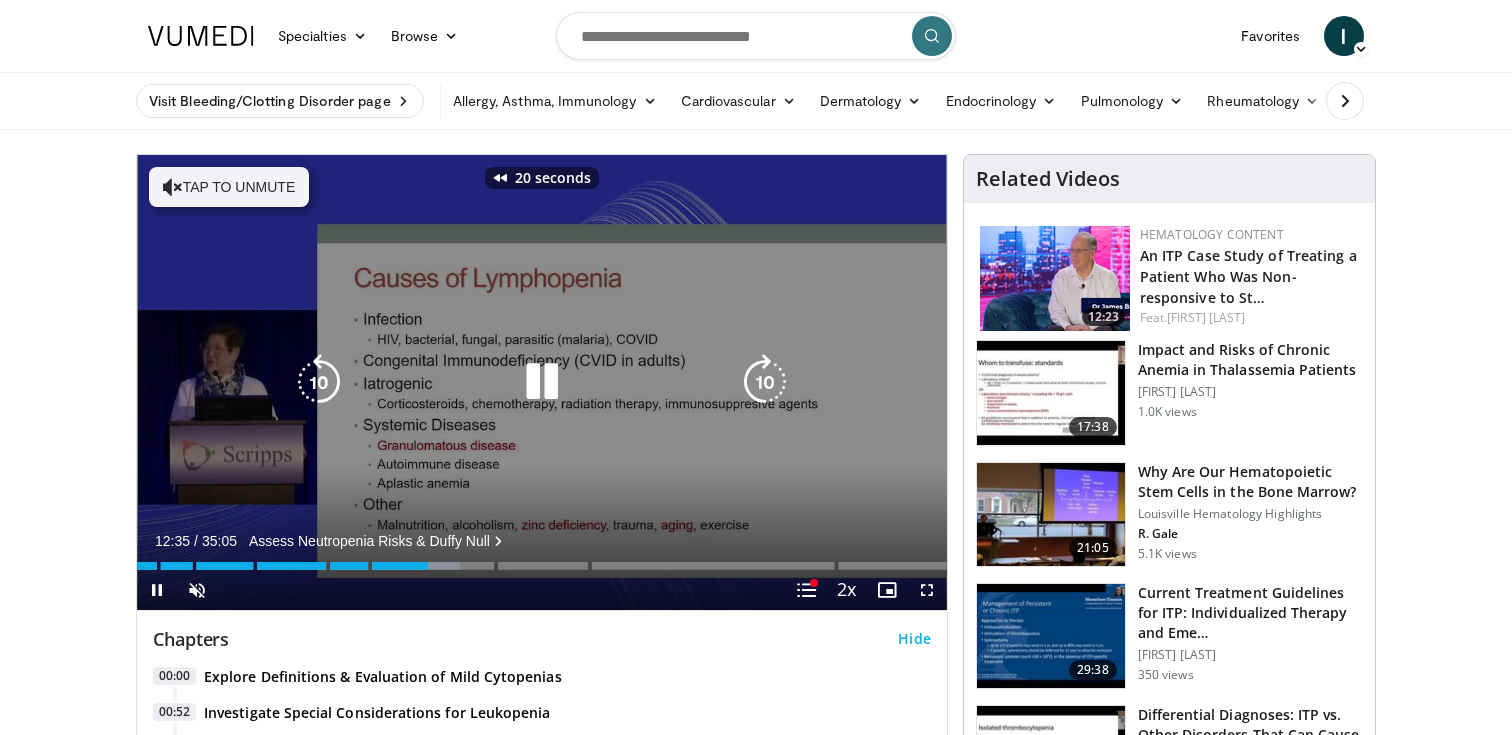 click at bounding box center [319, 382] 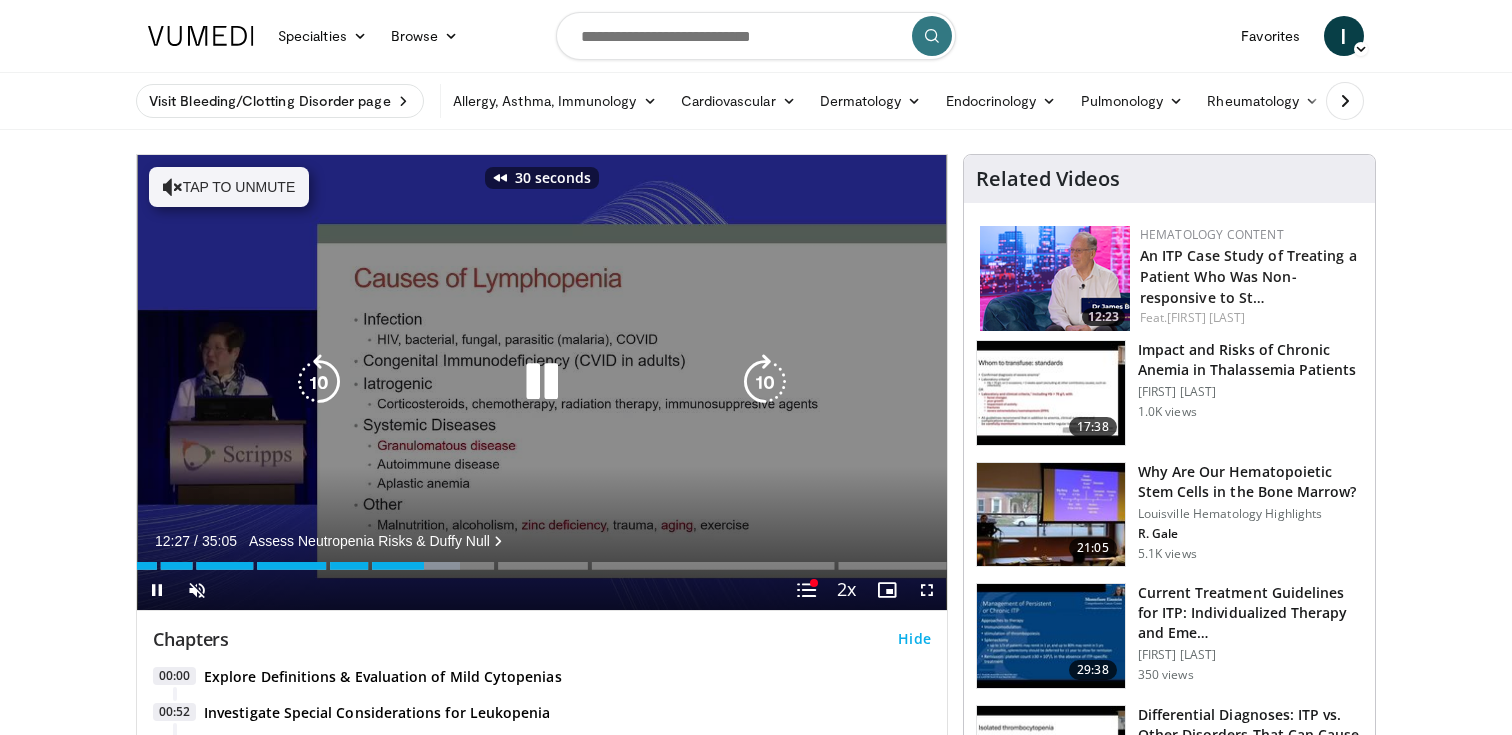 click at bounding box center (319, 382) 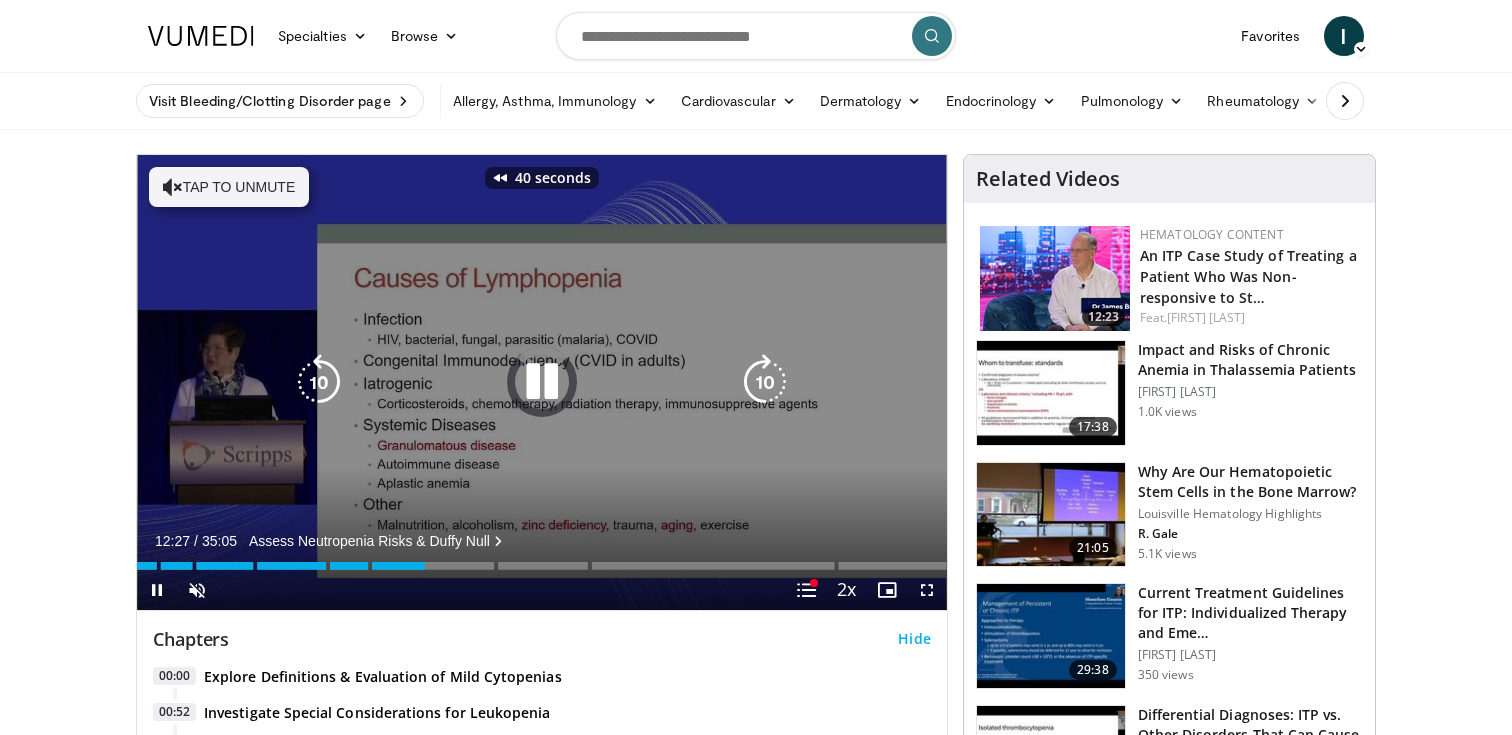click at bounding box center (319, 382) 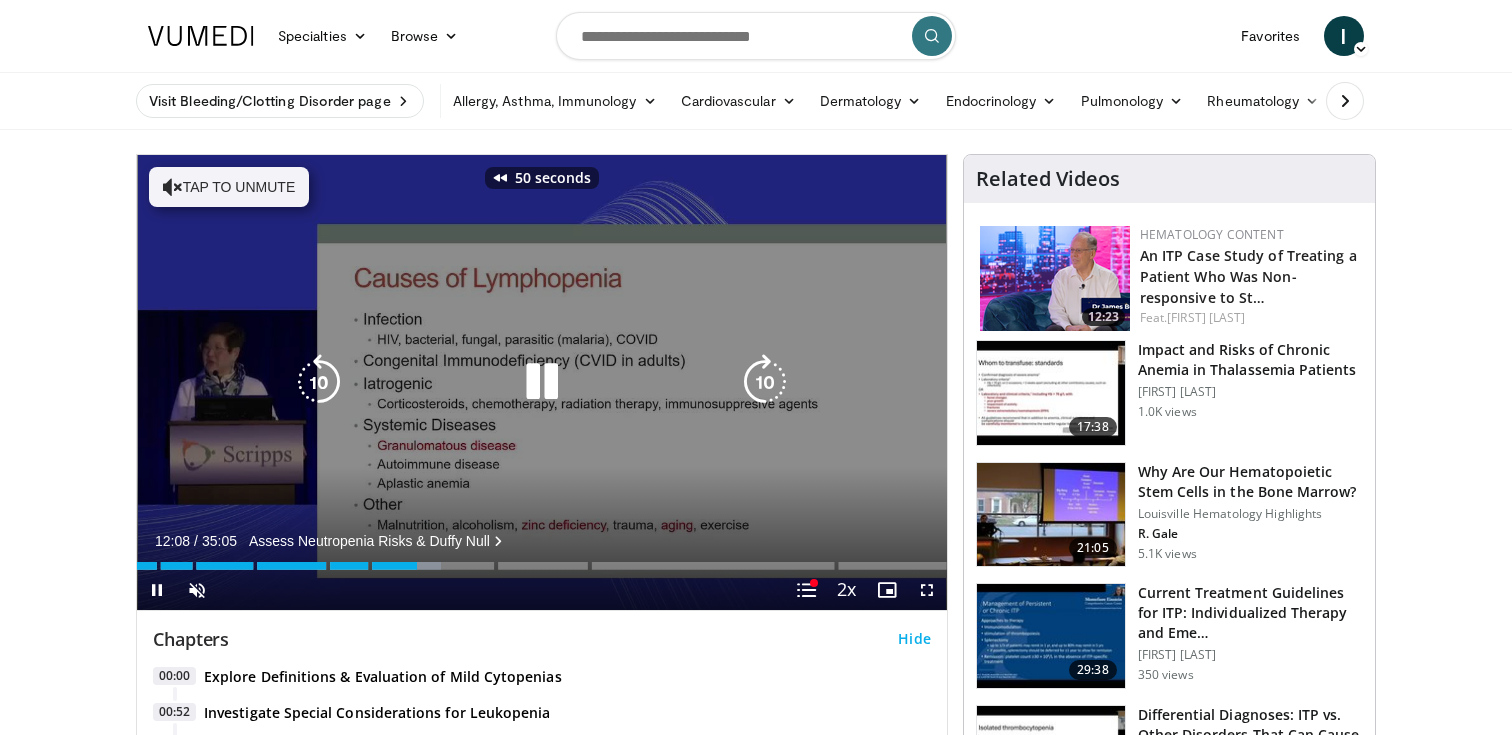 click at bounding box center [765, 382] 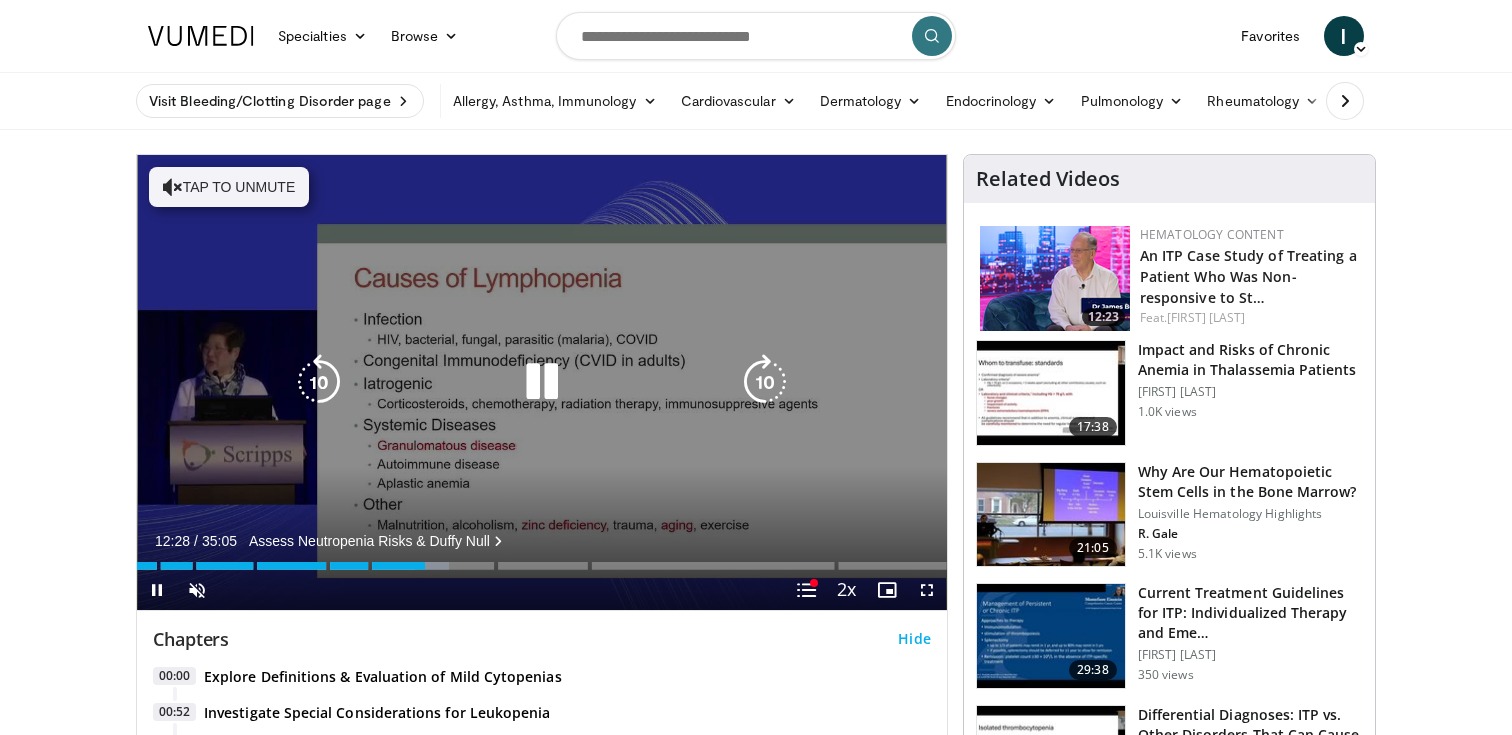 click at bounding box center (319, 382) 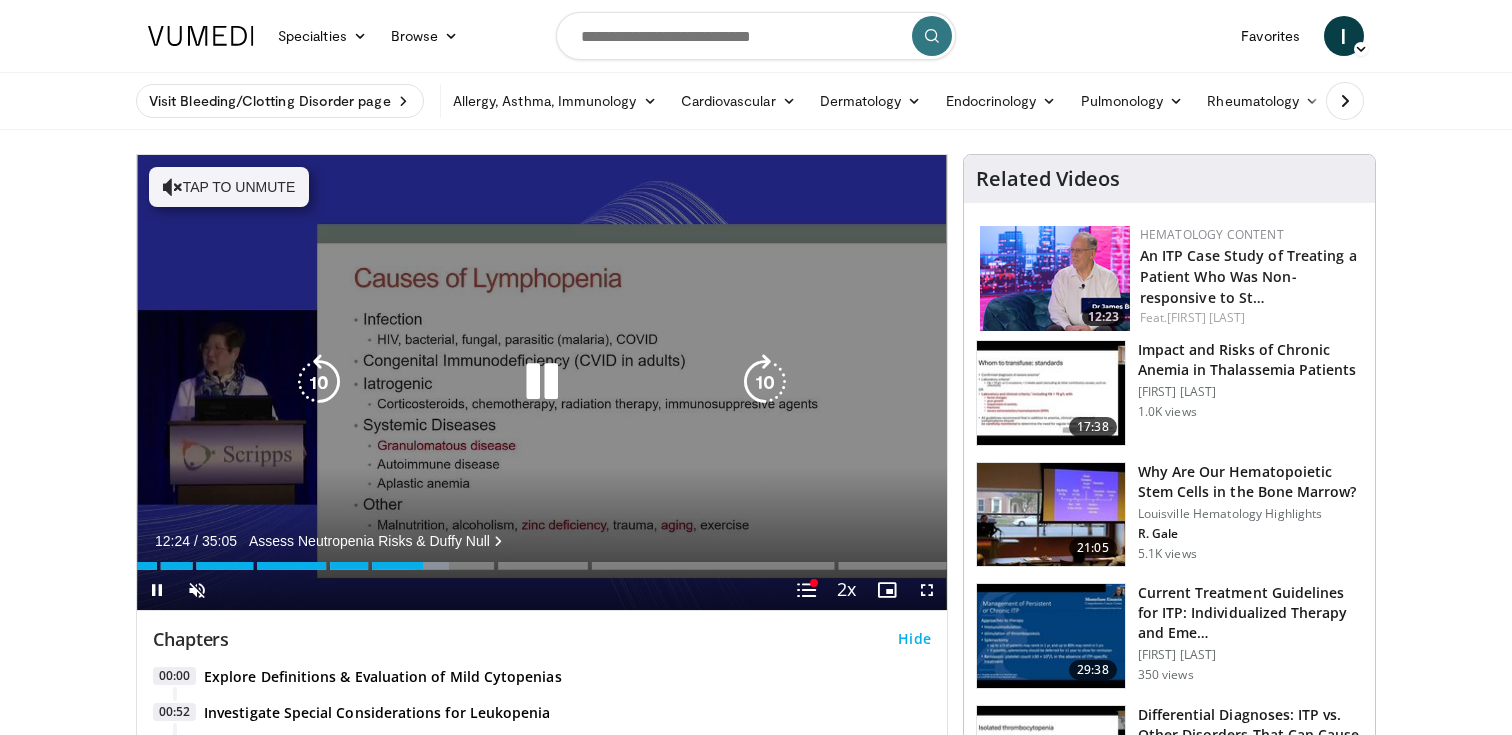 click at bounding box center [765, 382] 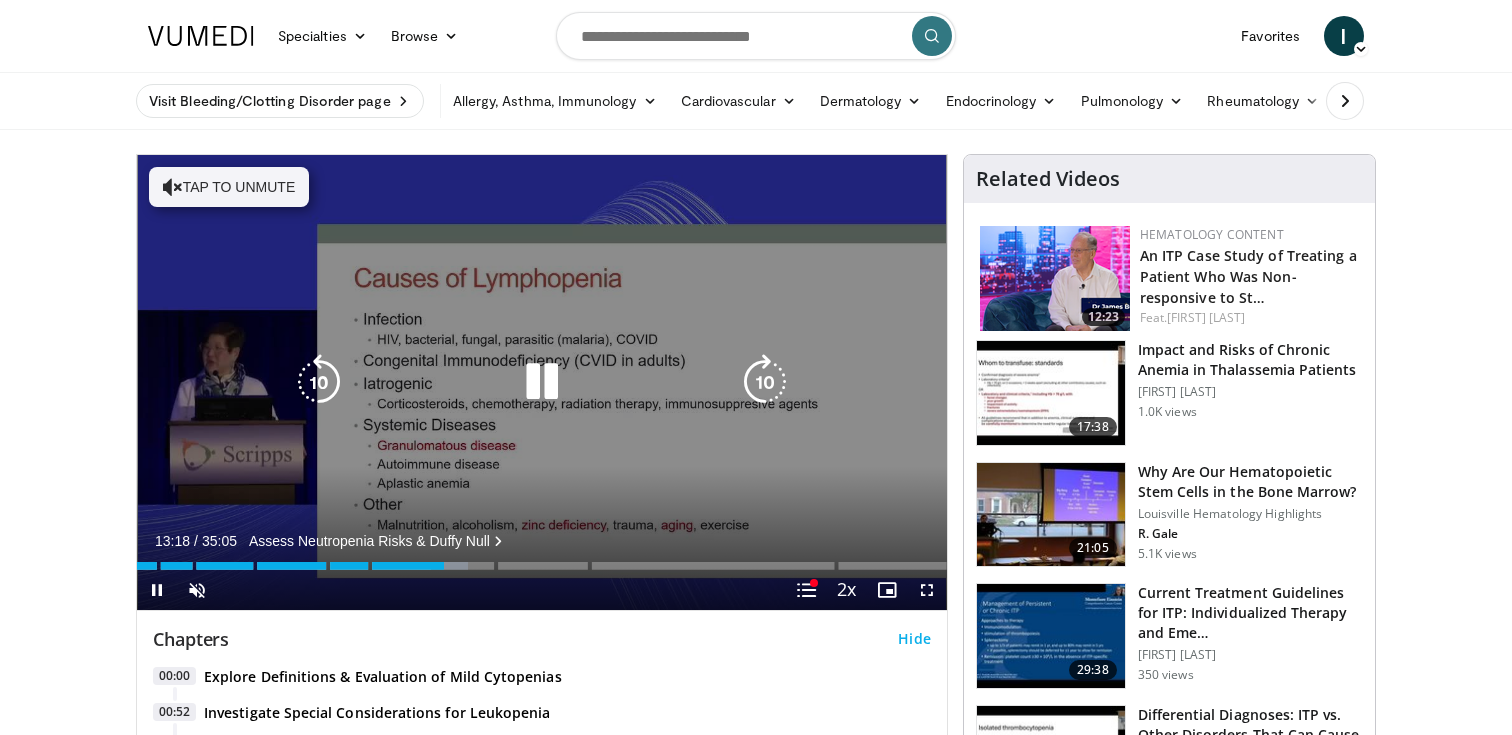 click at bounding box center [765, 382] 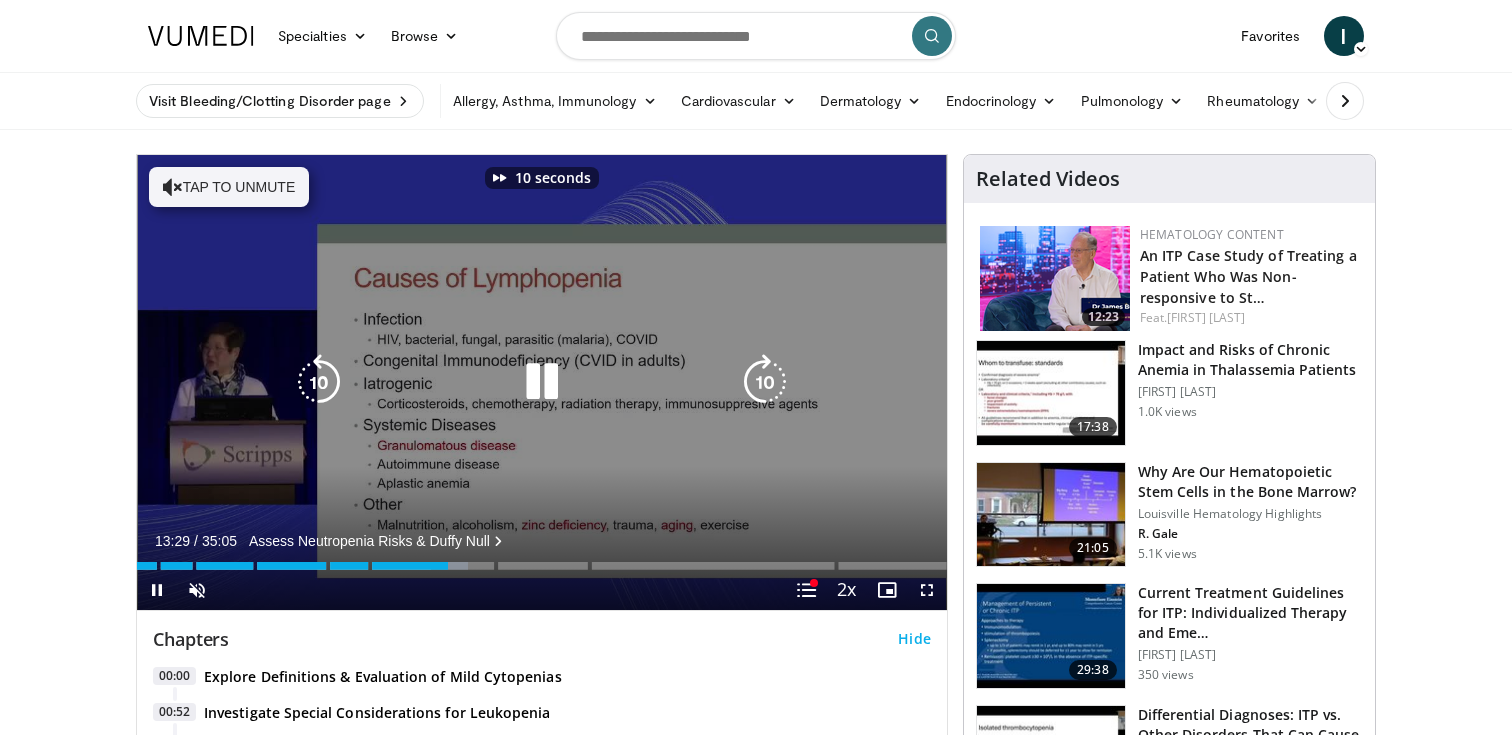 click at bounding box center (765, 382) 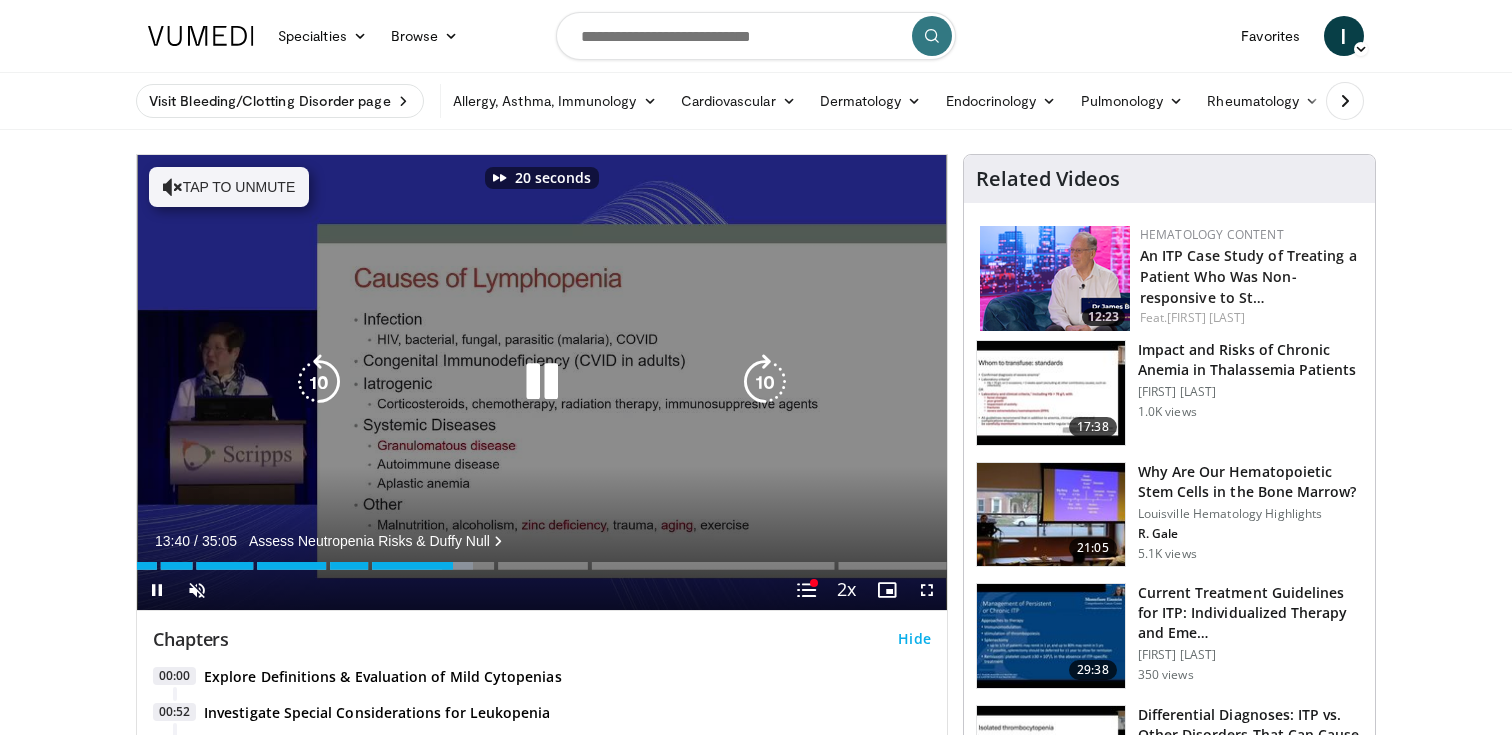 click at bounding box center [765, 382] 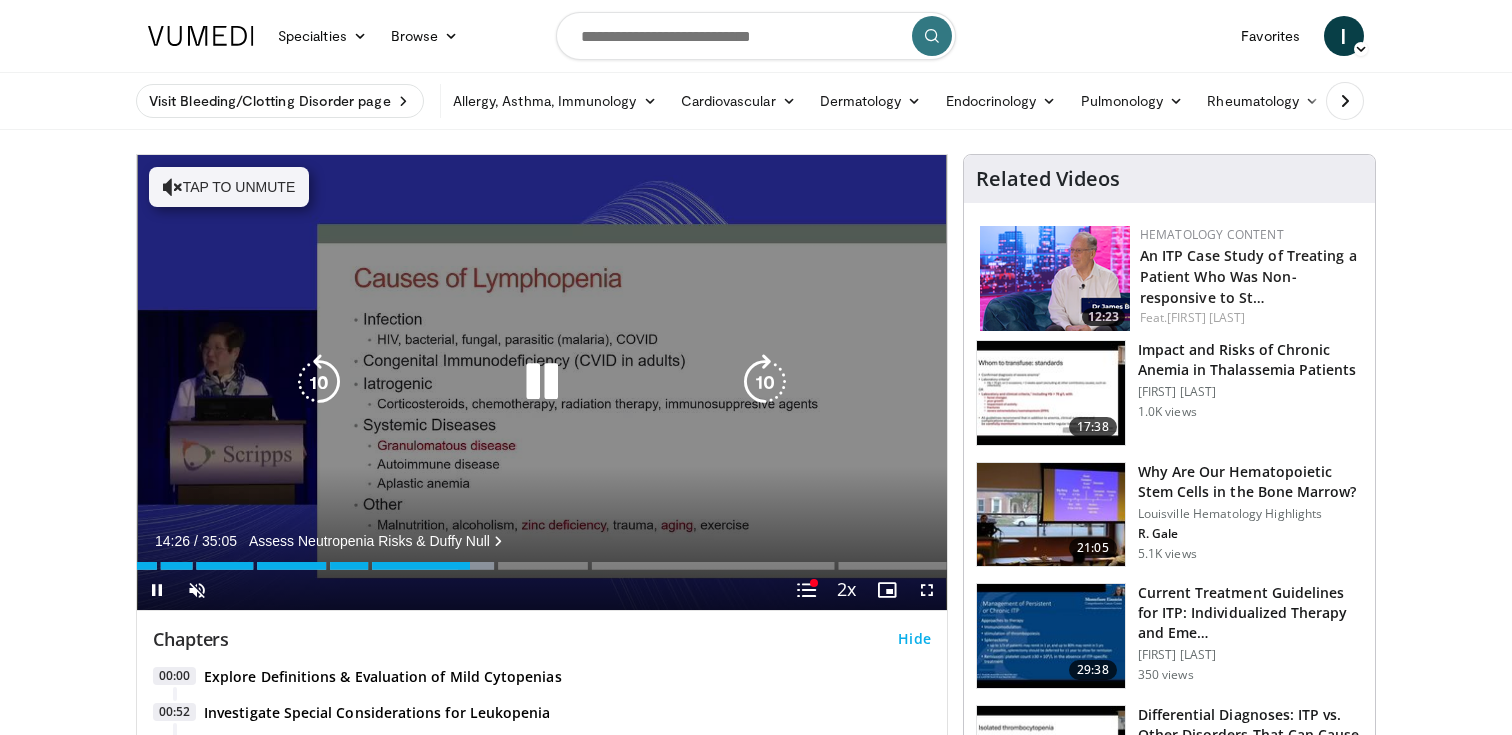 click at bounding box center [542, 382] 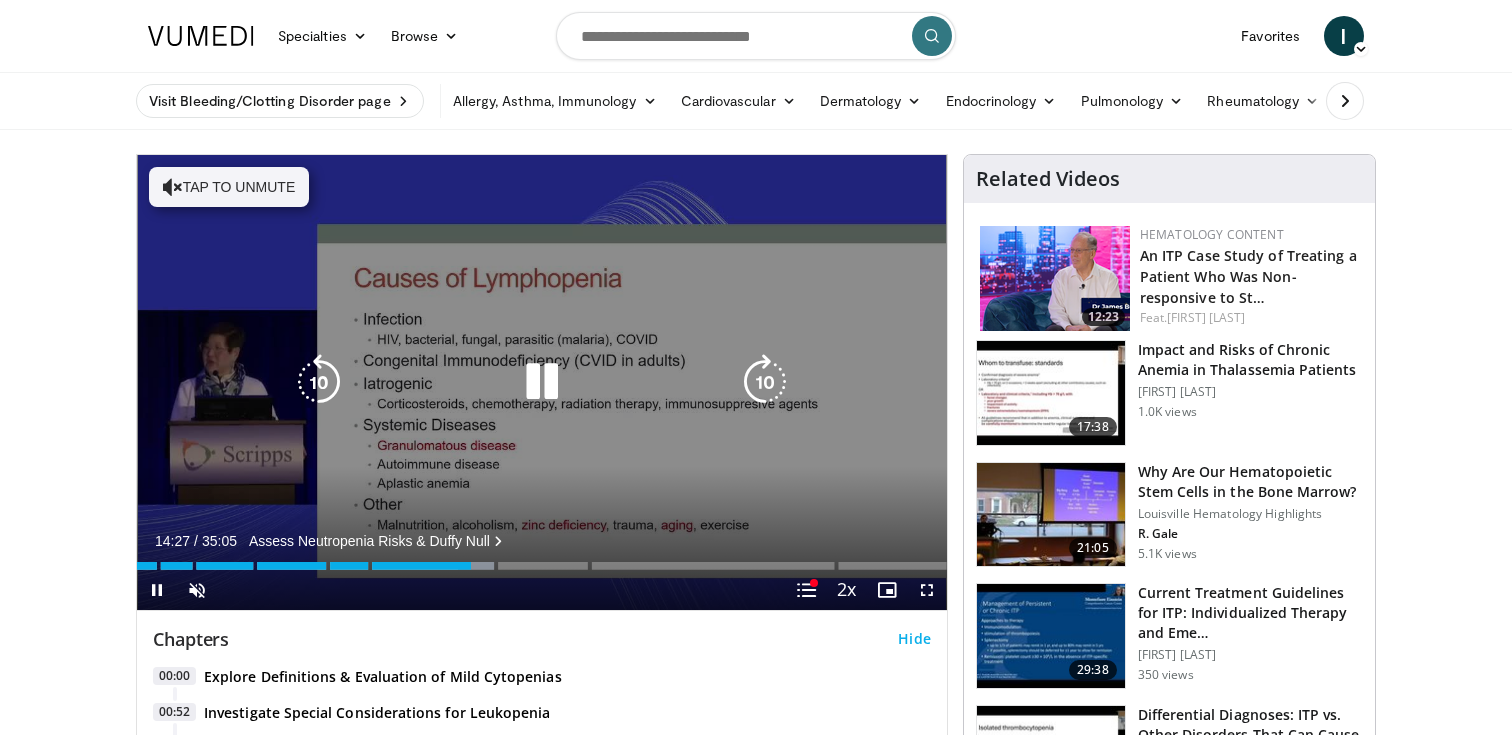 click at bounding box center [319, 382] 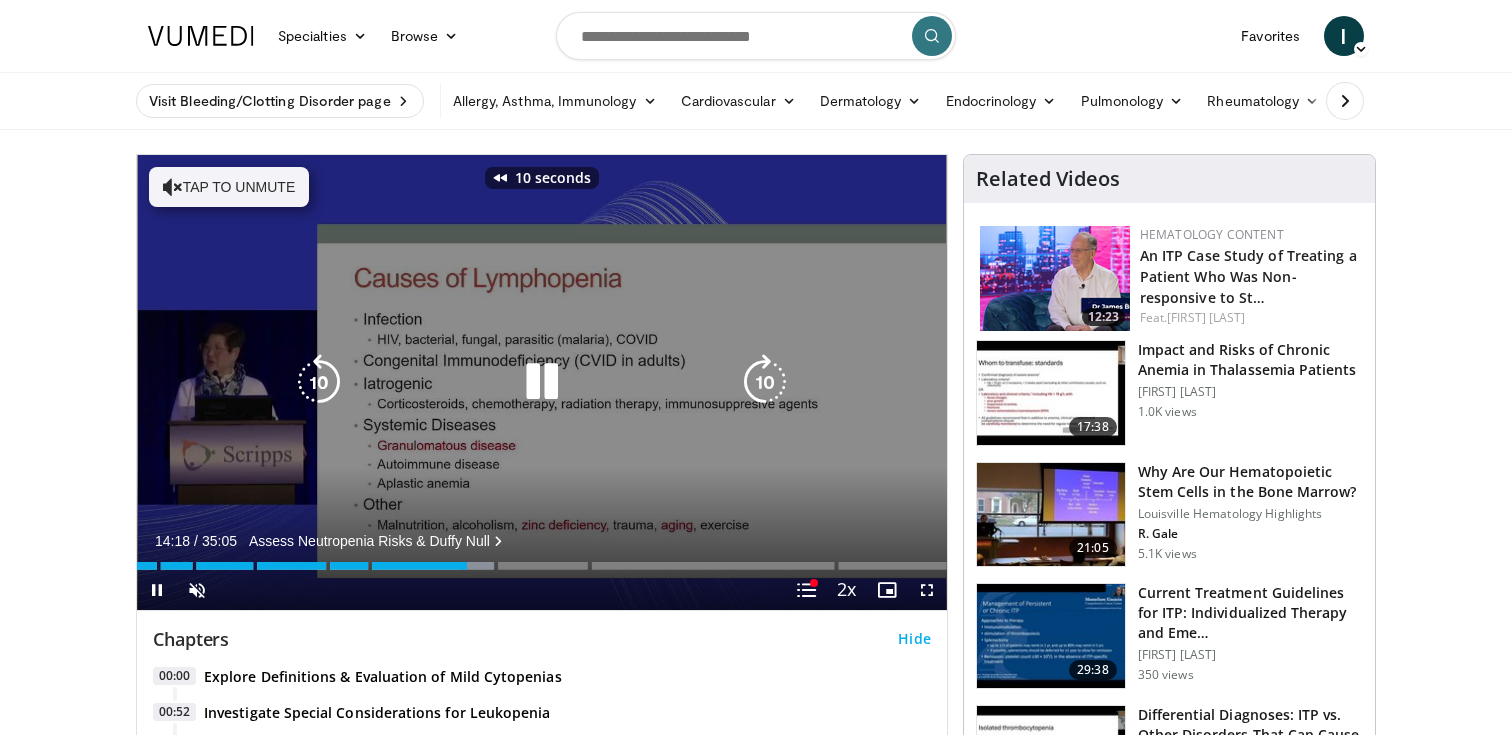 click at bounding box center [765, 382] 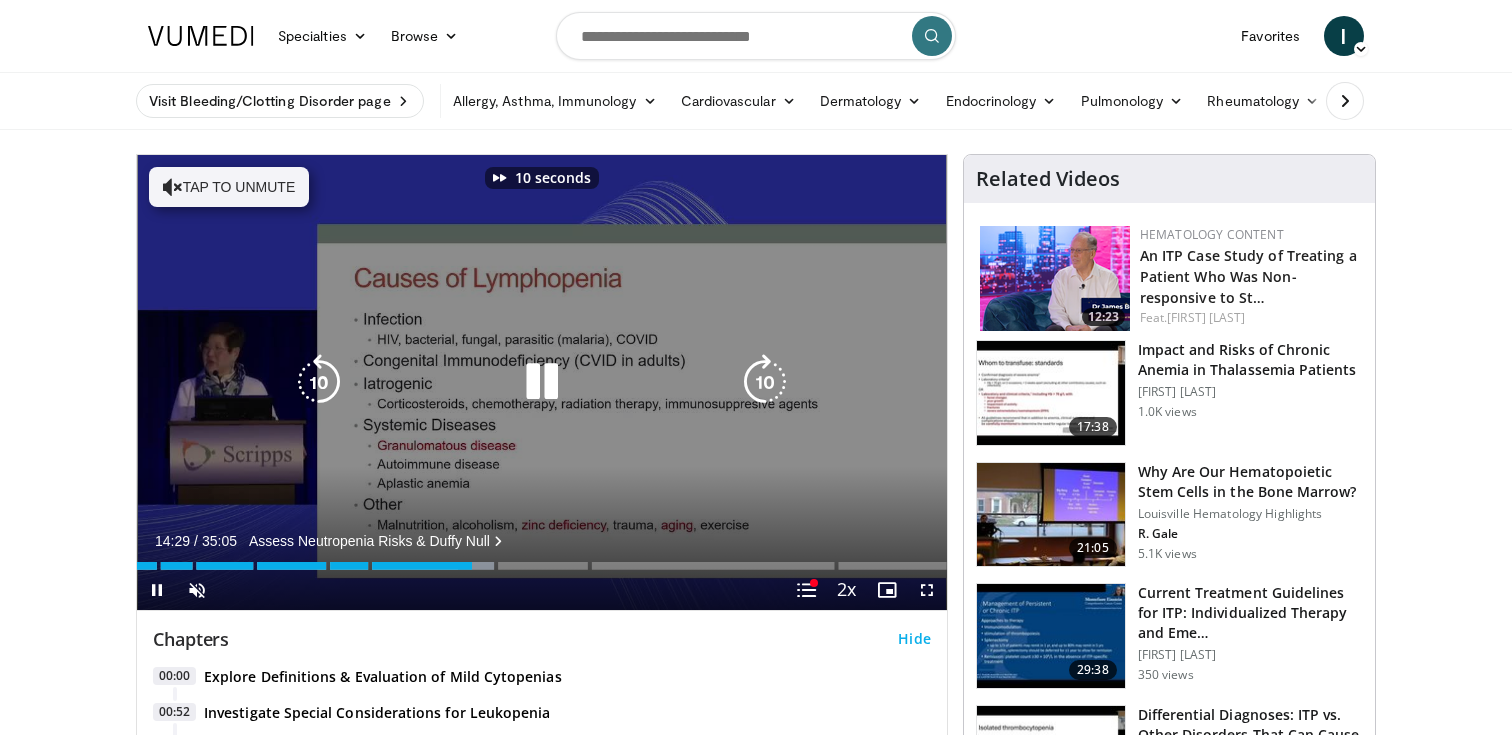 click at bounding box center [765, 382] 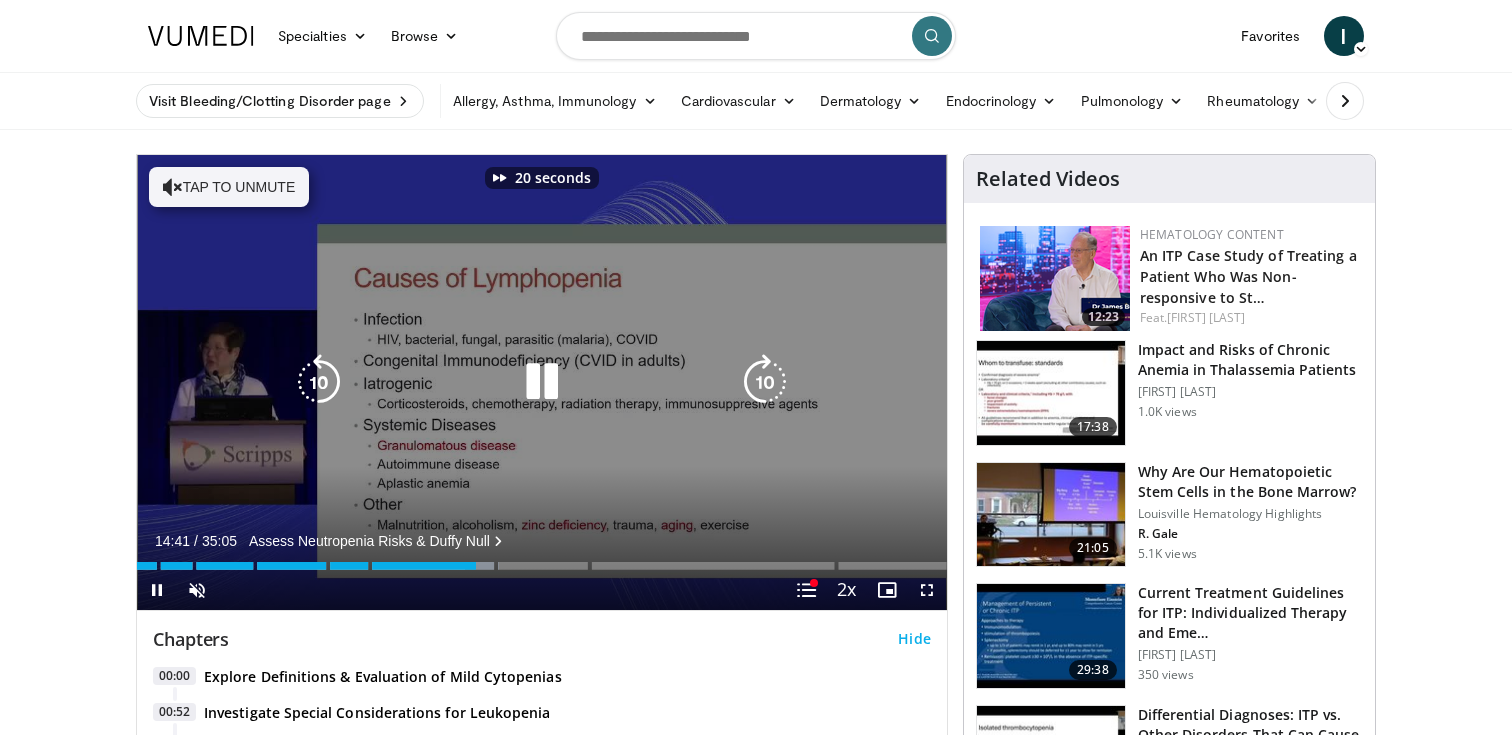 click at bounding box center (765, 382) 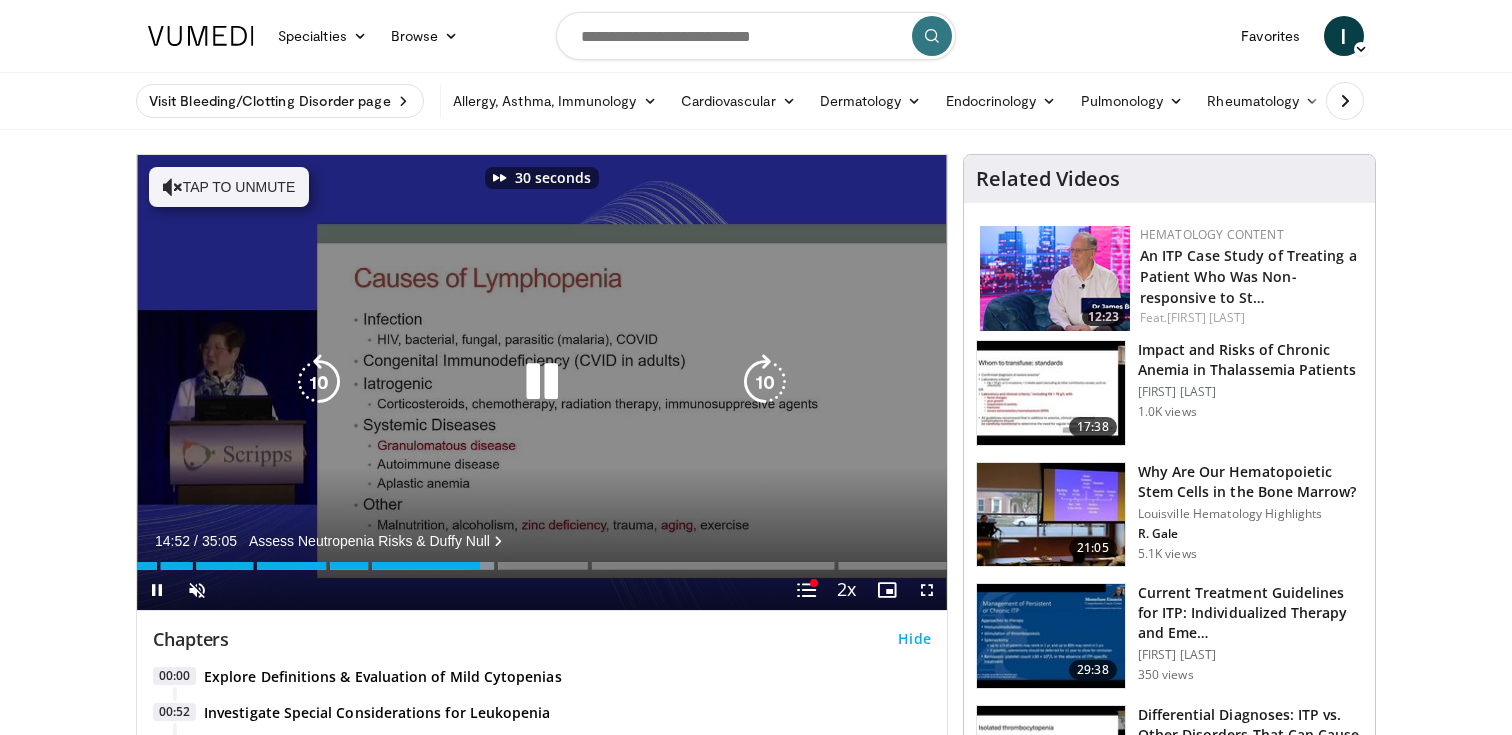 click at bounding box center (765, 382) 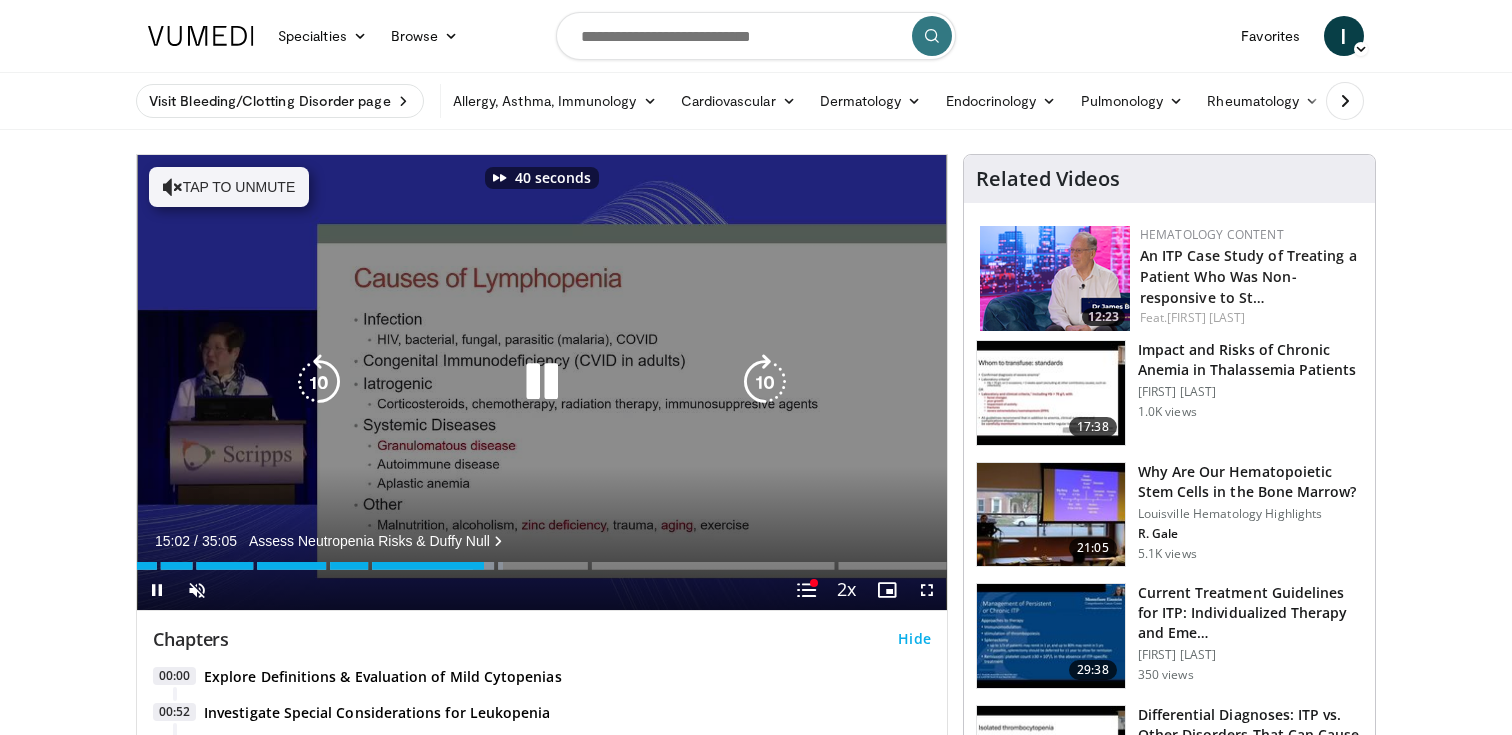 click at bounding box center (765, 382) 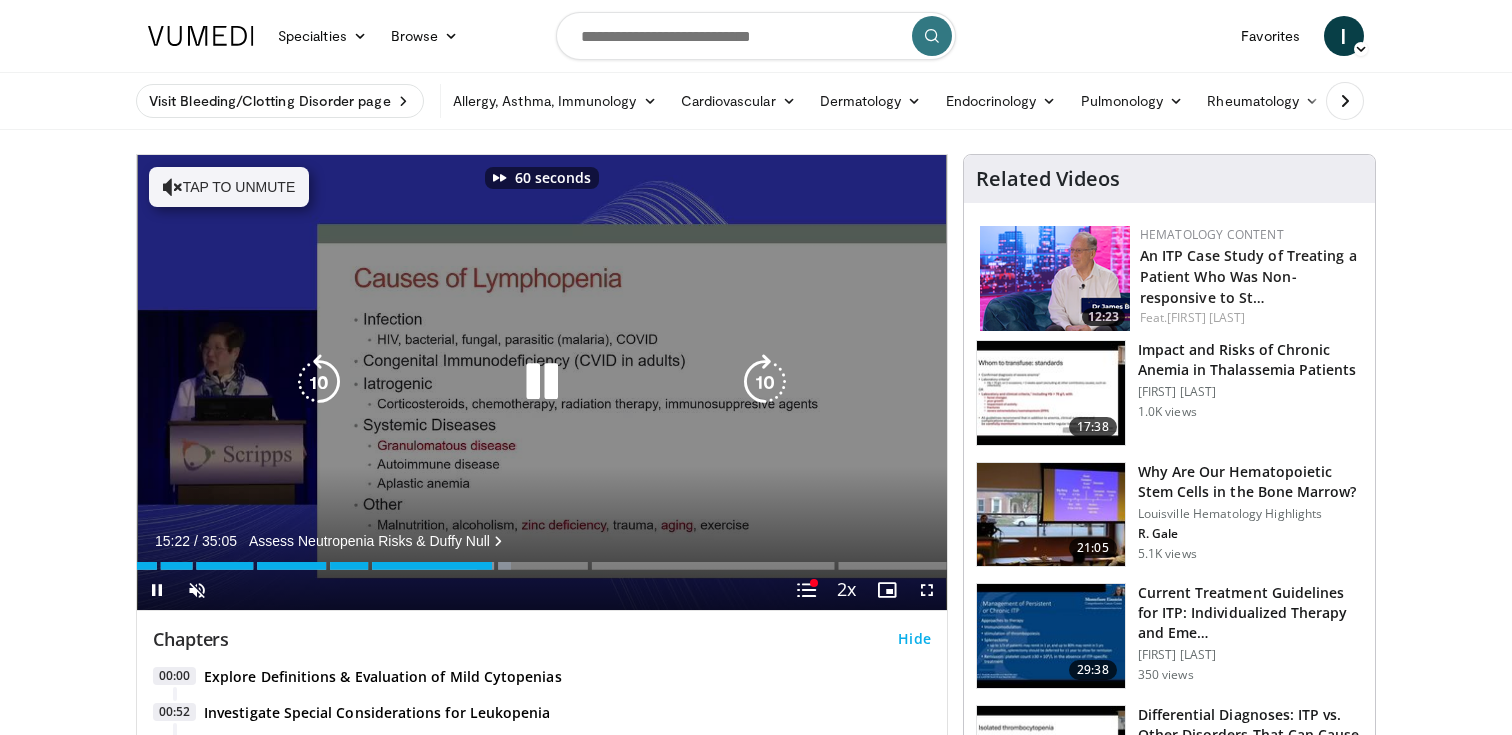 click at bounding box center (765, 382) 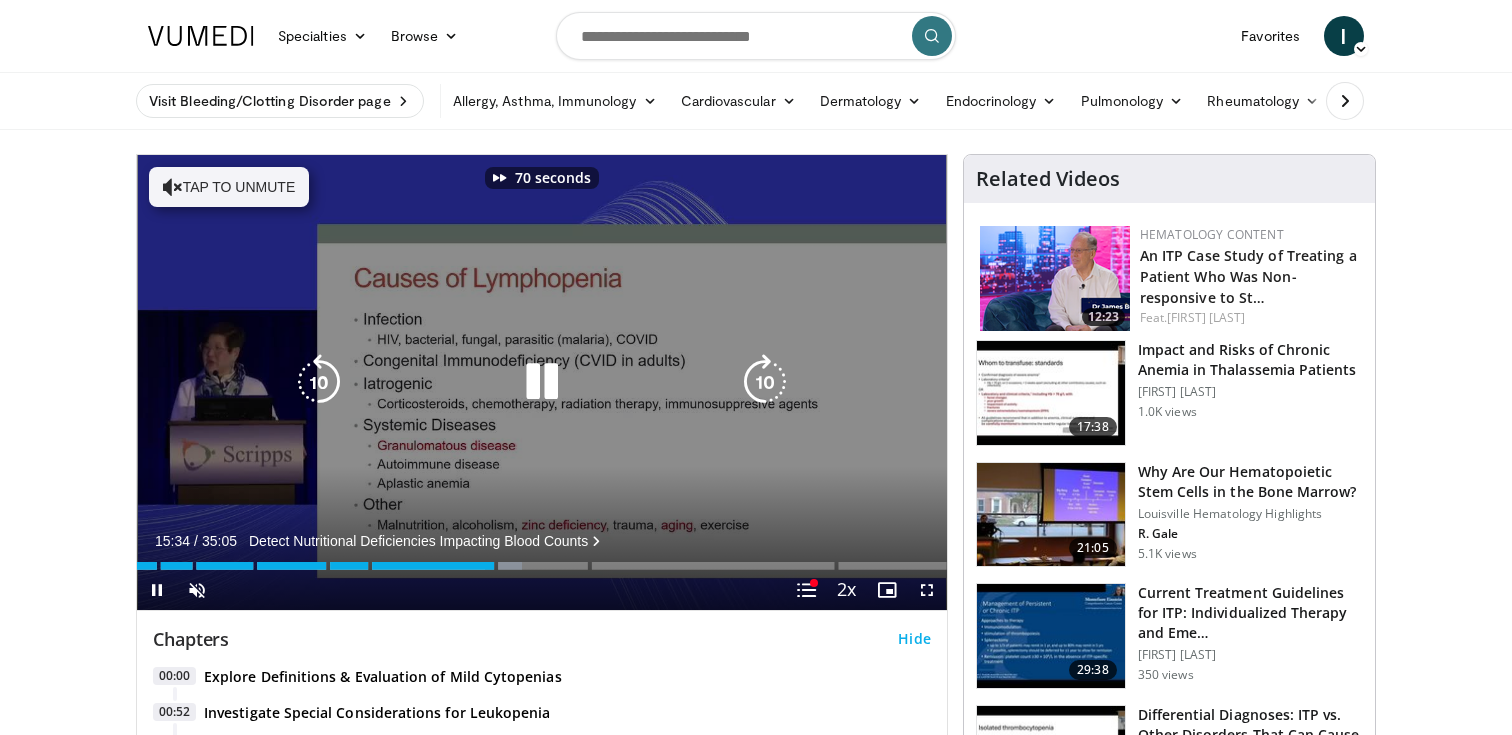 click at bounding box center [765, 382] 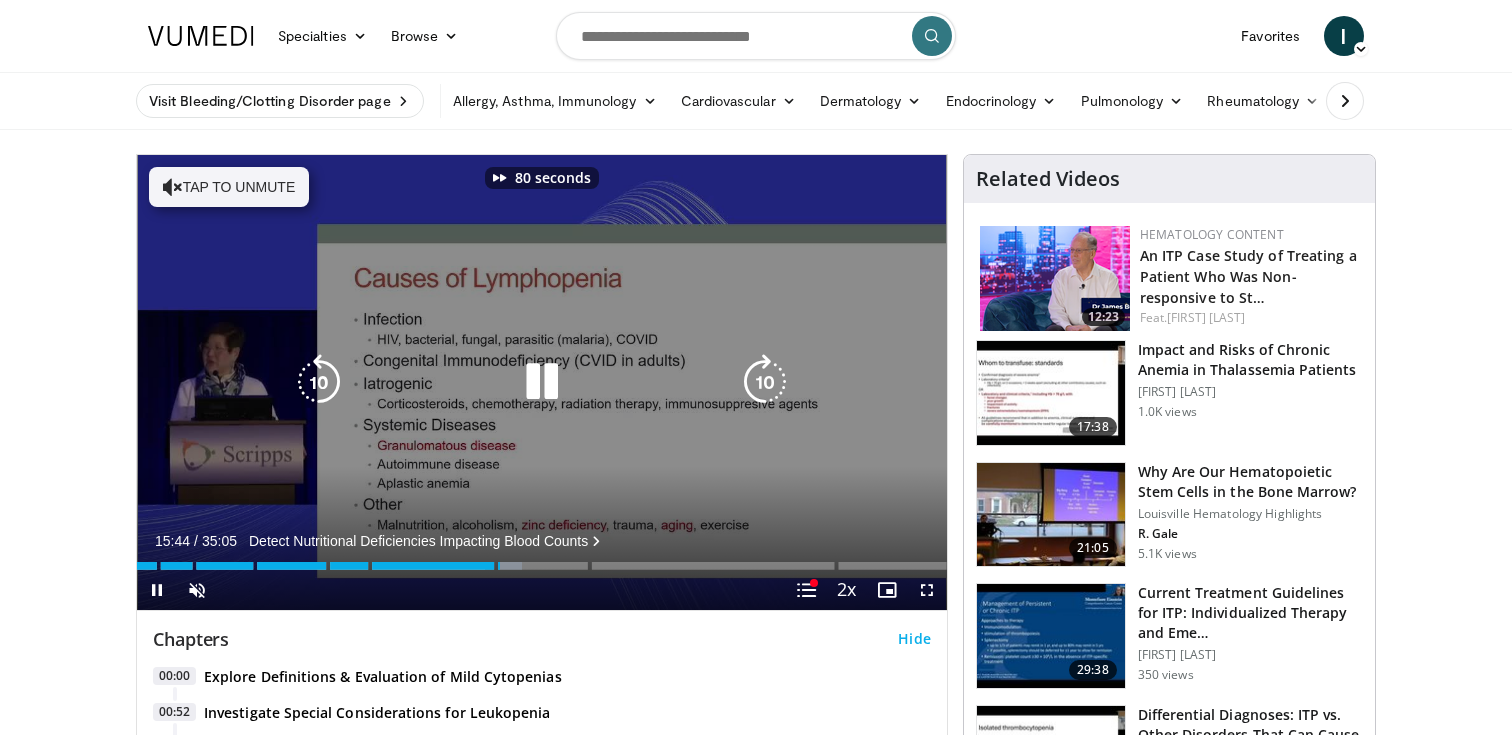 click at bounding box center (765, 382) 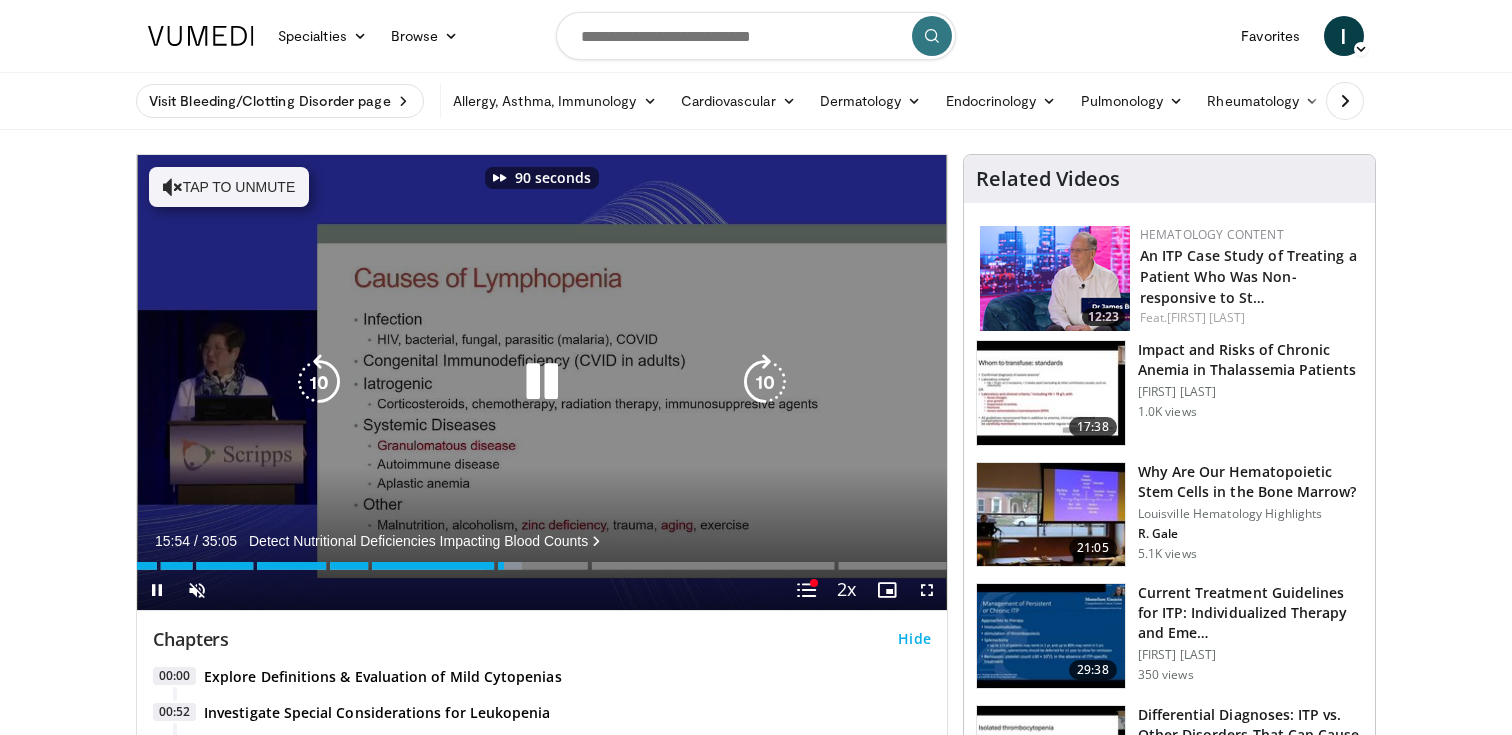 click at bounding box center (765, 382) 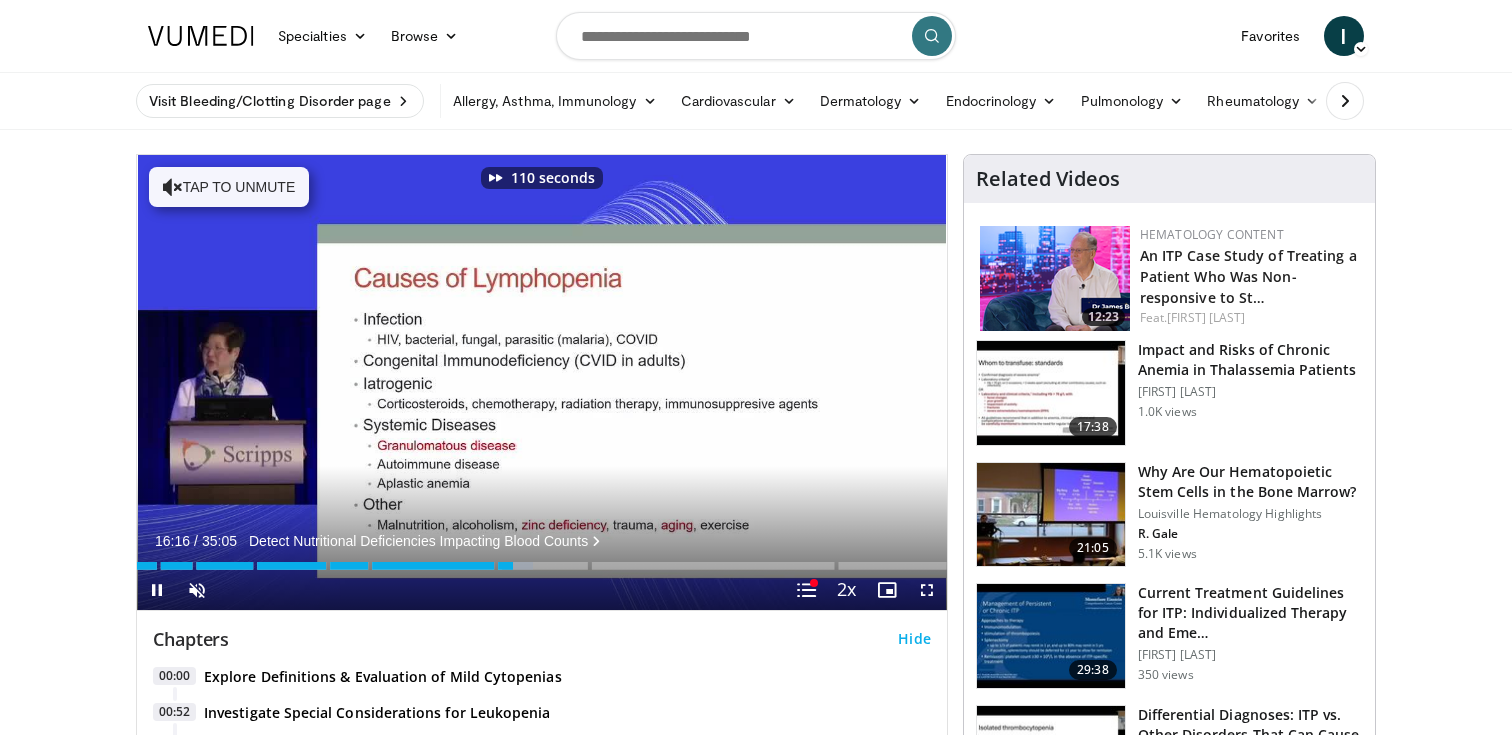click on "Current Time  16:16 / Duration  35:05 Detect Nutritional Deficiencies Impacting Blood Counts Pause Skip Backward Skip Forward Unmute Loaded :  48.93% 16:16 21:00 Stream Type  LIVE Seek to live, currently behind live LIVE   2x Playback Rate 0.5x 0.75x 1x 1.25x 1.5x 1.75x 2x , selected Chapters Chapters Descriptions descriptions off , selected Captions captions settings , opens captions settings dialog captions off , selected Audio Track en (Main) , selected Fullscreen Chapters toggle button Enable picture-in-picture mode" at bounding box center [542, 590] 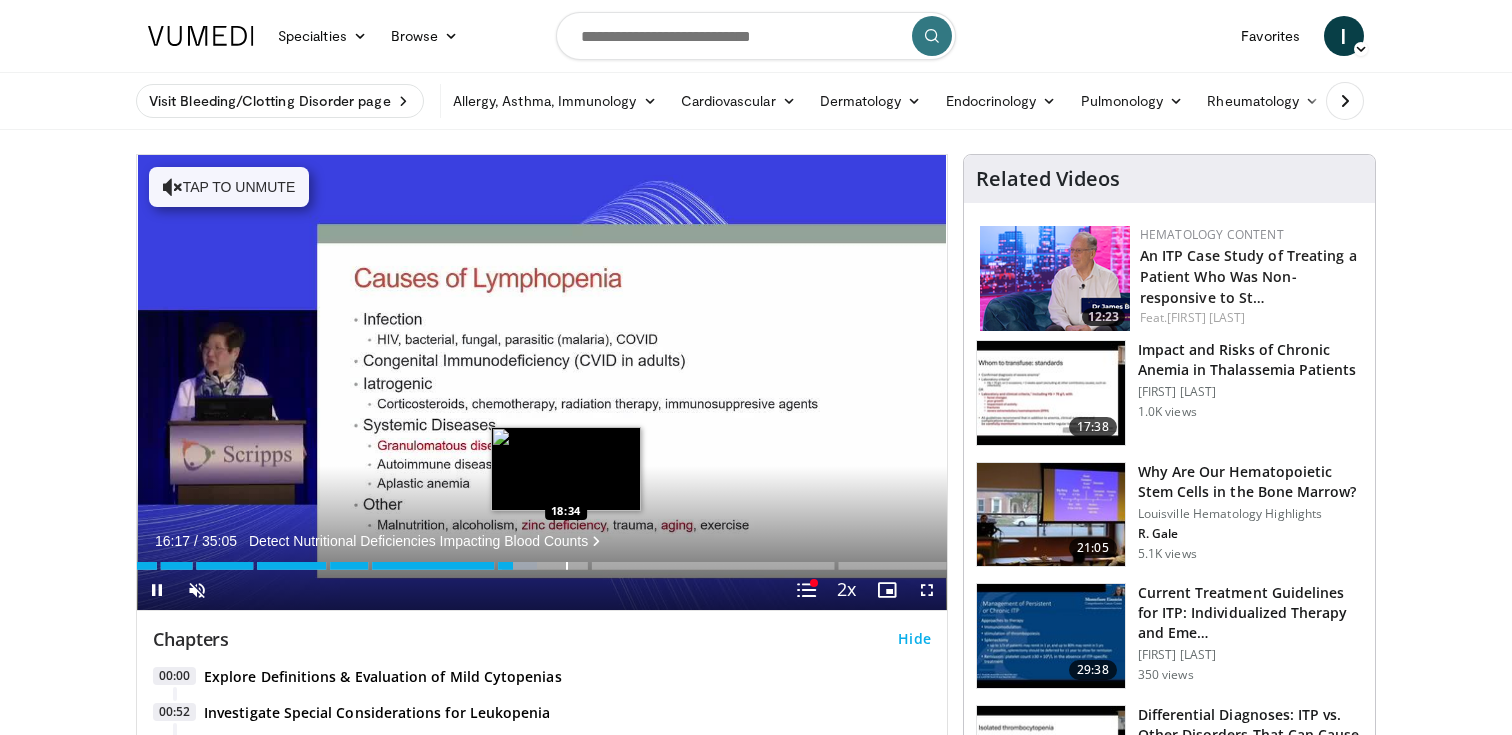 click at bounding box center [567, 566] 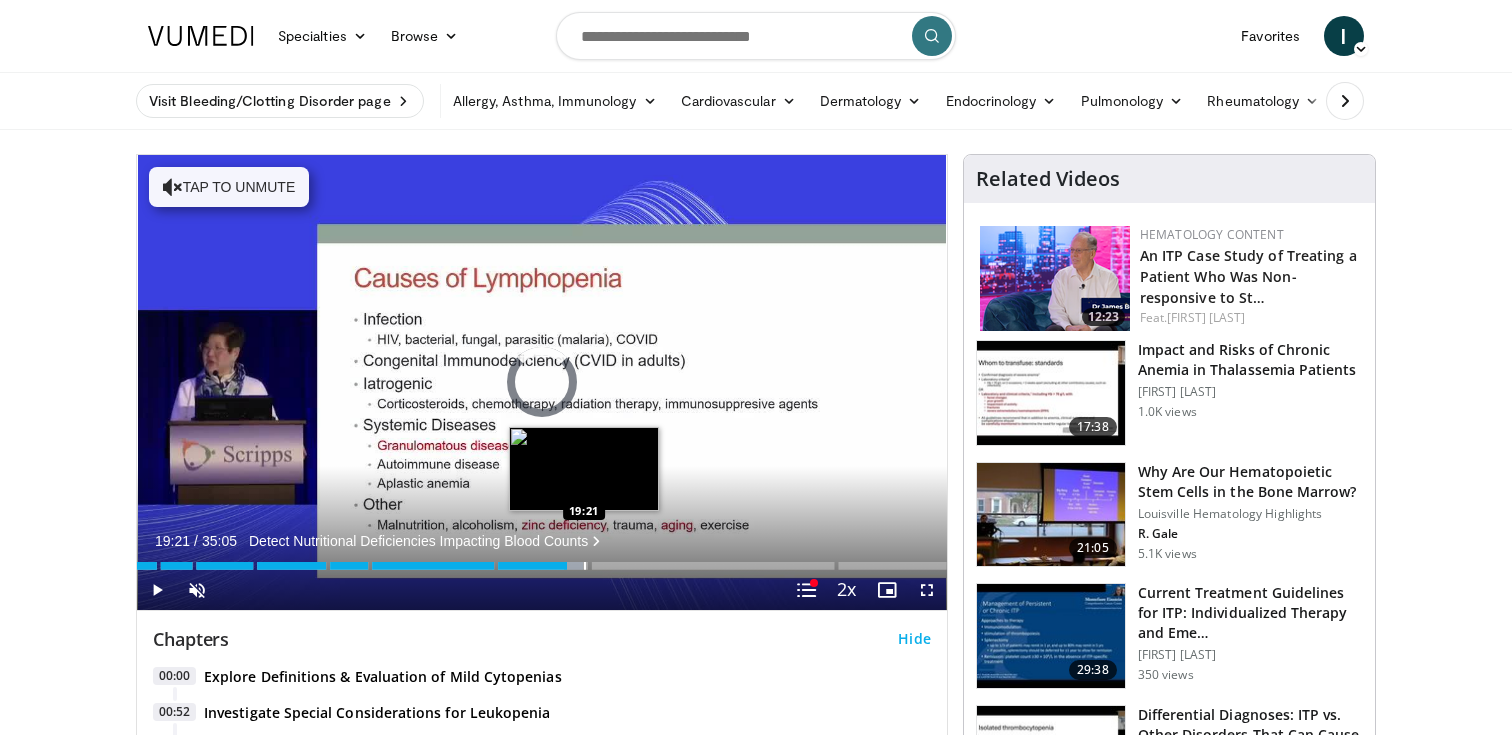 click at bounding box center [585, 566] 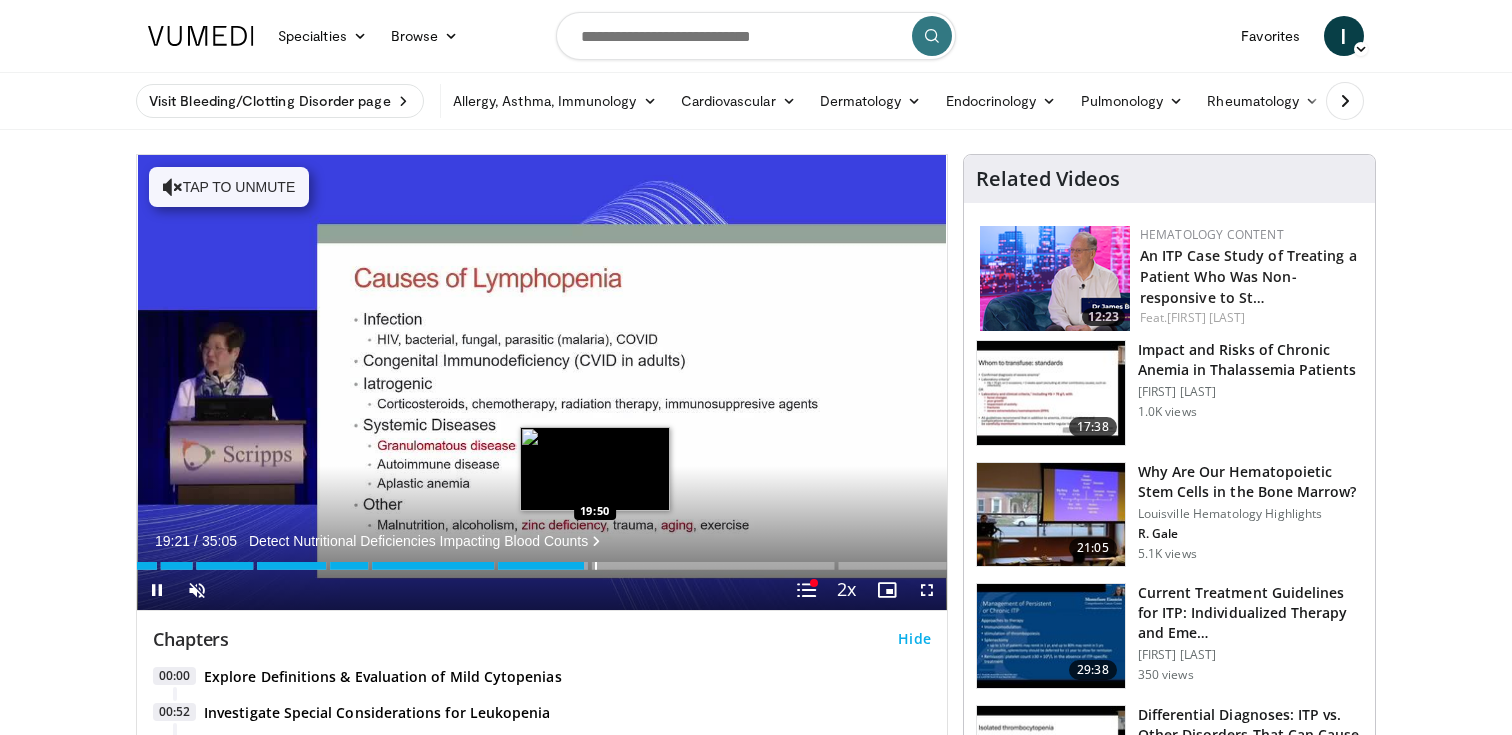 click at bounding box center [596, 566] 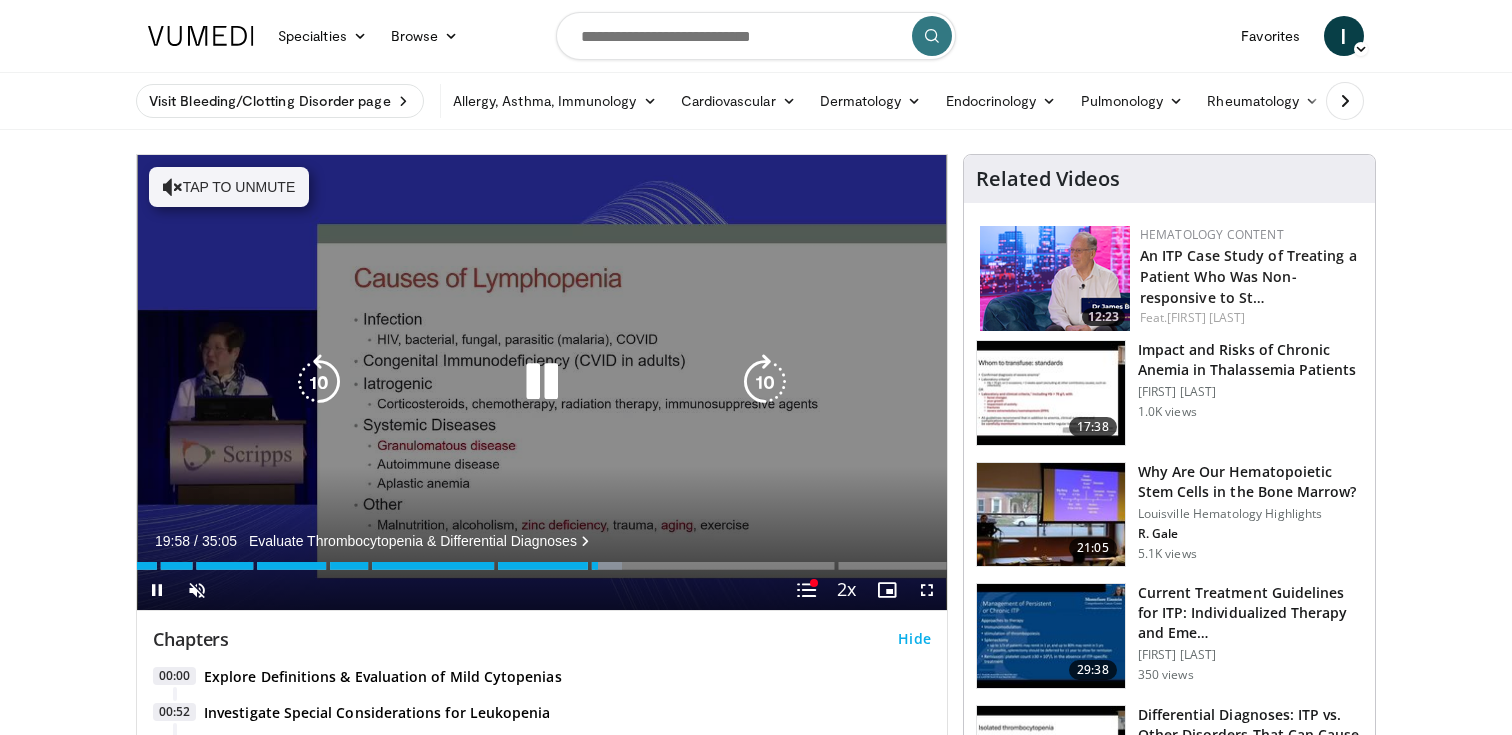 click at bounding box center (765, 382) 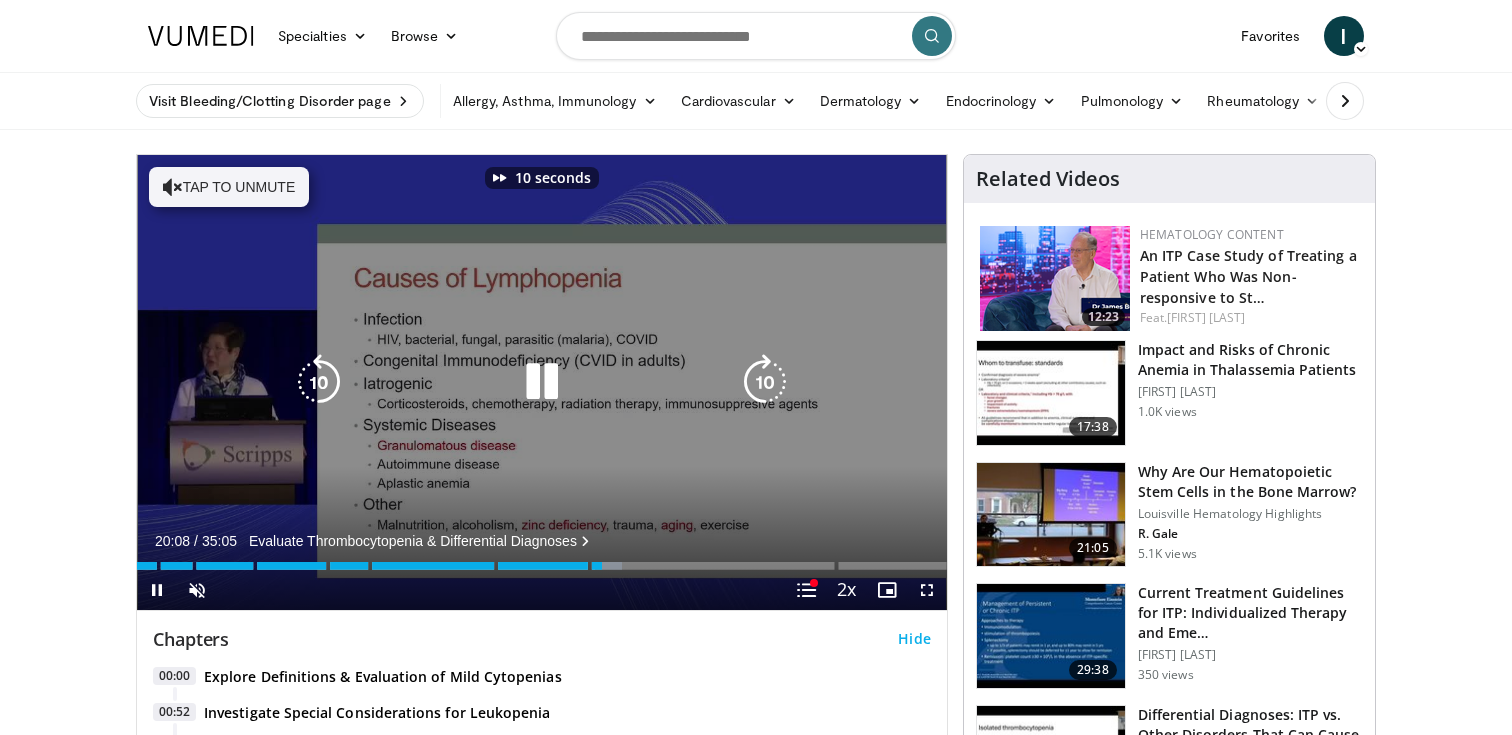 click at bounding box center (765, 382) 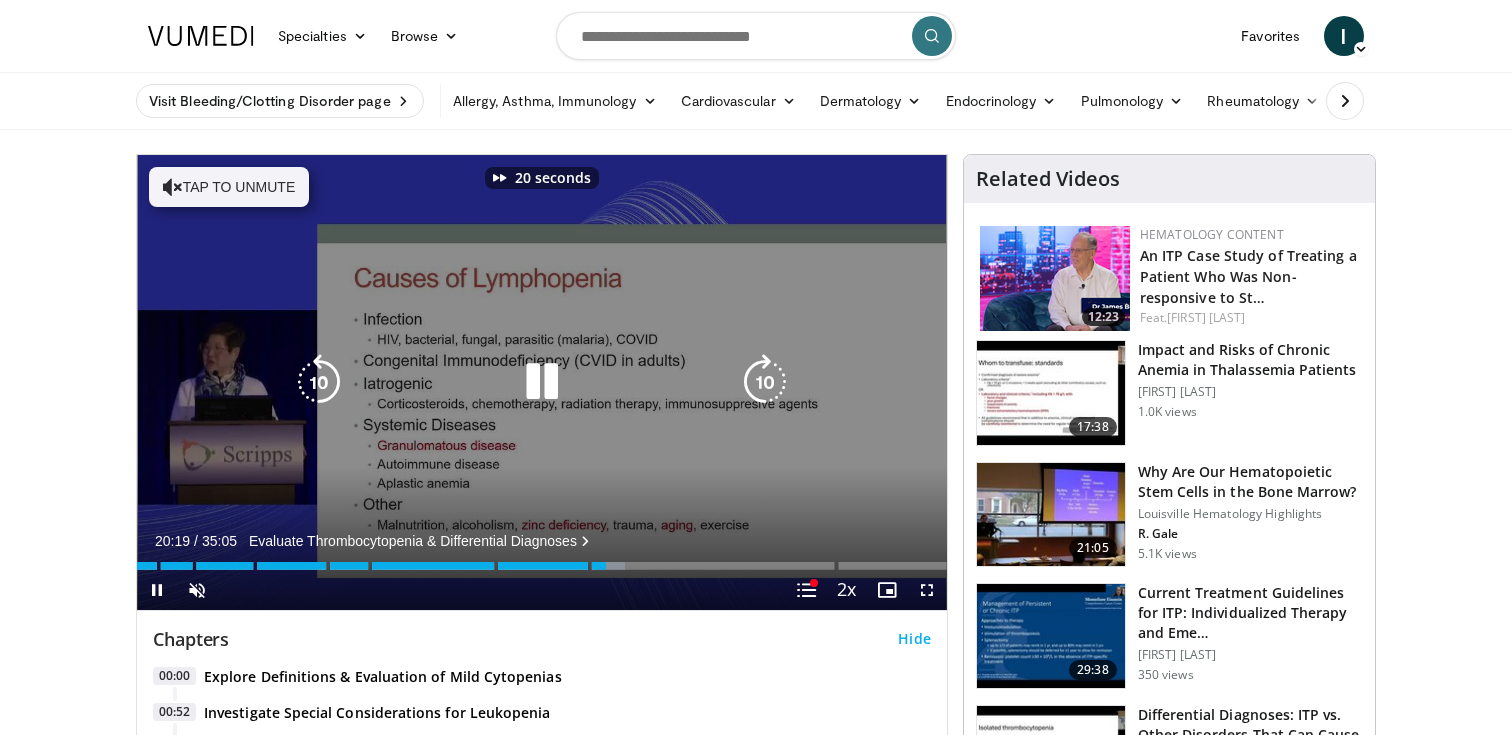 click at bounding box center [765, 382] 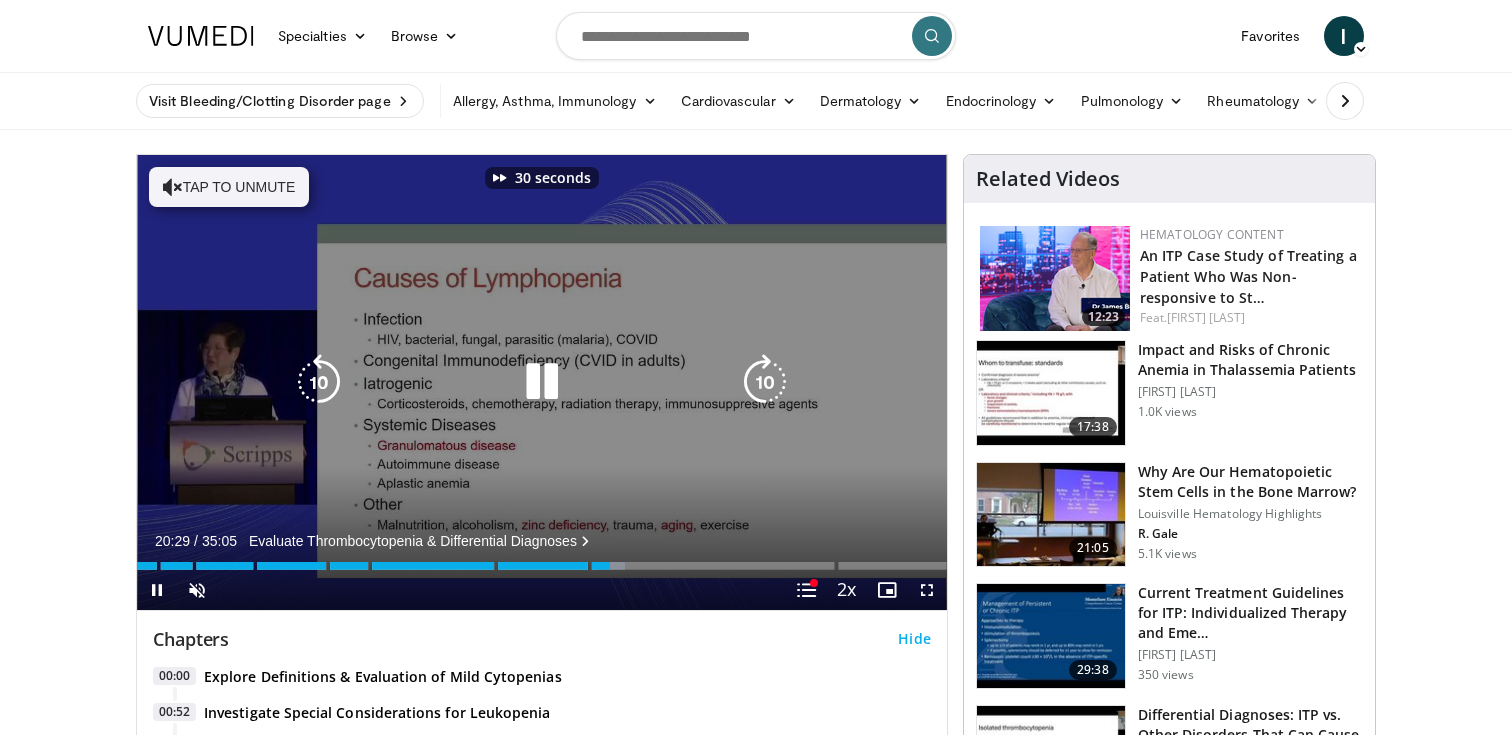 click at bounding box center (765, 382) 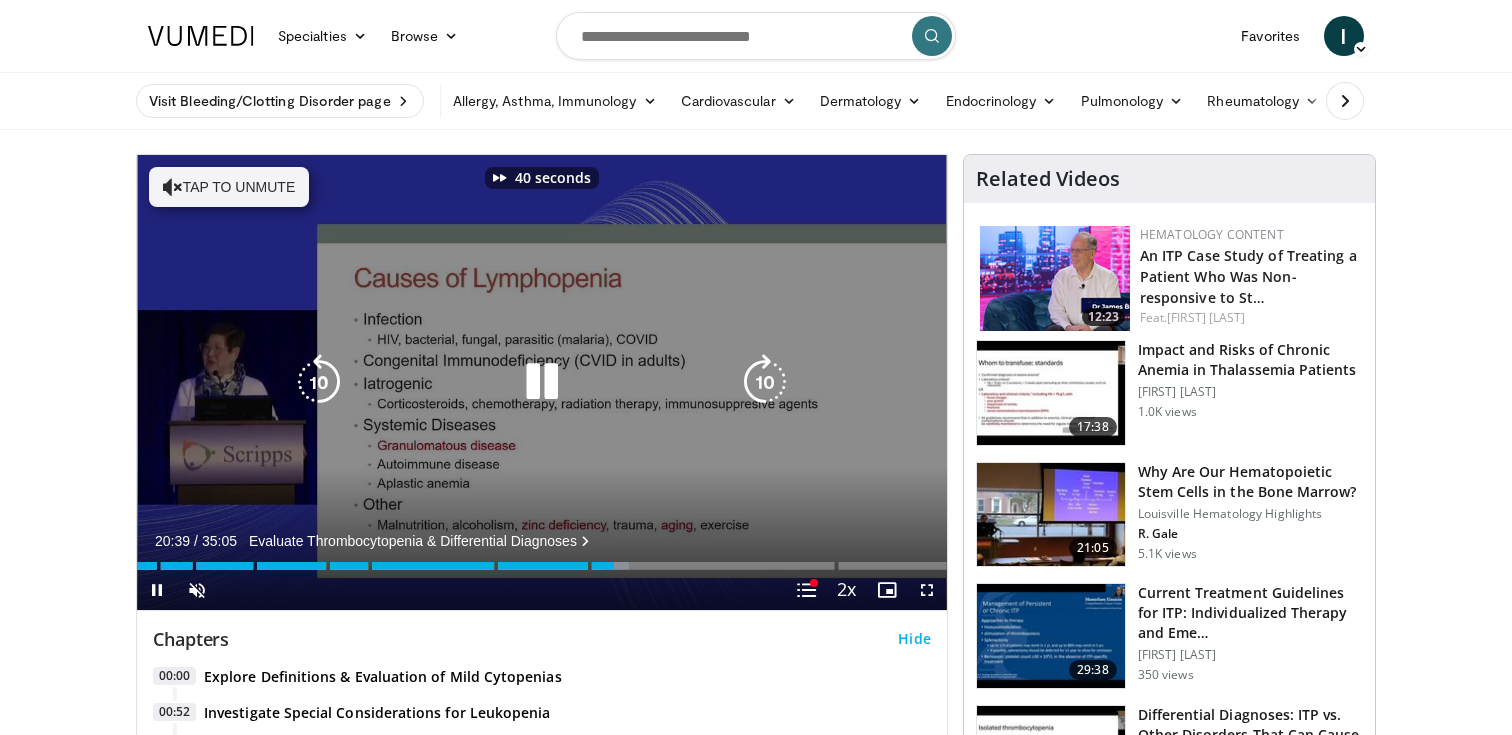 click at bounding box center [765, 382] 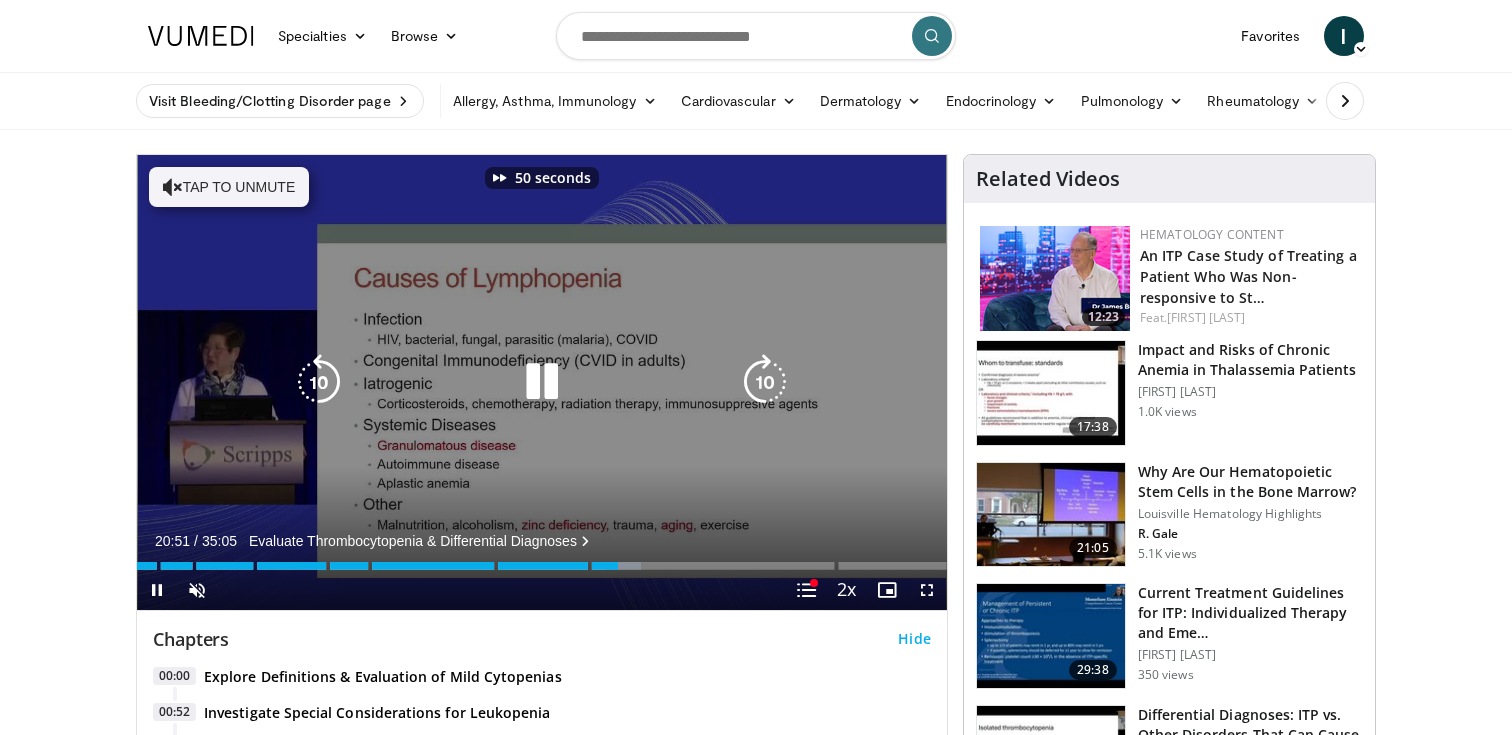 click at bounding box center (765, 382) 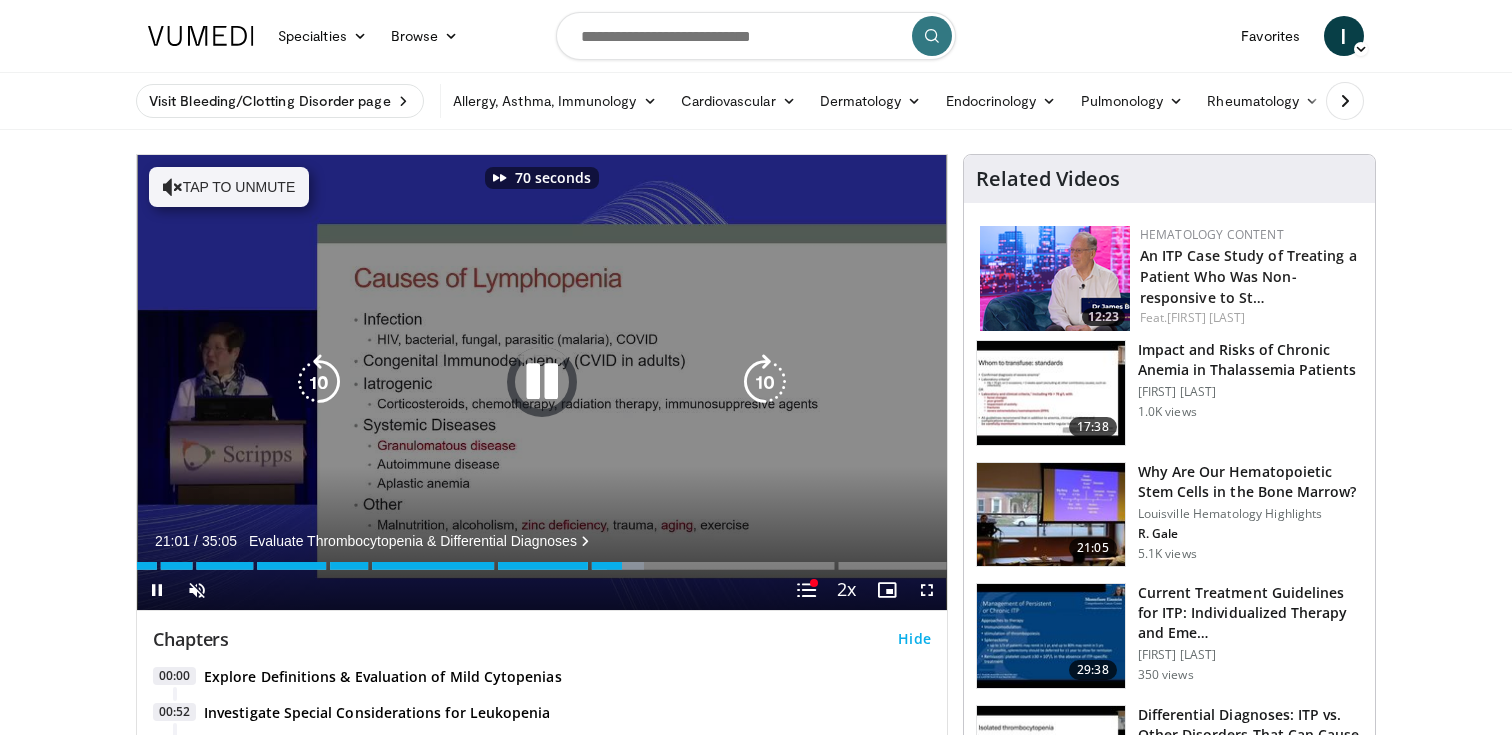 click at bounding box center (765, 382) 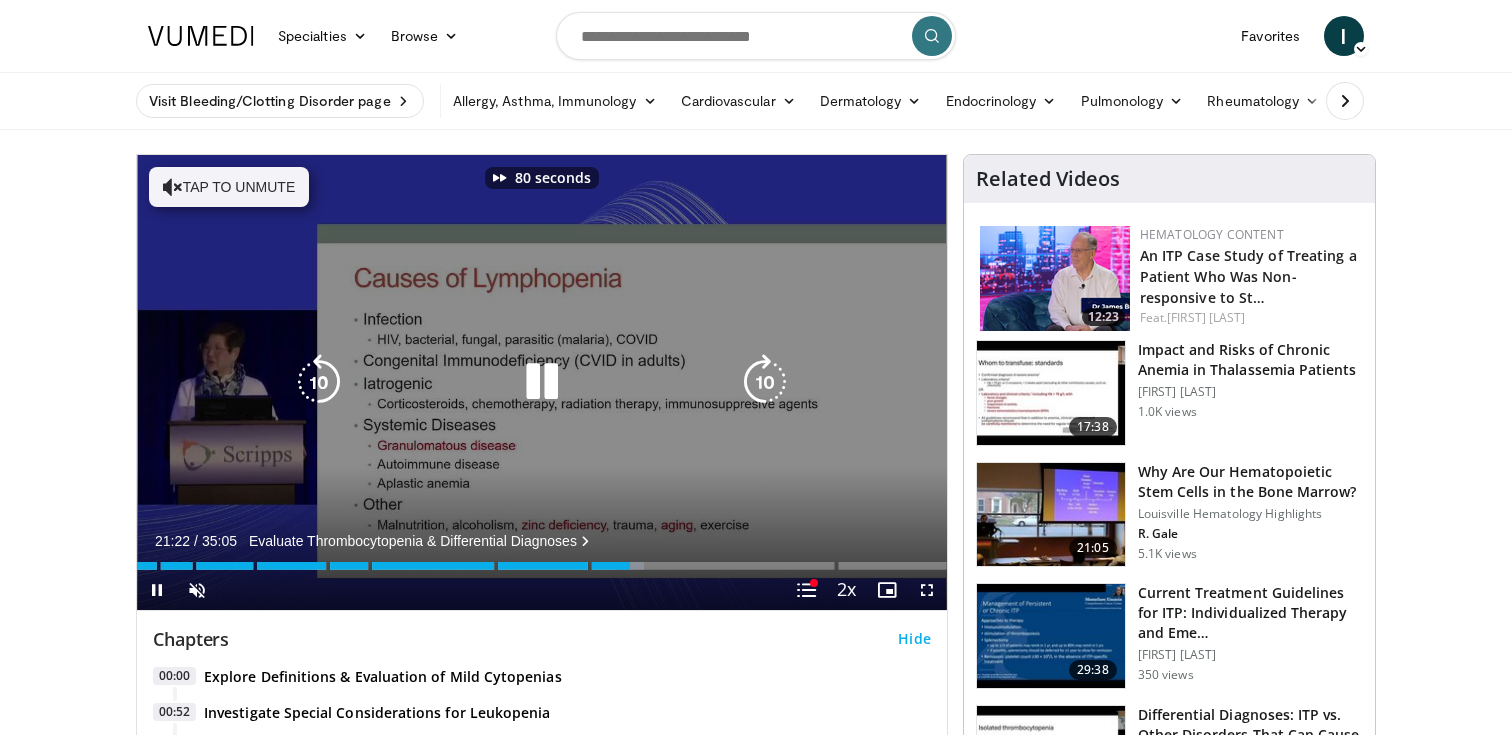 click at bounding box center [765, 382] 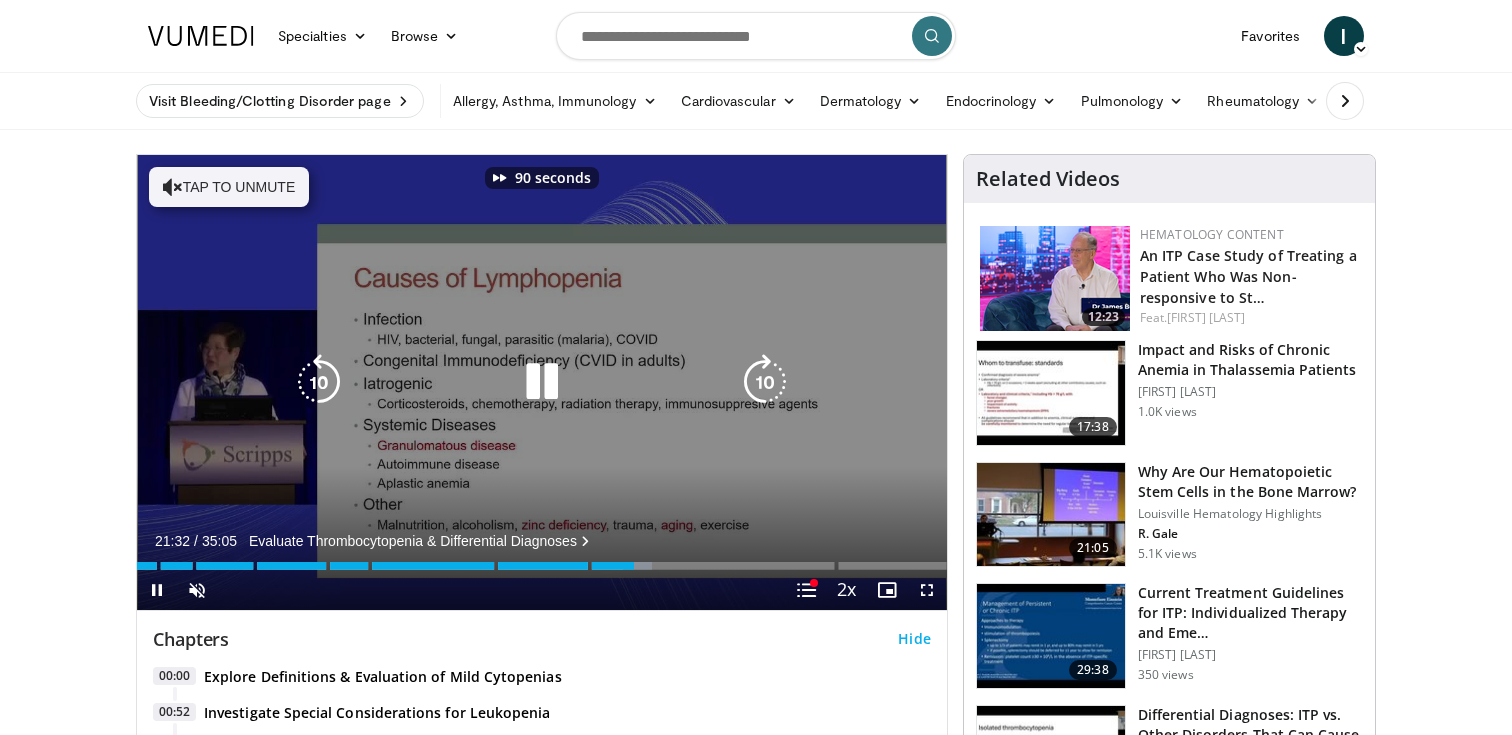 click at bounding box center [765, 382] 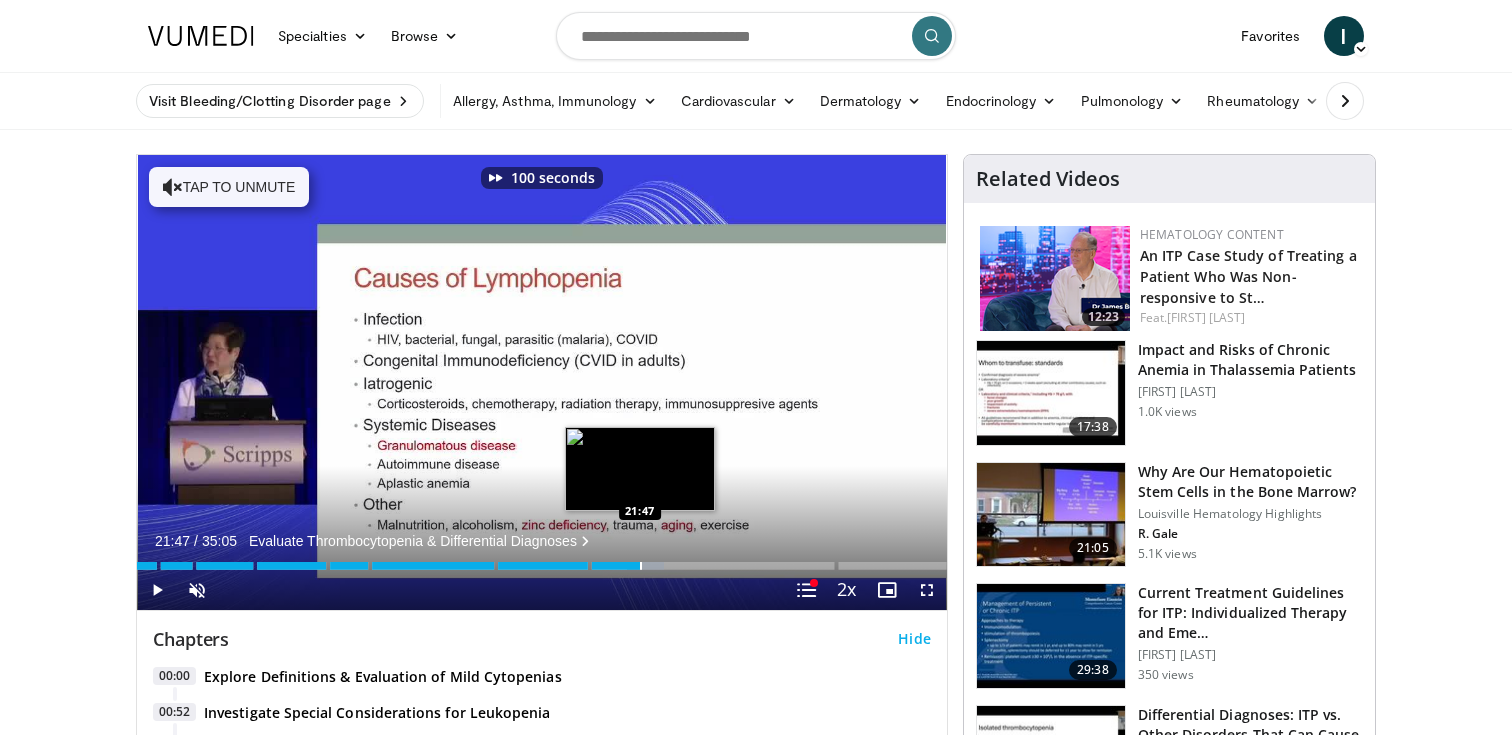 click at bounding box center [641, 566] 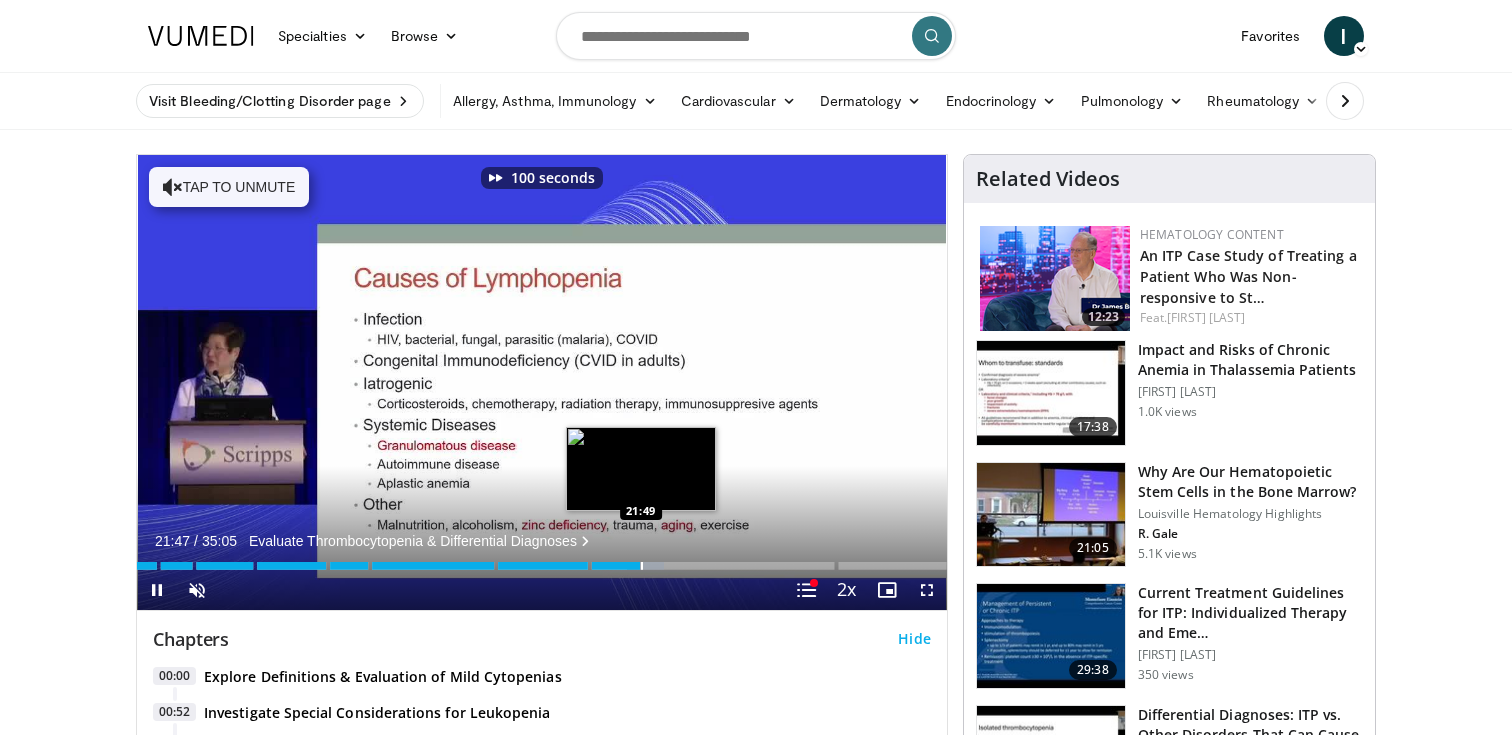 click at bounding box center [642, 566] 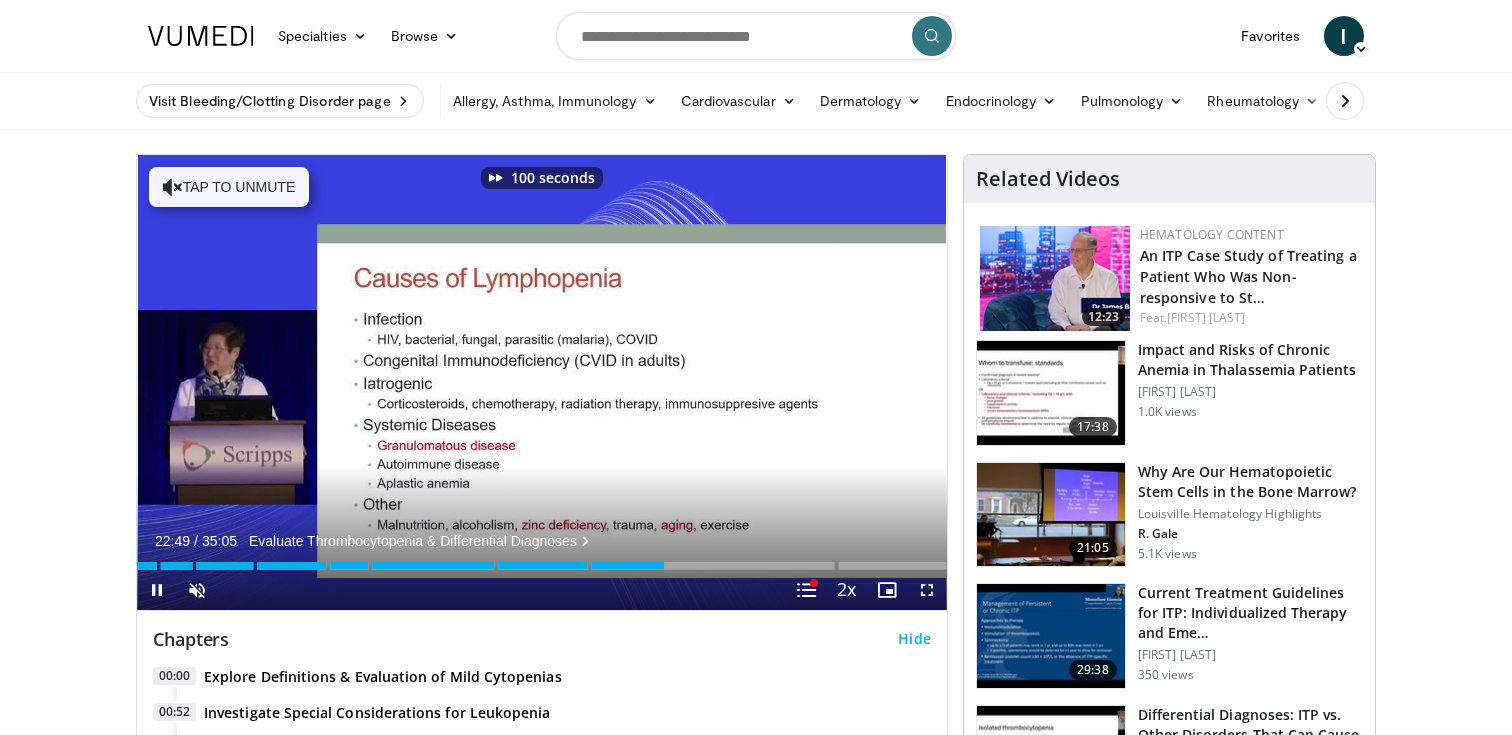 click on "Current Time  22:49 / Duration  35:05 Evaluate Thrombocytopenia & Differential Diagnoses Pause Skip Backward Skip Forward Unmute Loaded :  65.50% 22:49 23:07 Stream Type  LIVE Seek to live, currently behind live LIVE   2x Playback Rate 0.5x 0.75x 1x 1.25x 1.5x 1.75x 2x , selected Chapters Chapters Descriptions descriptions off , selected Captions captions settings , opens captions settings dialog captions off , selected Audio Track en (Main) , selected Fullscreen Chapters toggle button Enable picture-in-picture mode" at bounding box center (542, 590) 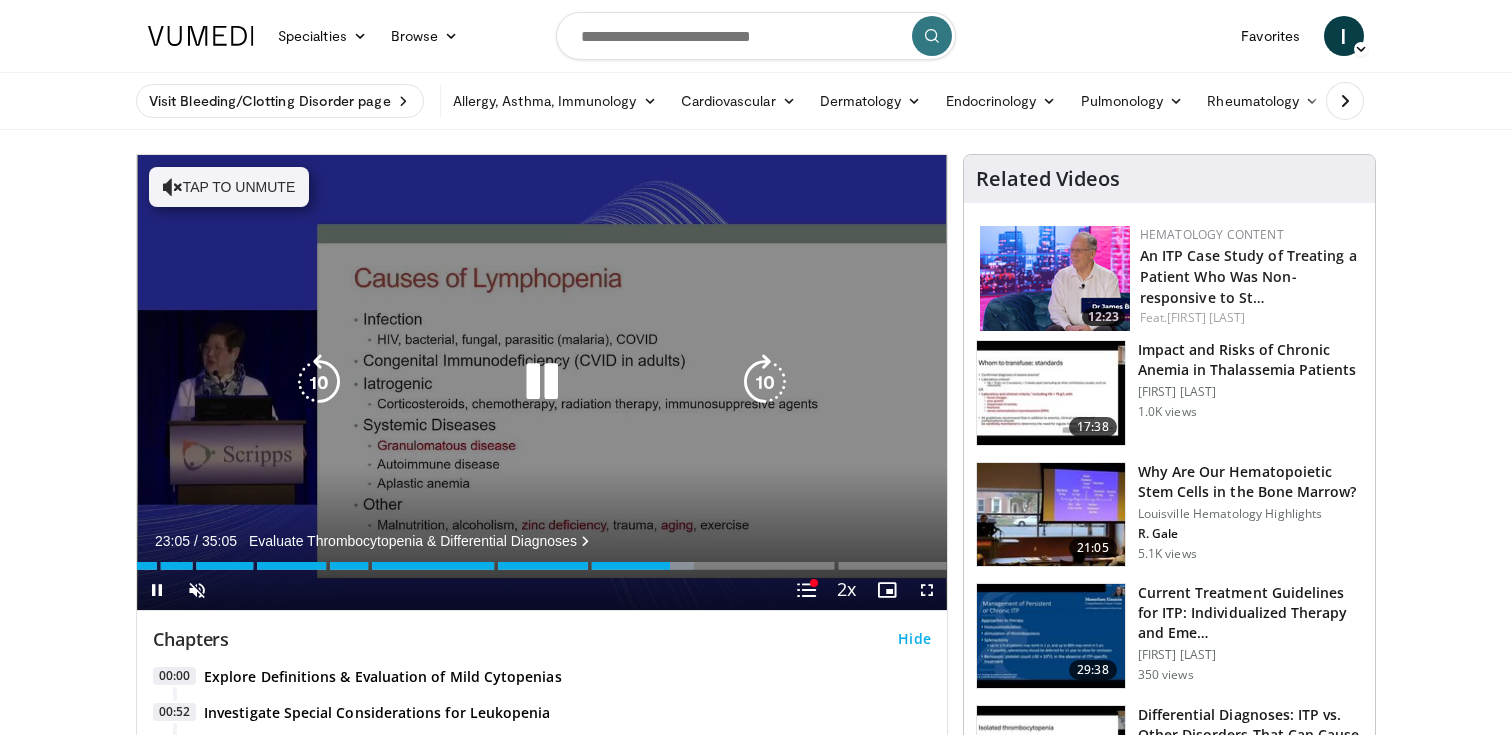 click on "Tap to unmute" at bounding box center (229, 187) 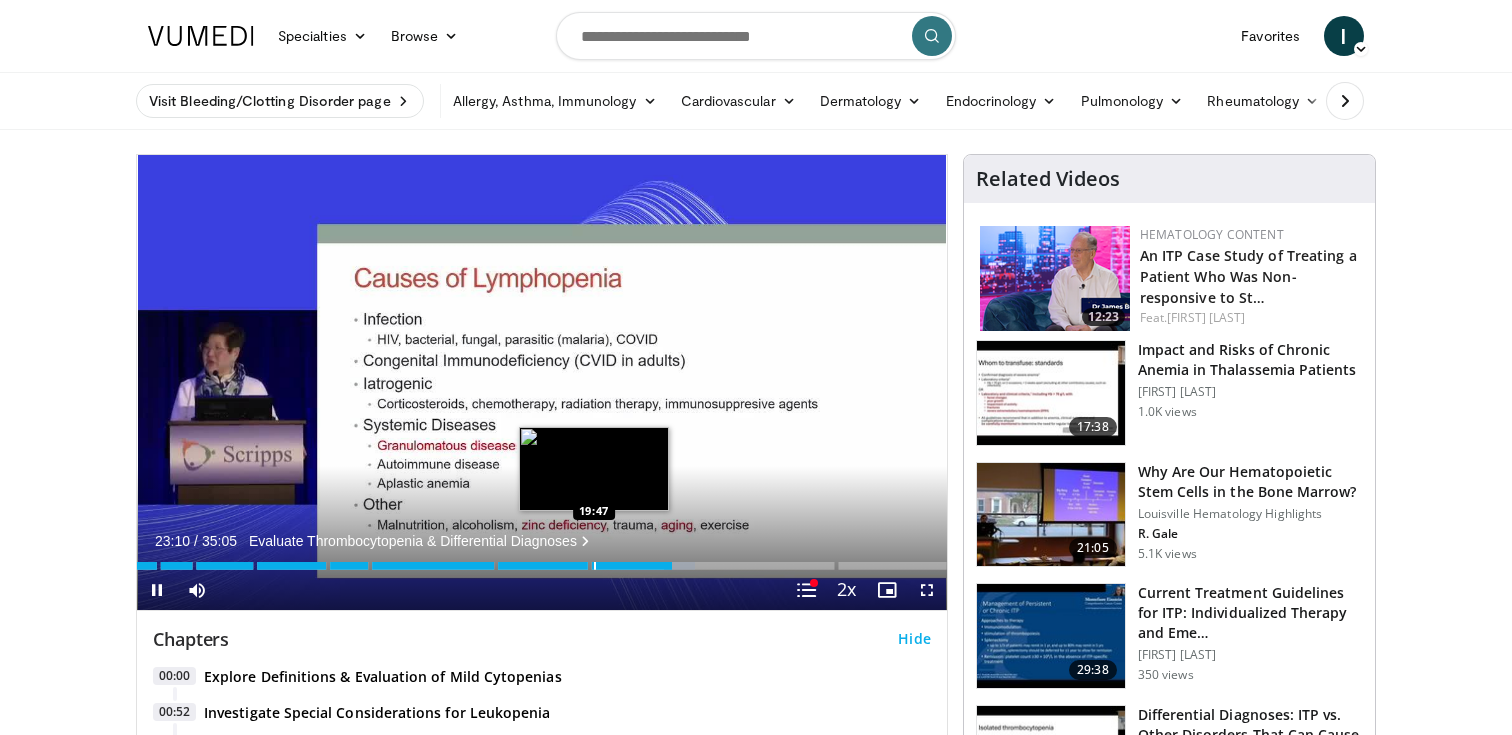 click at bounding box center [595, 566] 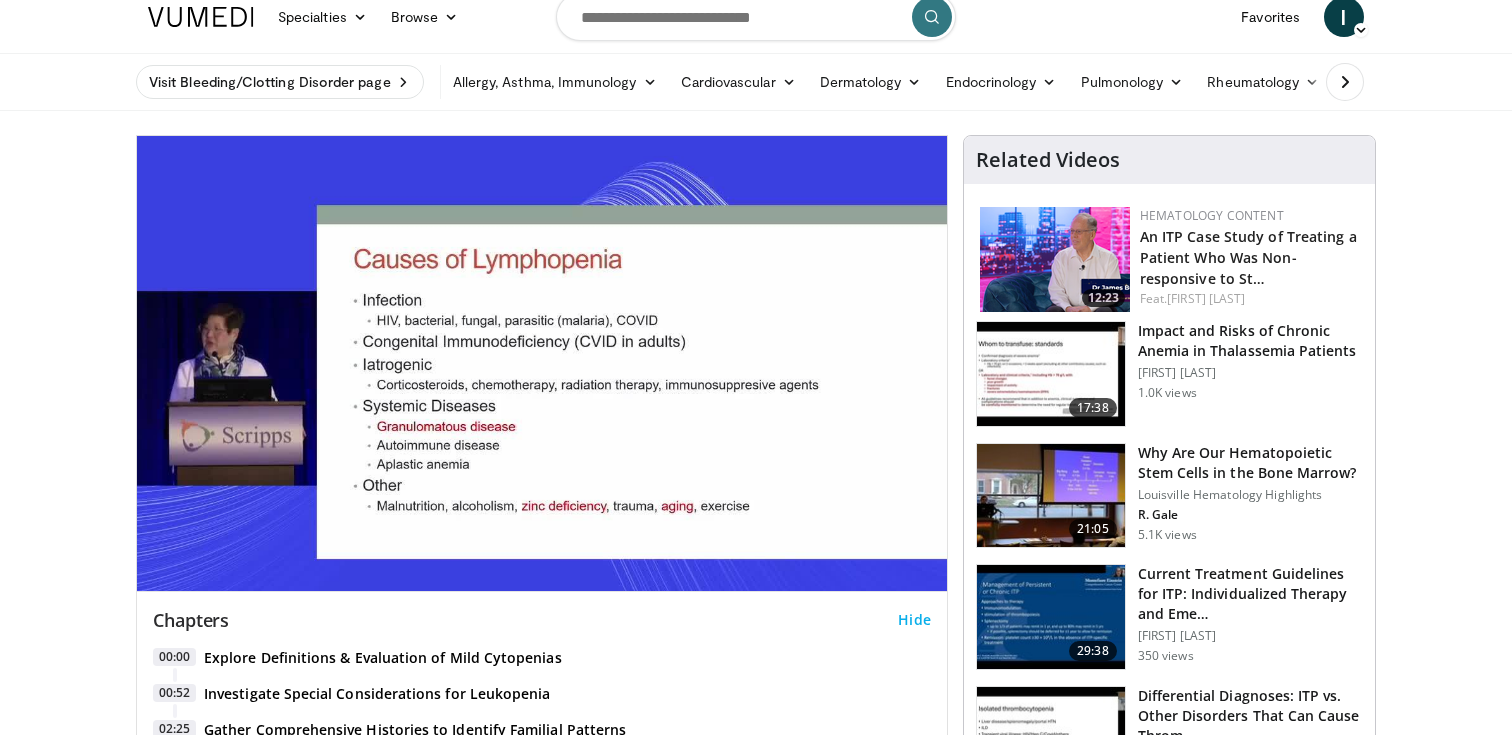 scroll, scrollTop: 11, scrollLeft: 0, axis: vertical 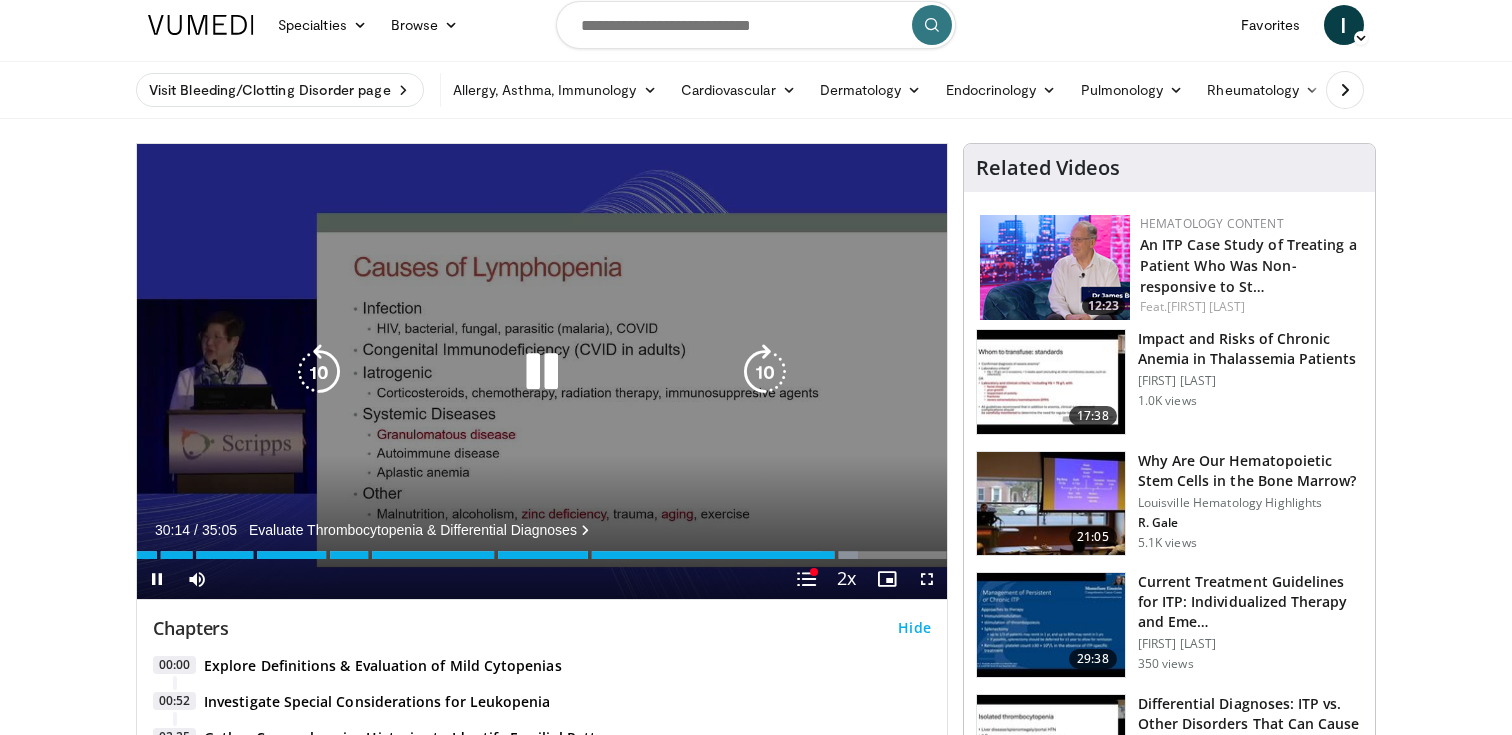 click at bounding box center (542, 372) 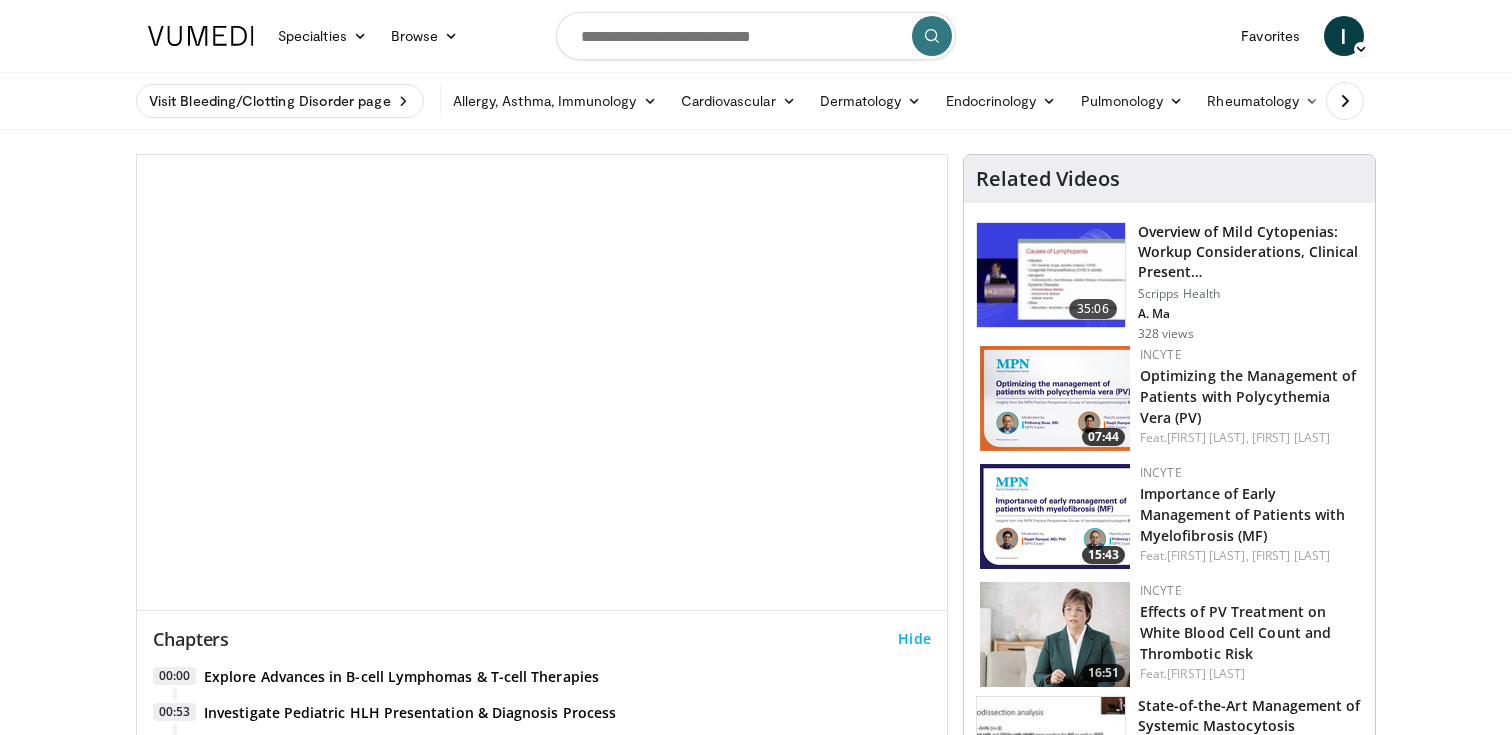 scroll, scrollTop: 0, scrollLeft: 0, axis: both 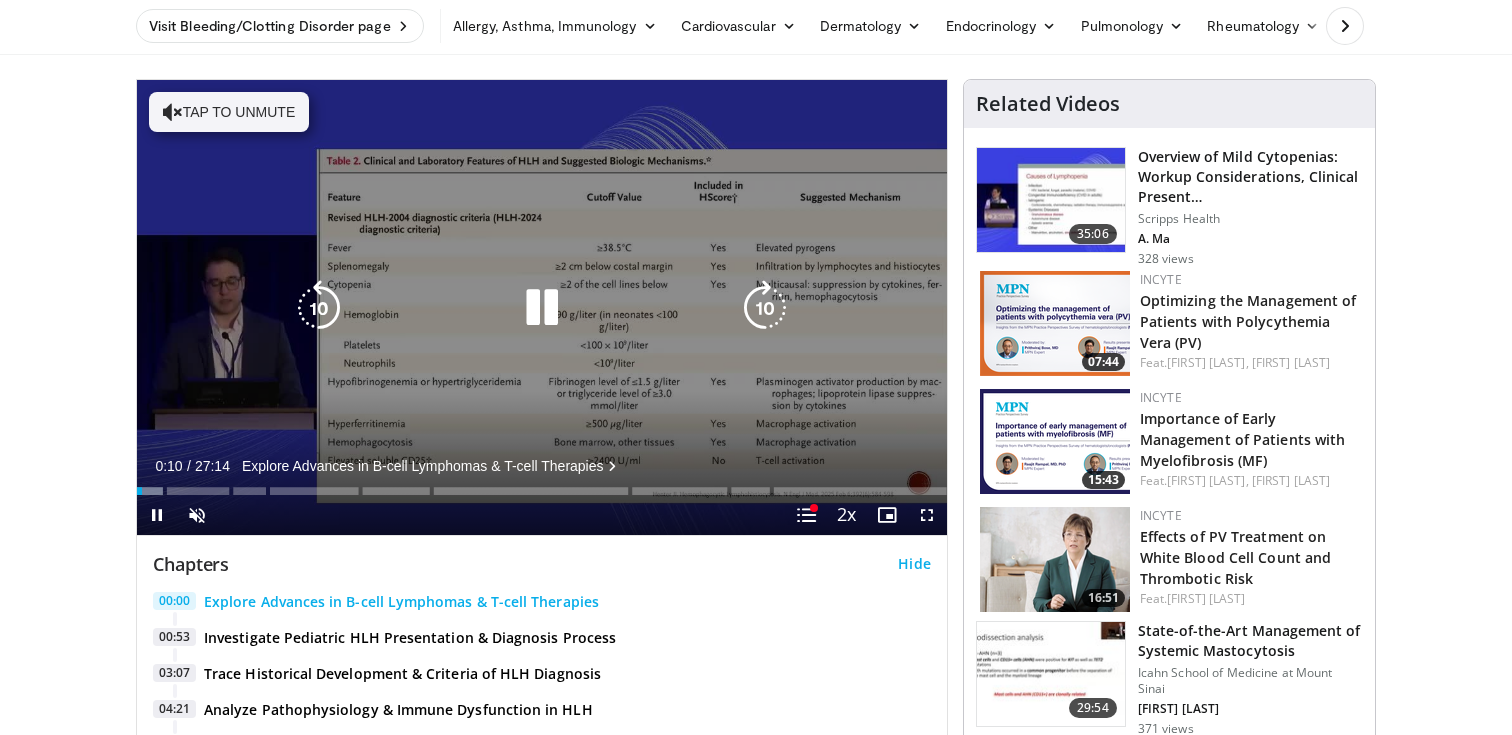 click at bounding box center [765, 308] 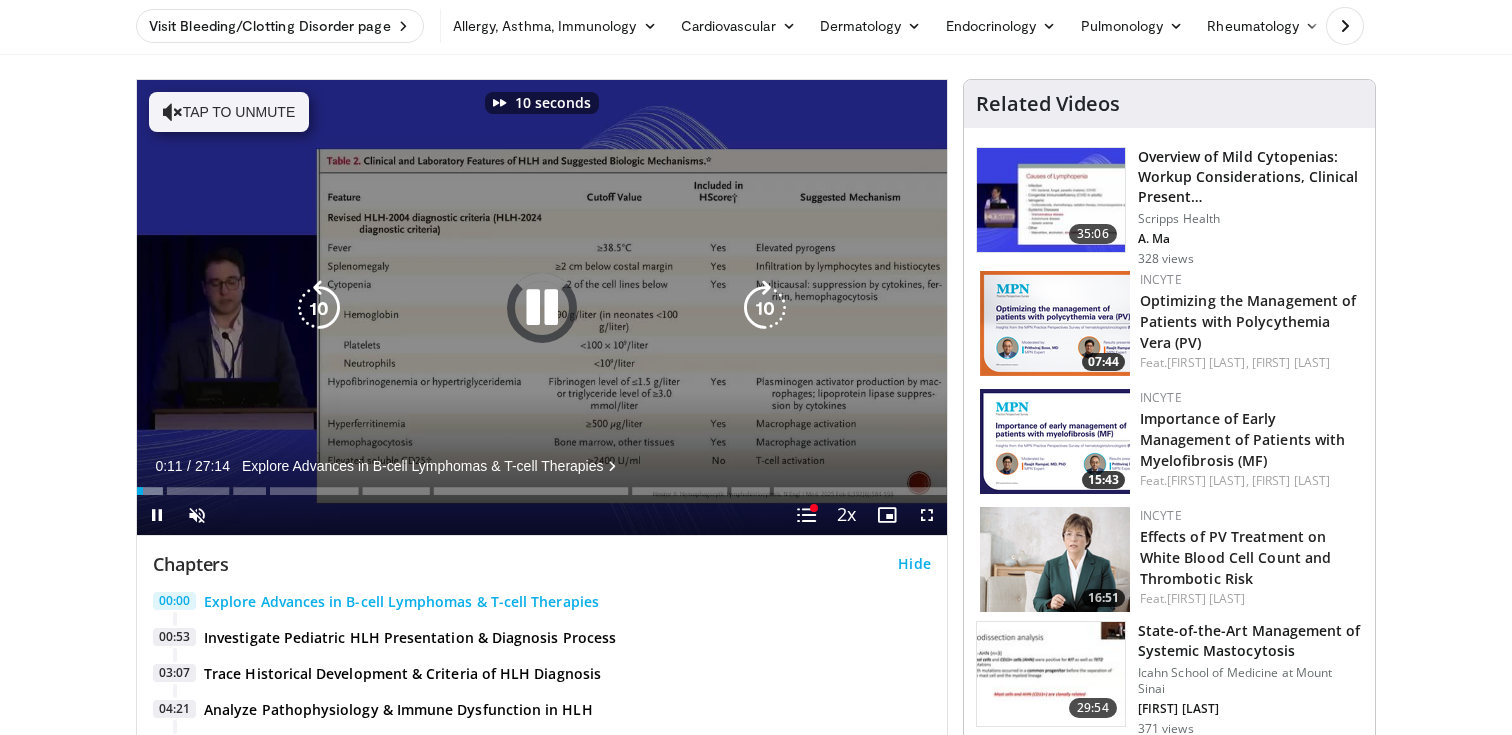 click at bounding box center [765, 308] 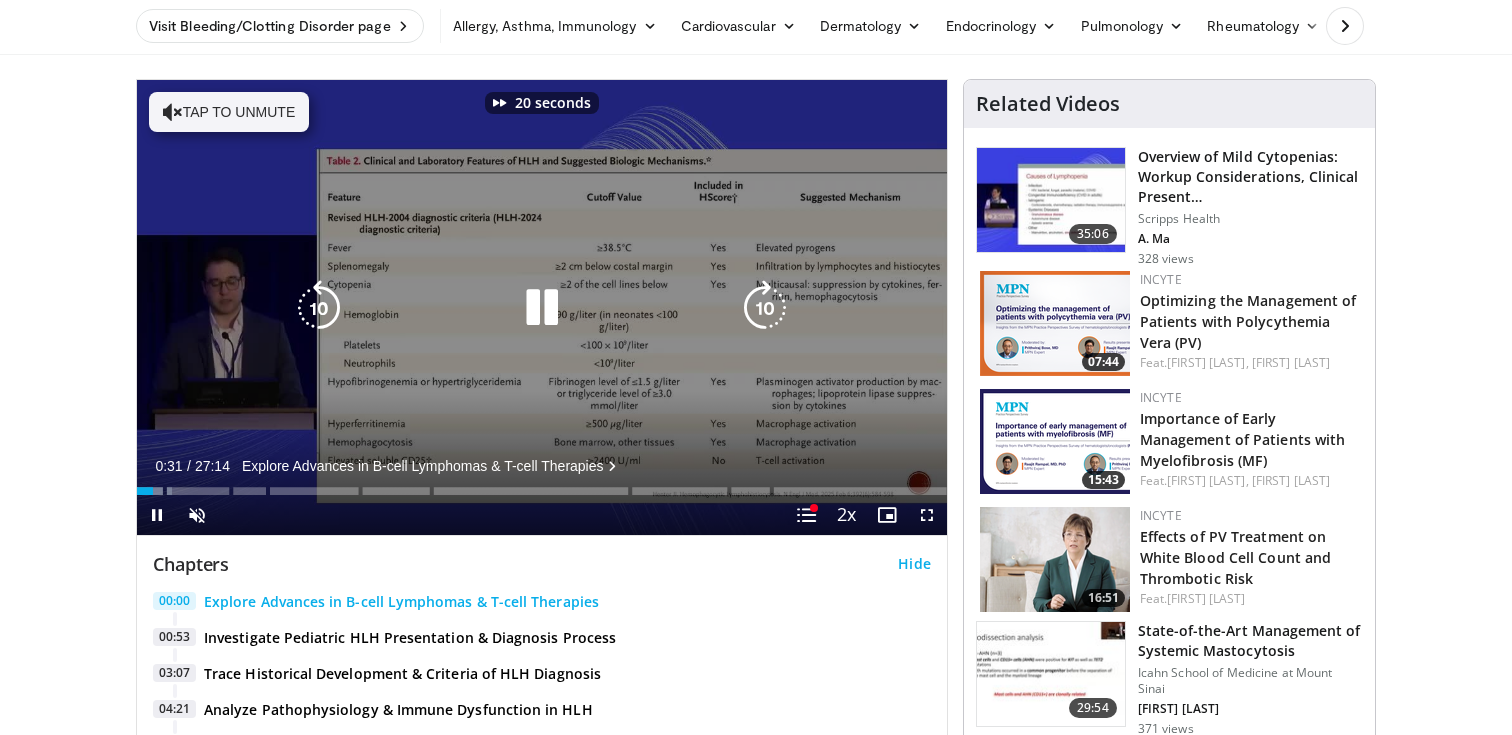 click at bounding box center [765, 308] 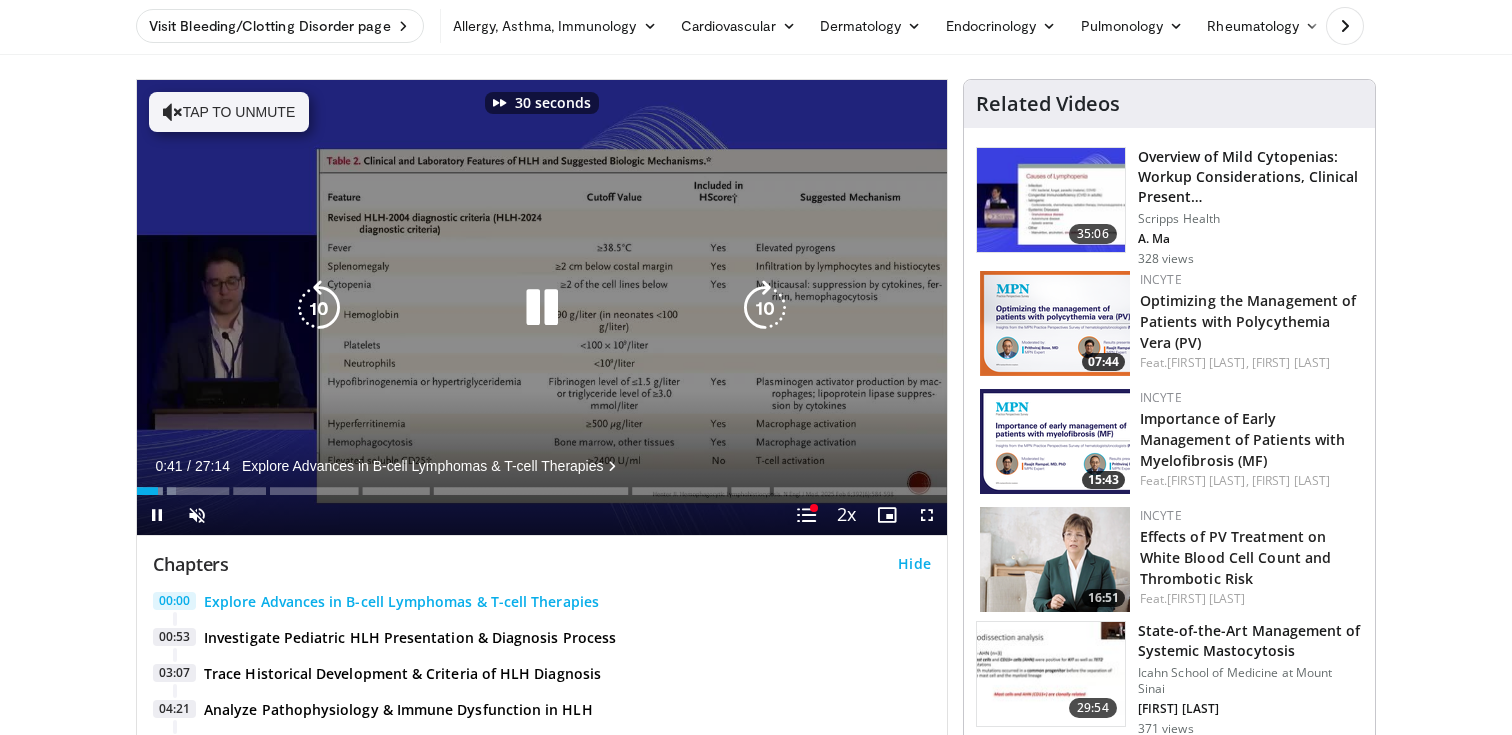 click at bounding box center [765, 308] 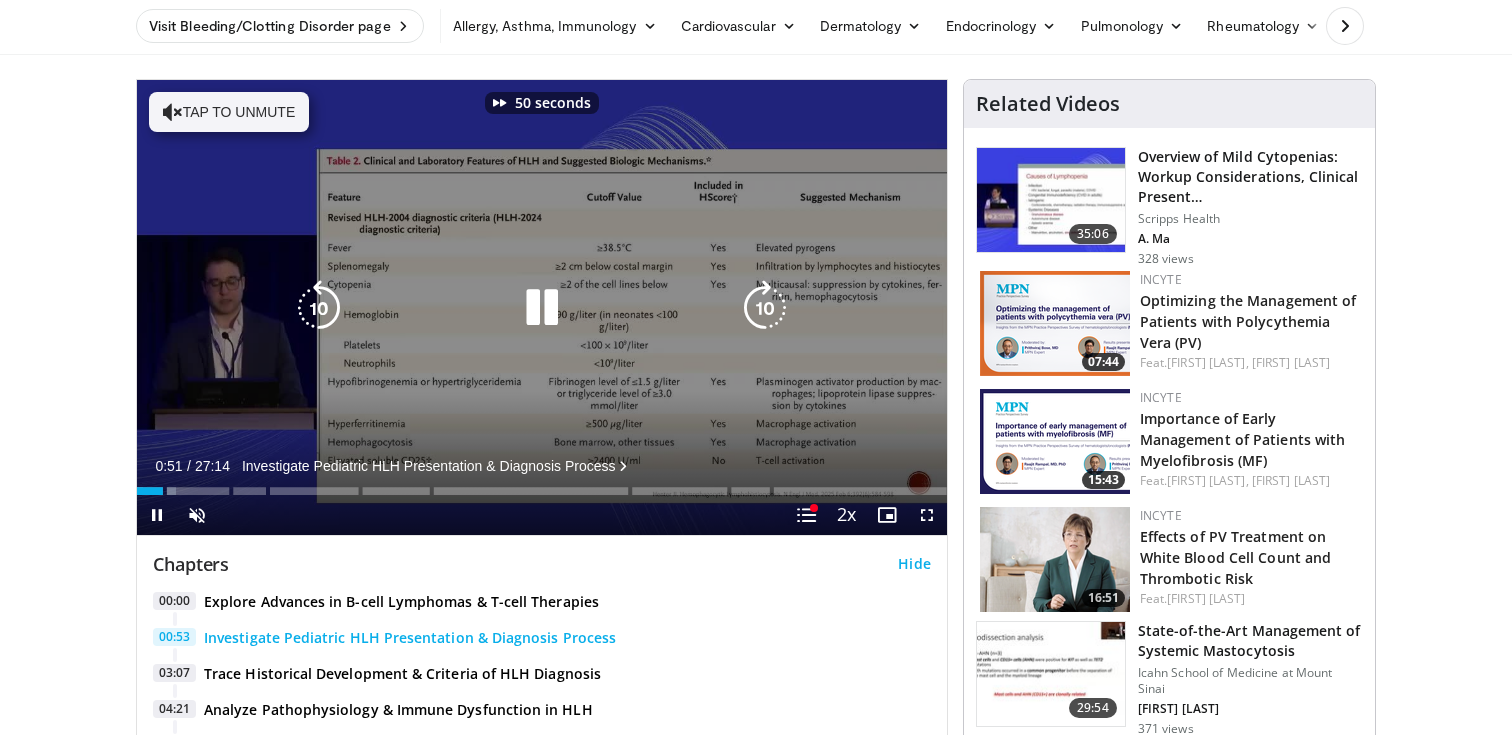 click at bounding box center (765, 308) 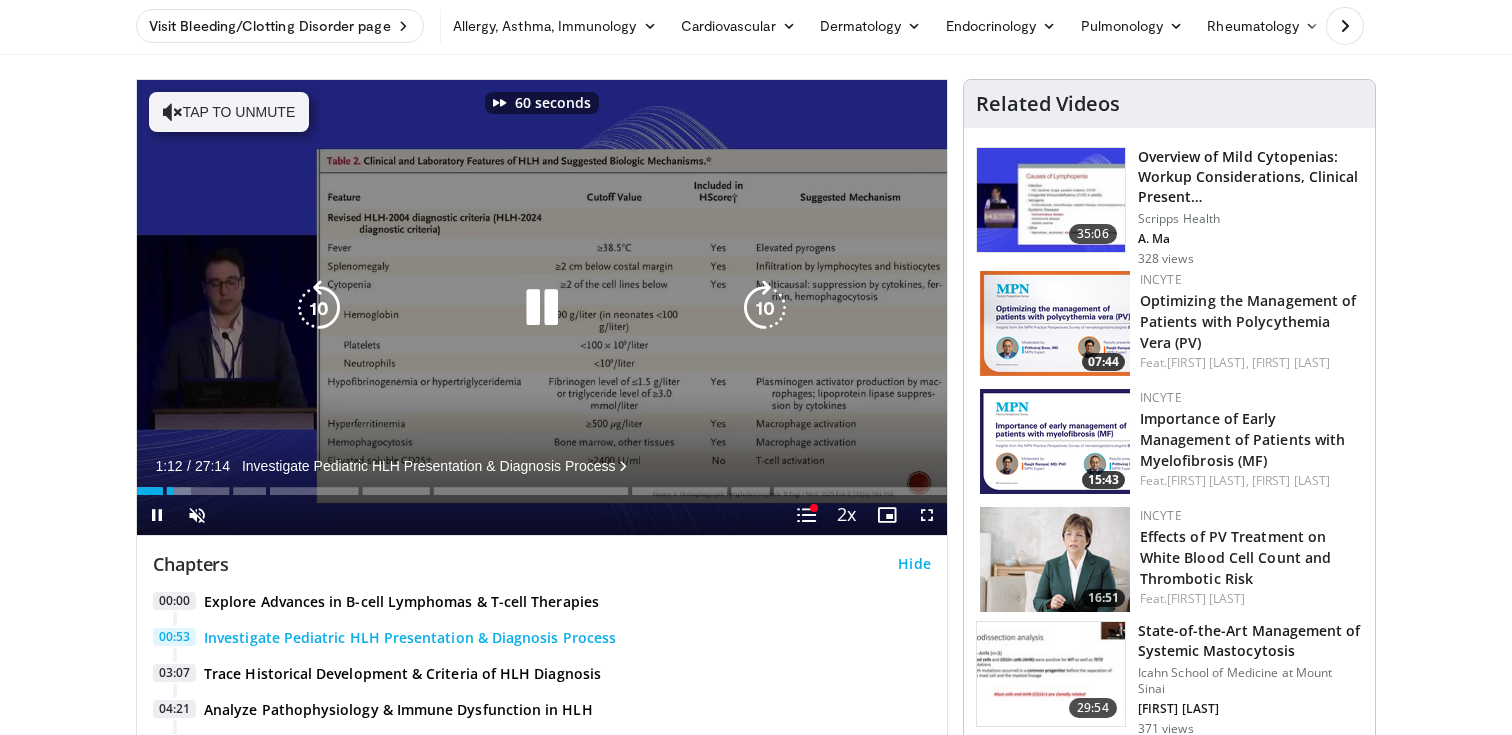 click at bounding box center [765, 308] 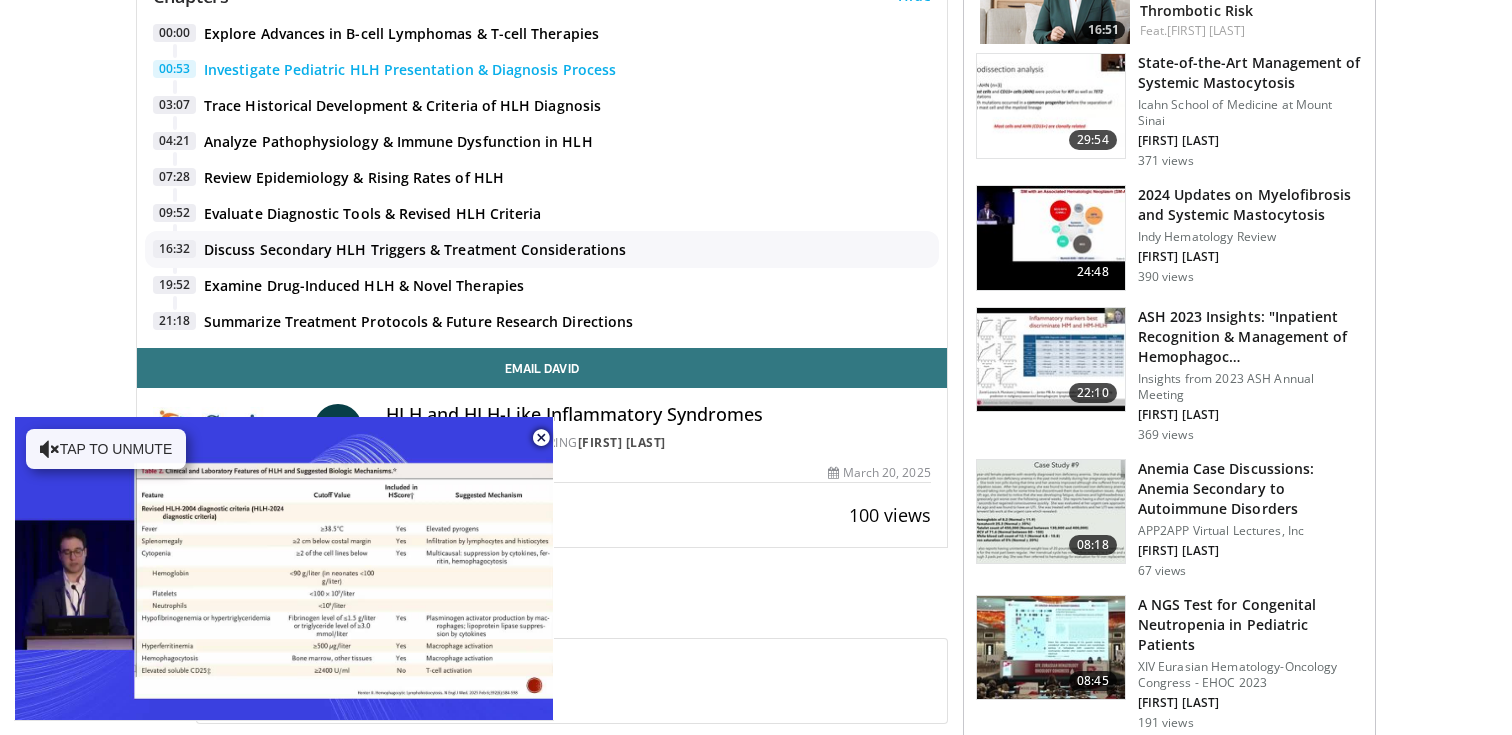 scroll, scrollTop: 647, scrollLeft: 0, axis: vertical 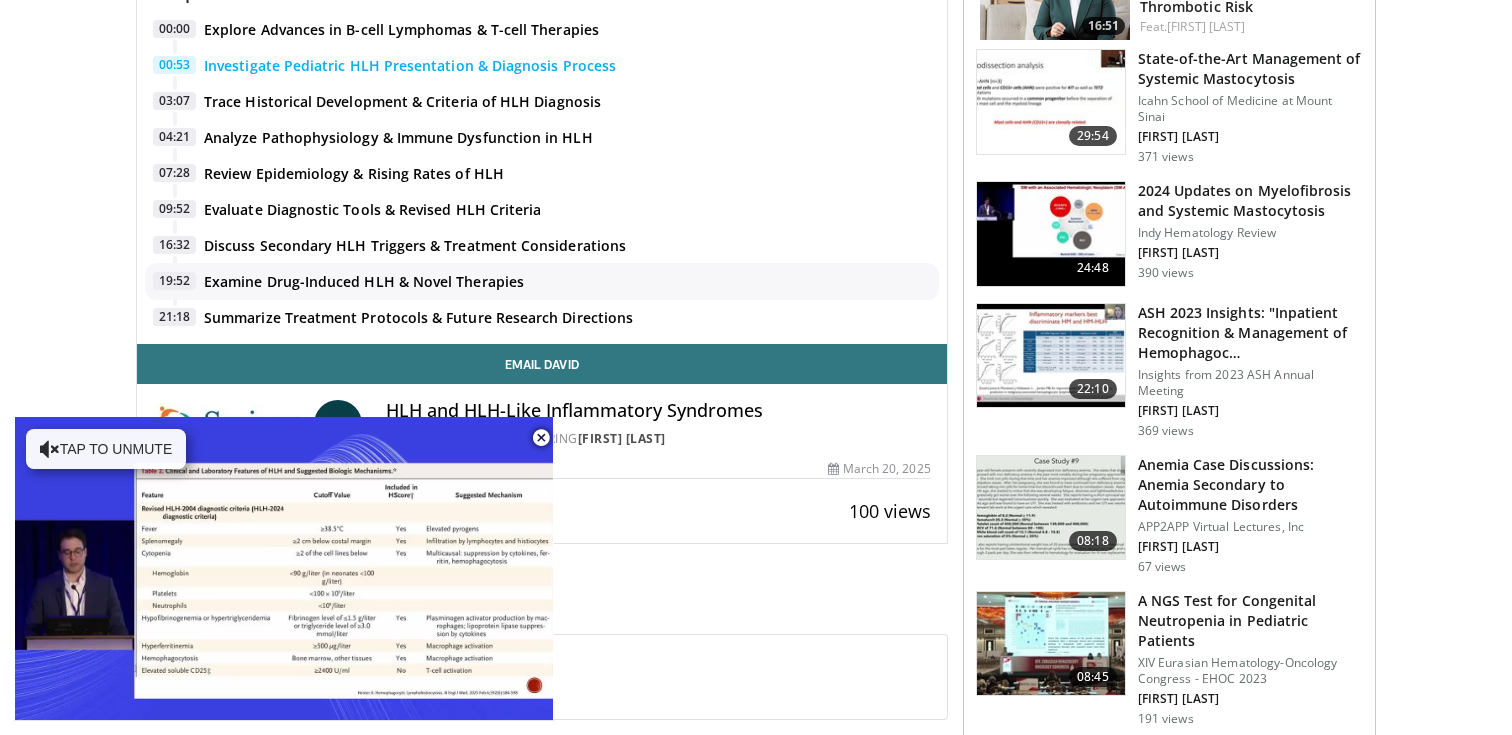 click on "Examine Drug-Induced HLH & Novel Therapies
19:52" at bounding box center [542, 282] 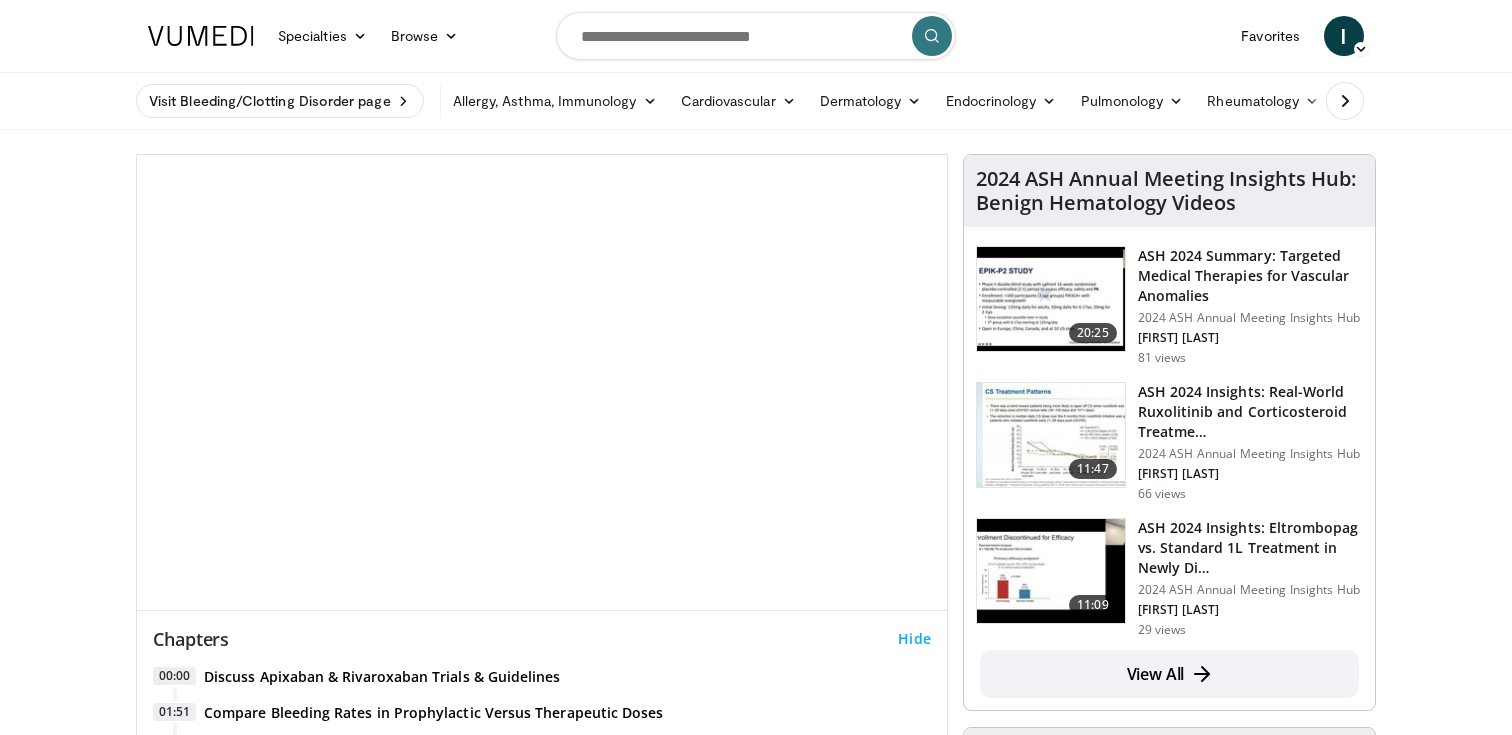 scroll, scrollTop: 0, scrollLeft: 0, axis: both 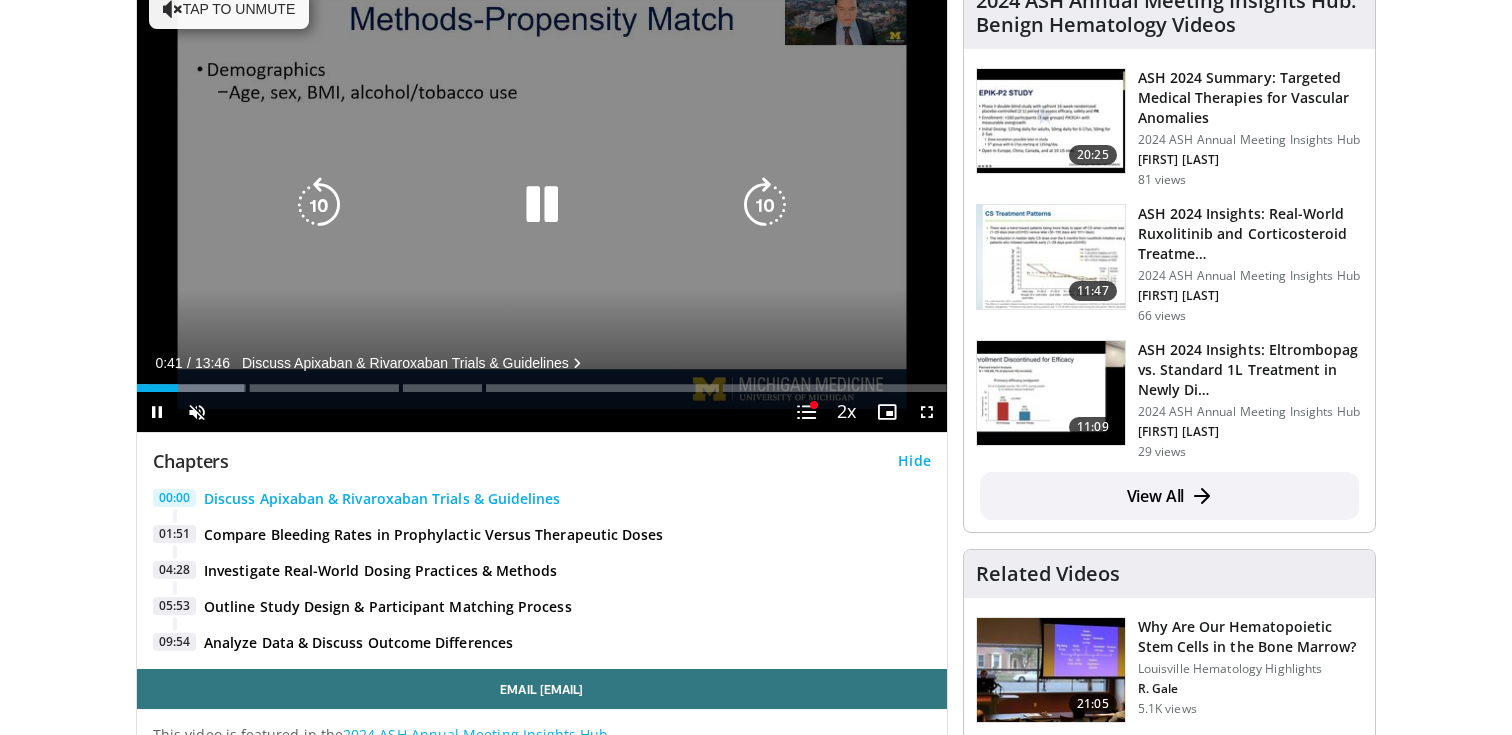 click at bounding box center [319, 205] 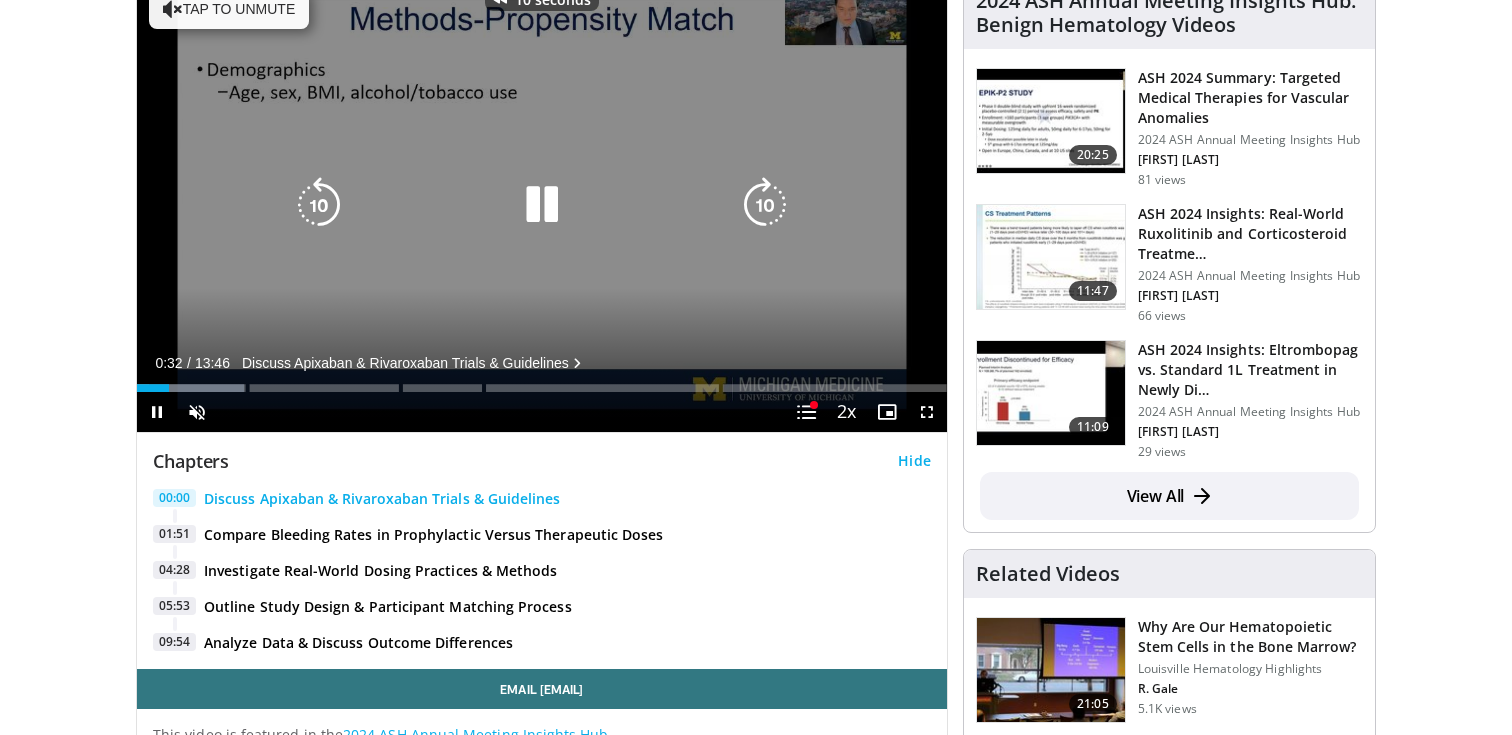 click at bounding box center (319, 205) 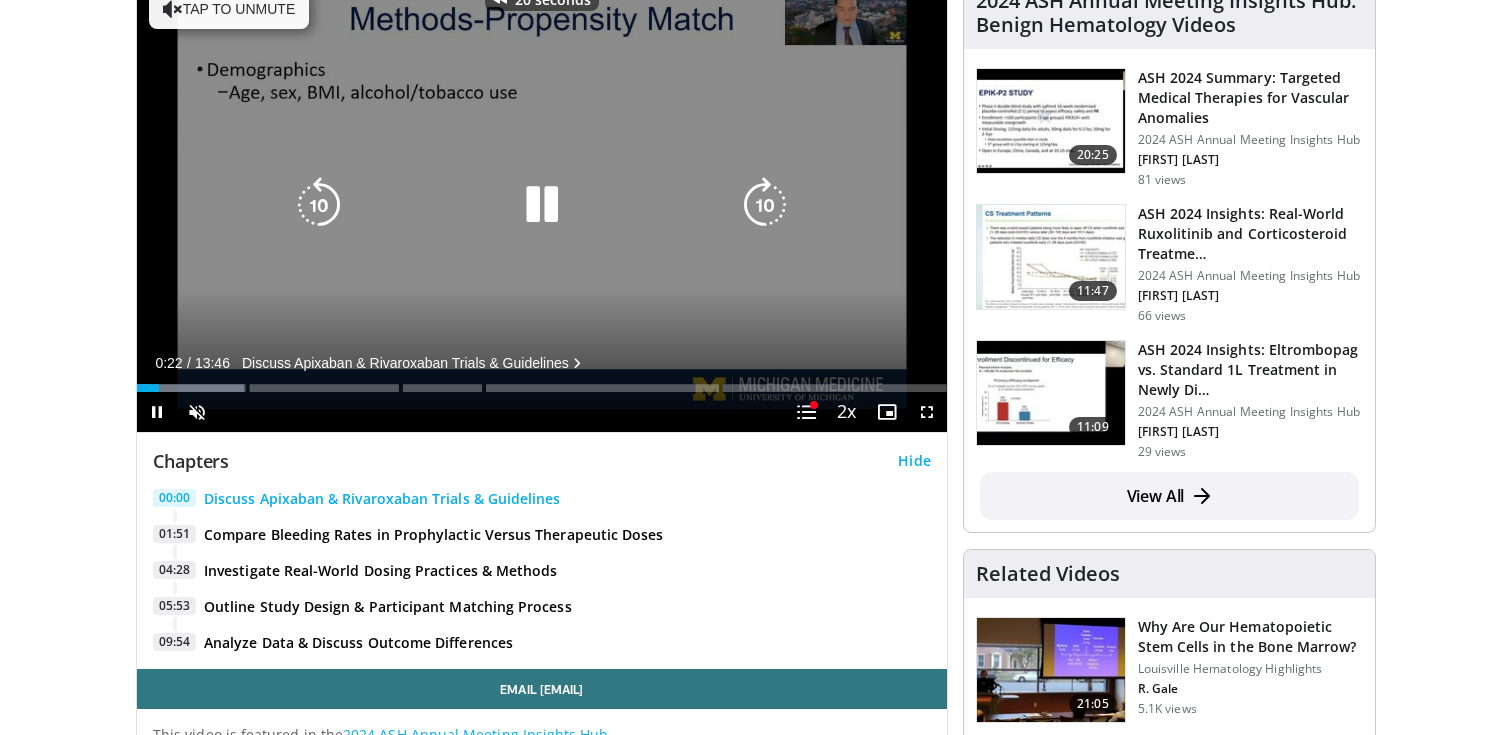 click at bounding box center (319, 205) 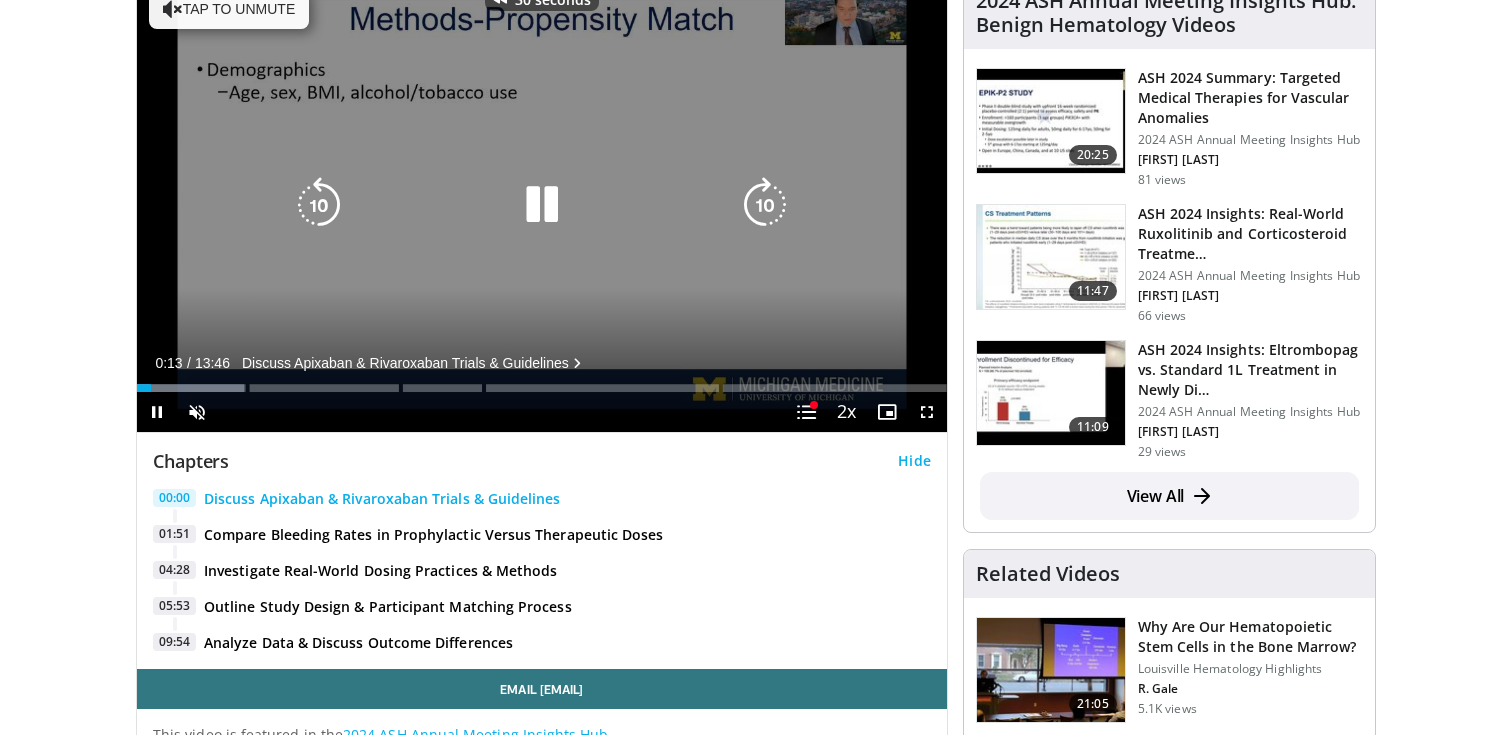click at bounding box center [765, 205] 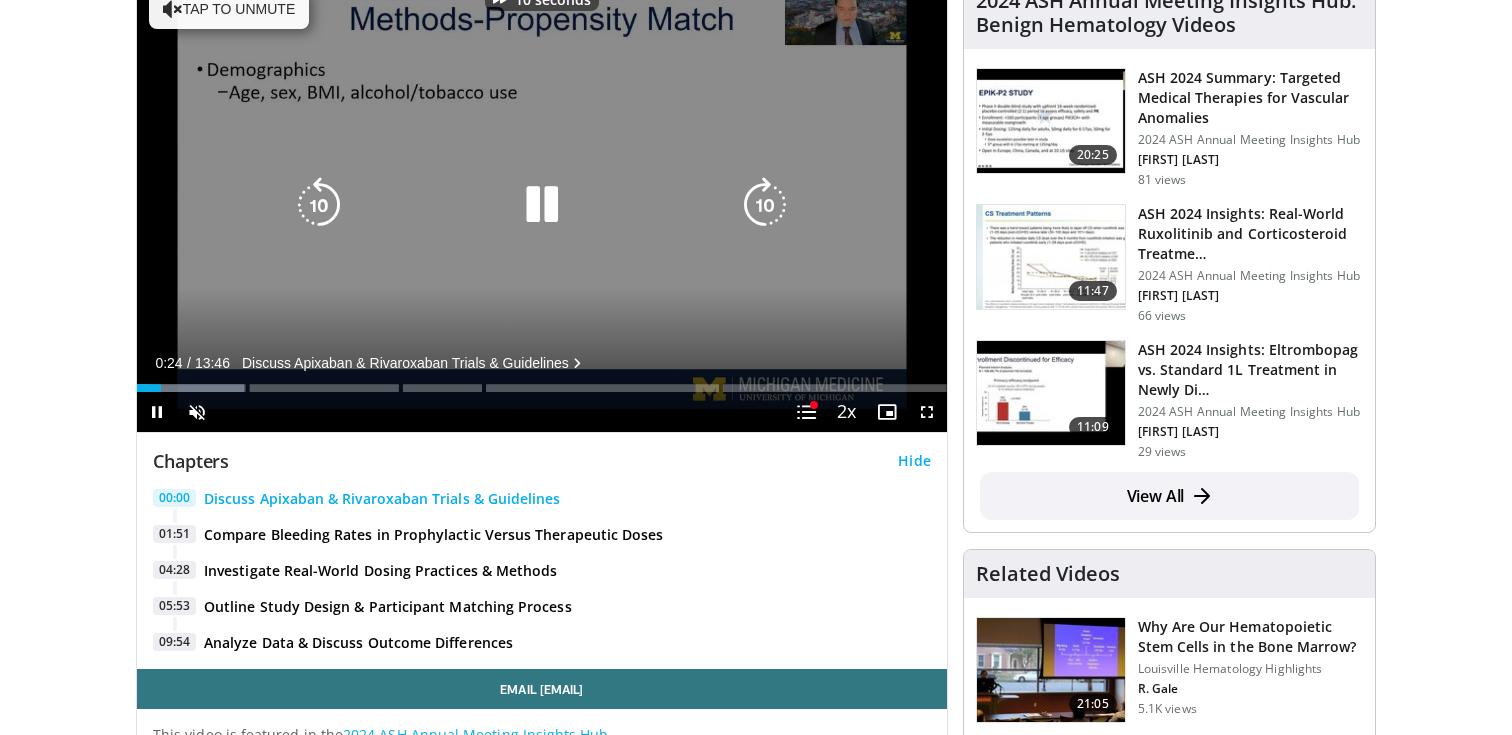 click at bounding box center [765, 205] 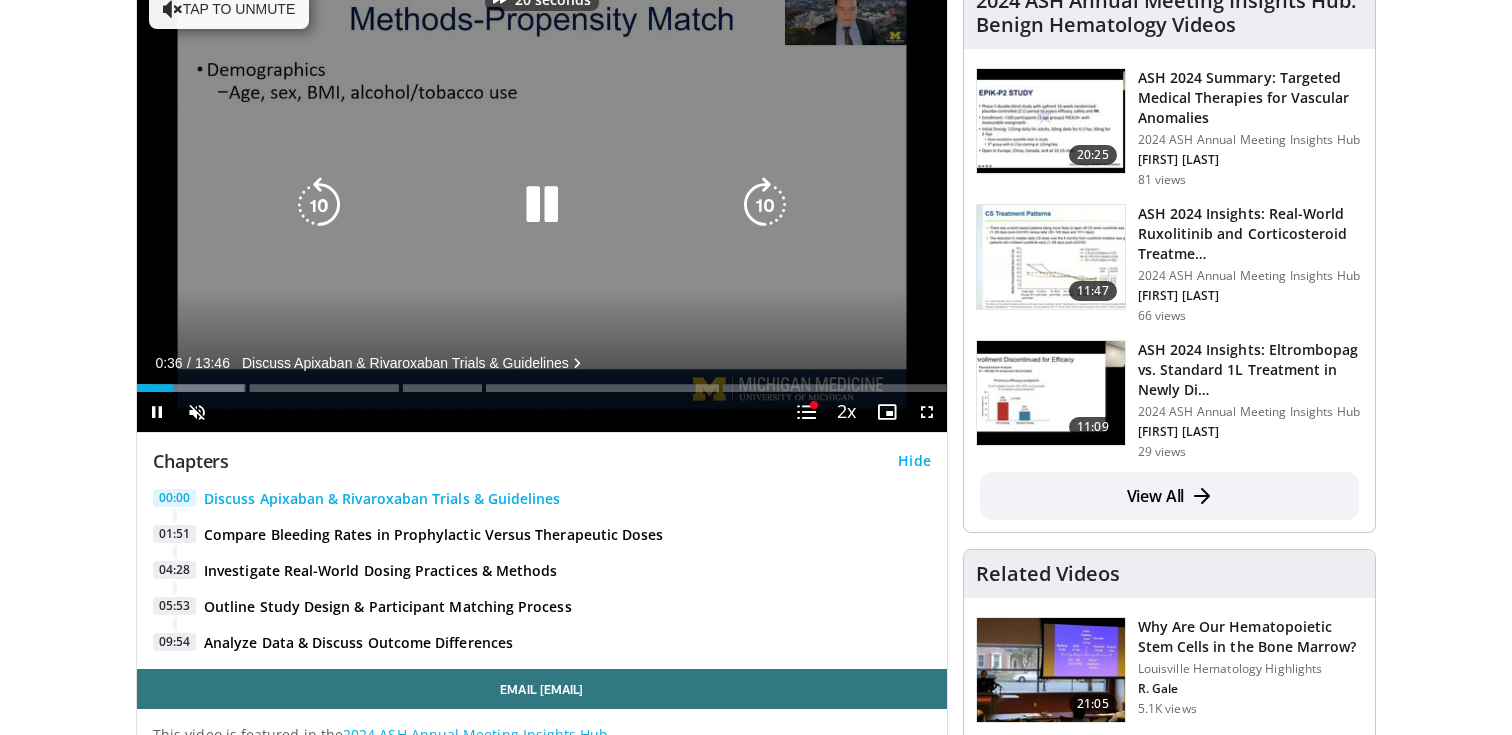 click on "20 seconds
Tap to unmute" at bounding box center (542, 204) 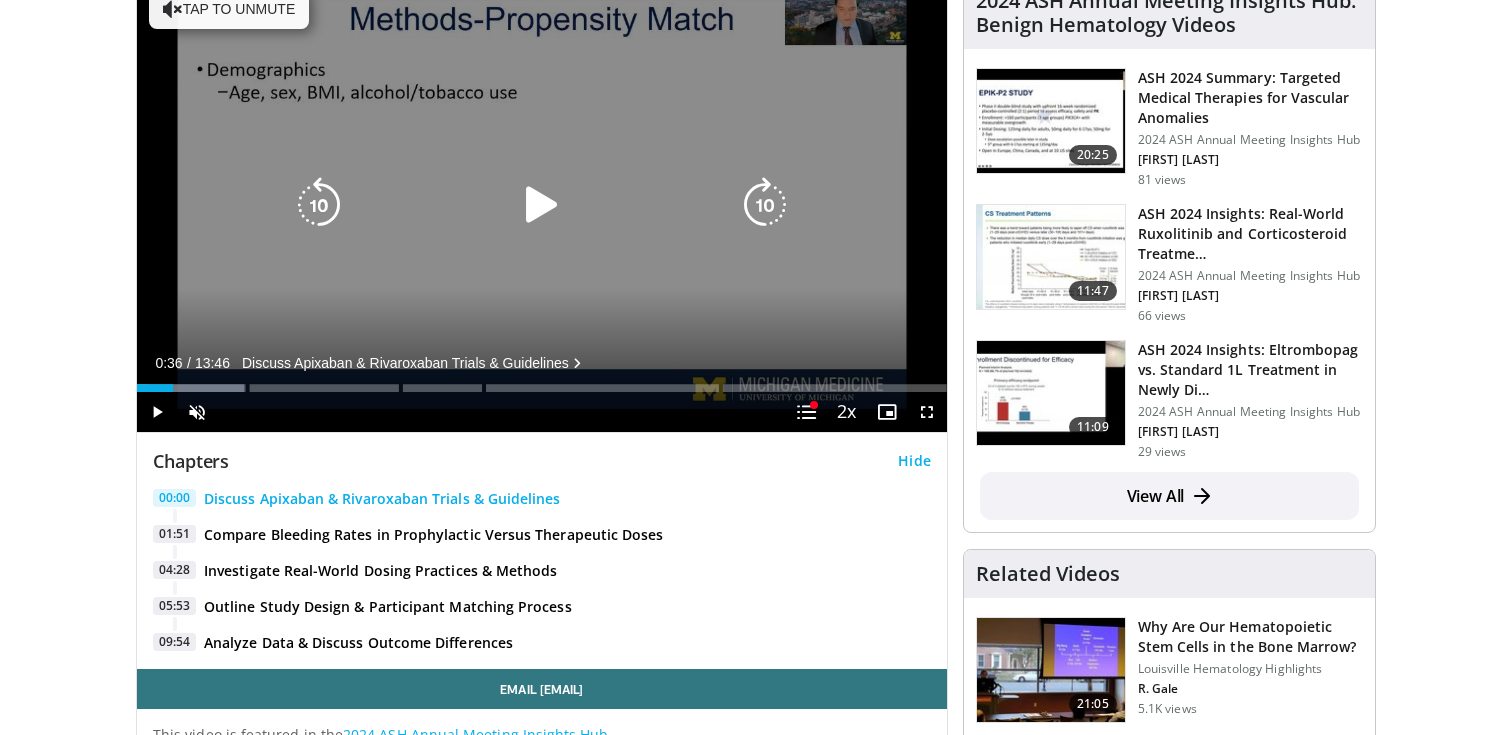 click at bounding box center (319, 205) 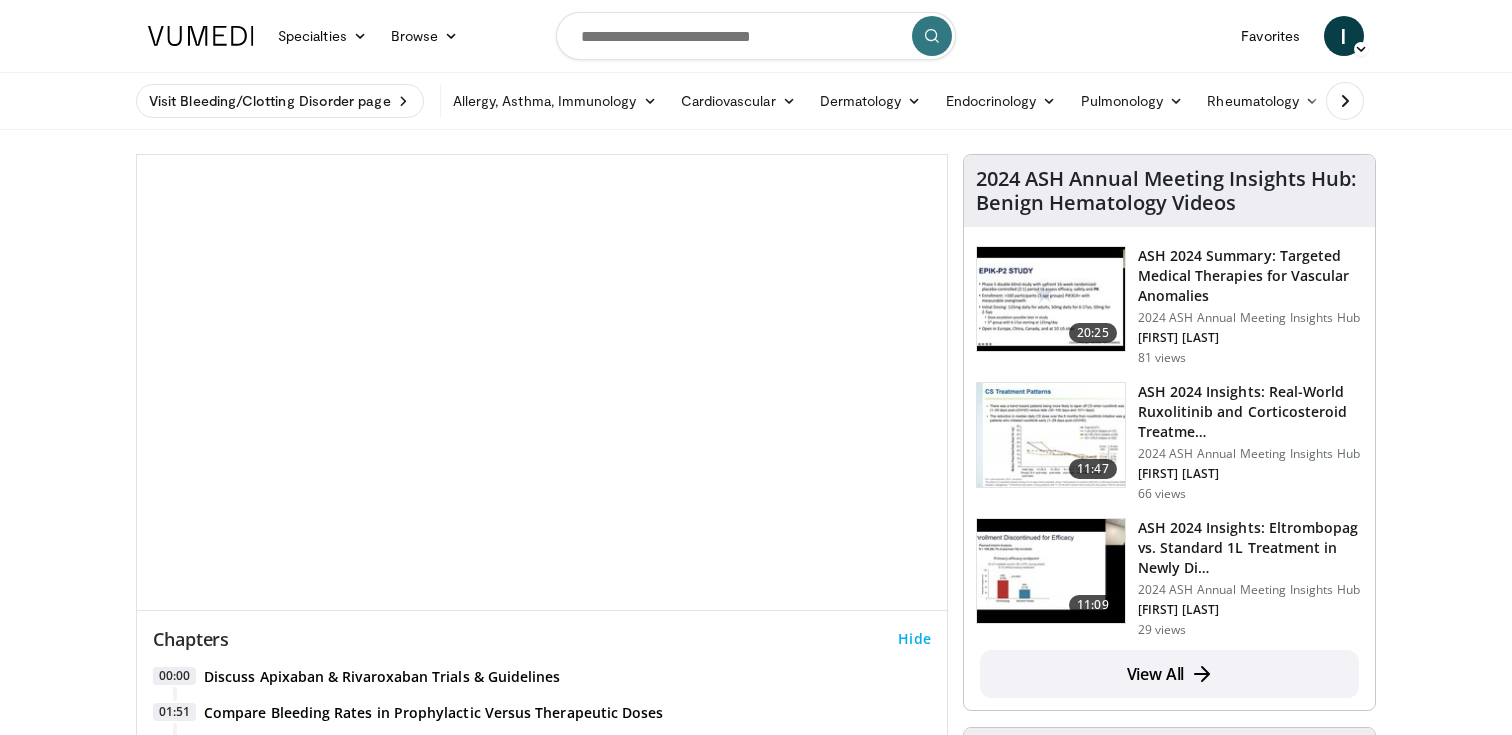 scroll, scrollTop: 0, scrollLeft: 0, axis: both 